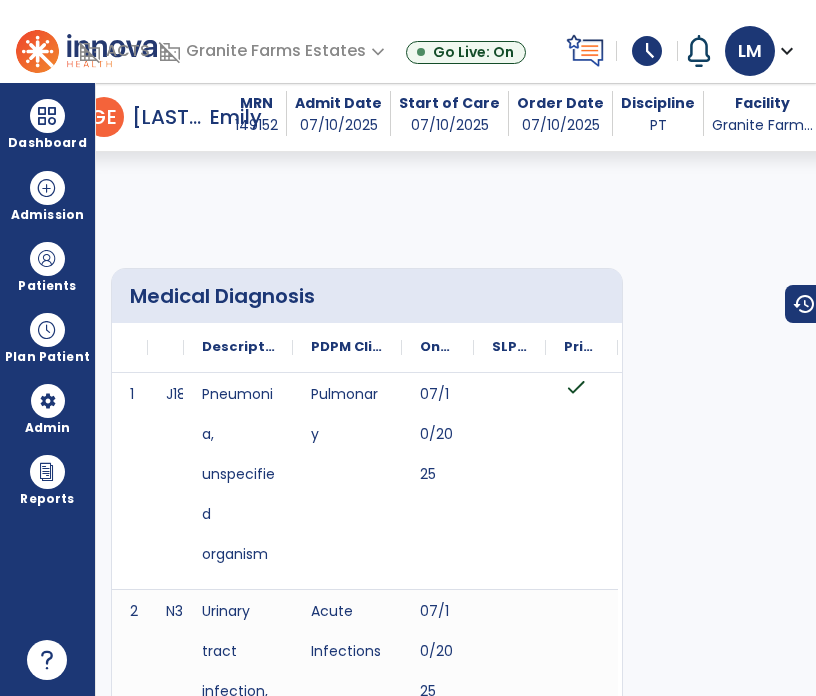 scroll, scrollTop: 0, scrollLeft: 0, axis: both 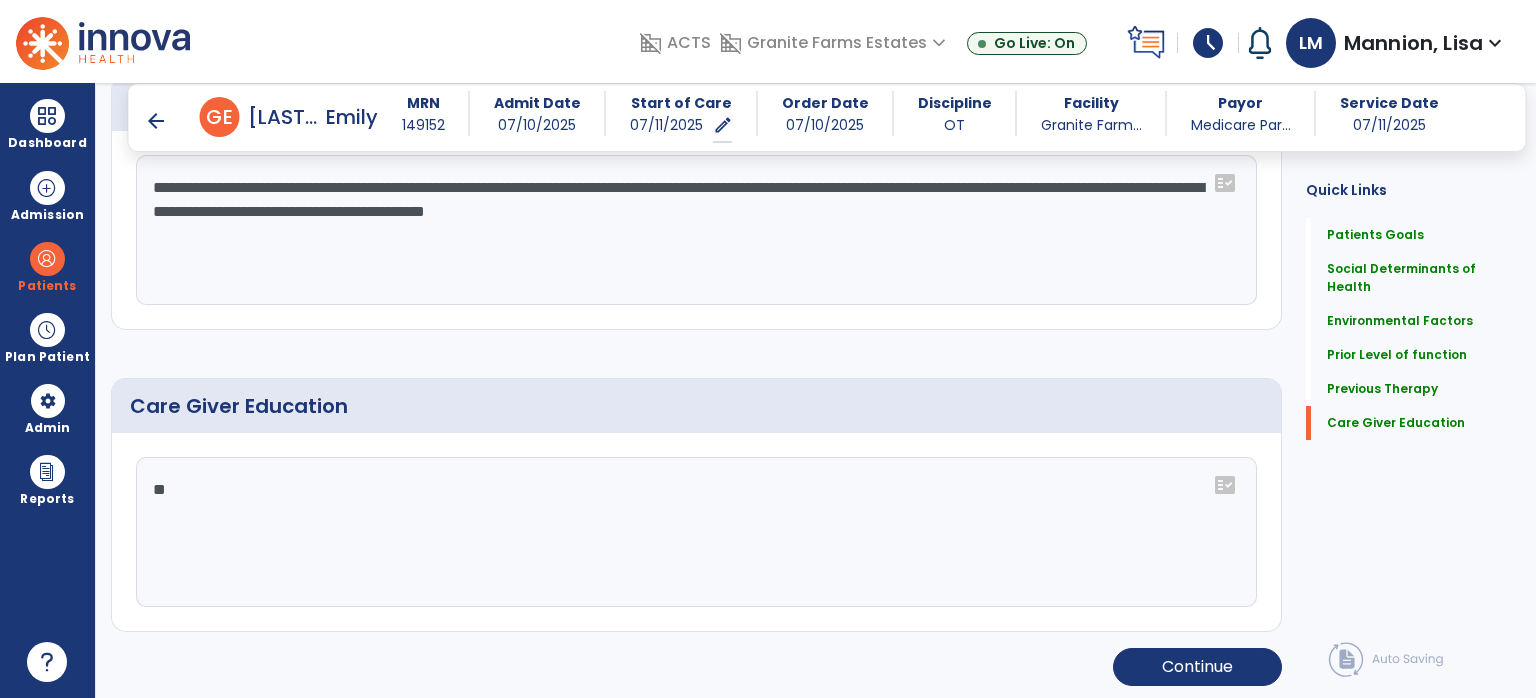 click on "**" 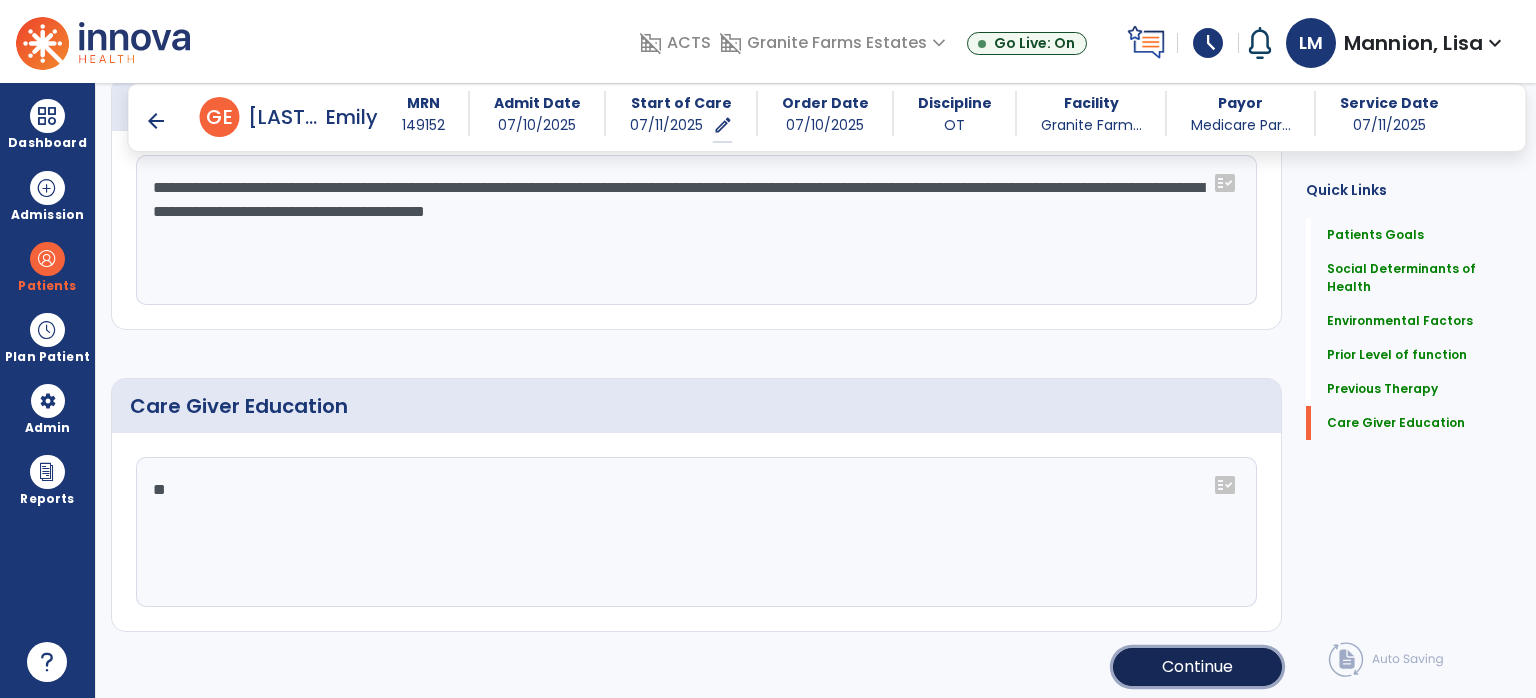 click on "Continue" 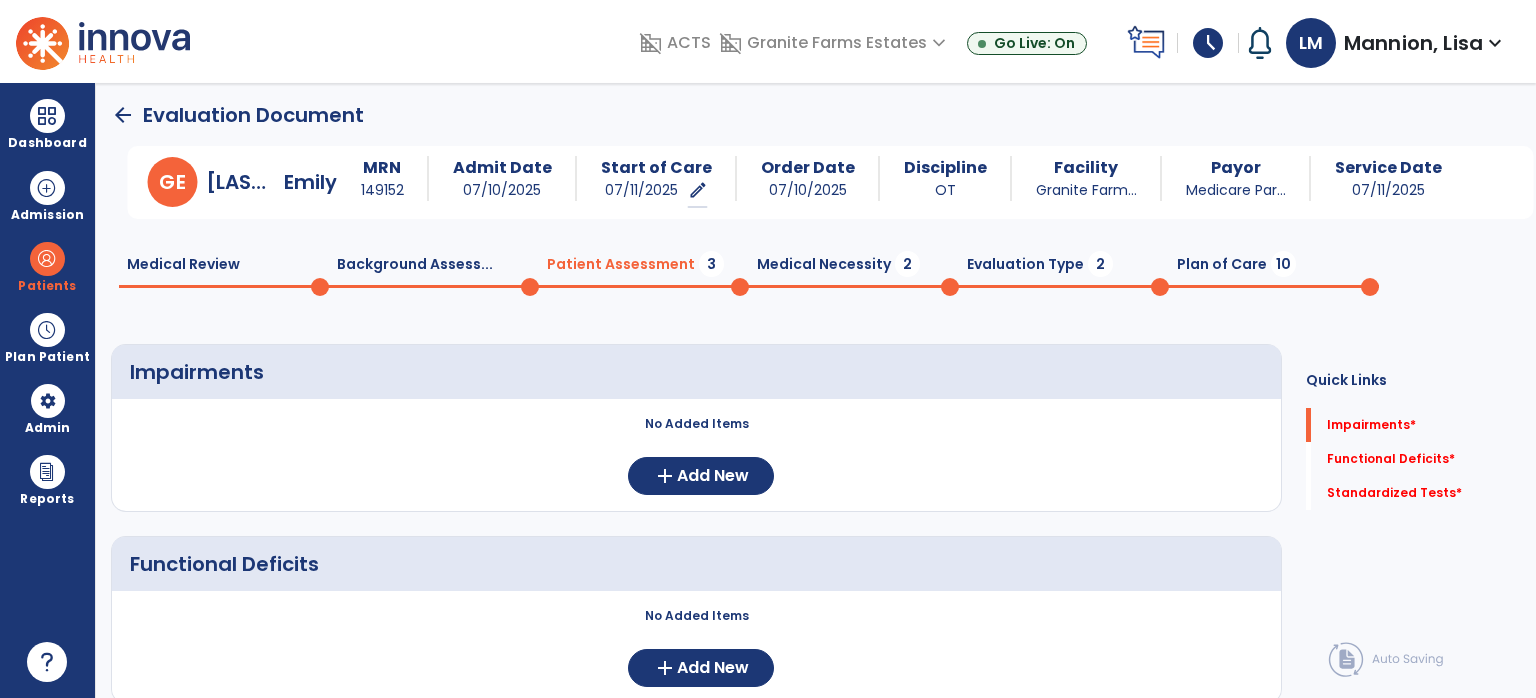 scroll, scrollTop: 0, scrollLeft: 0, axis: both 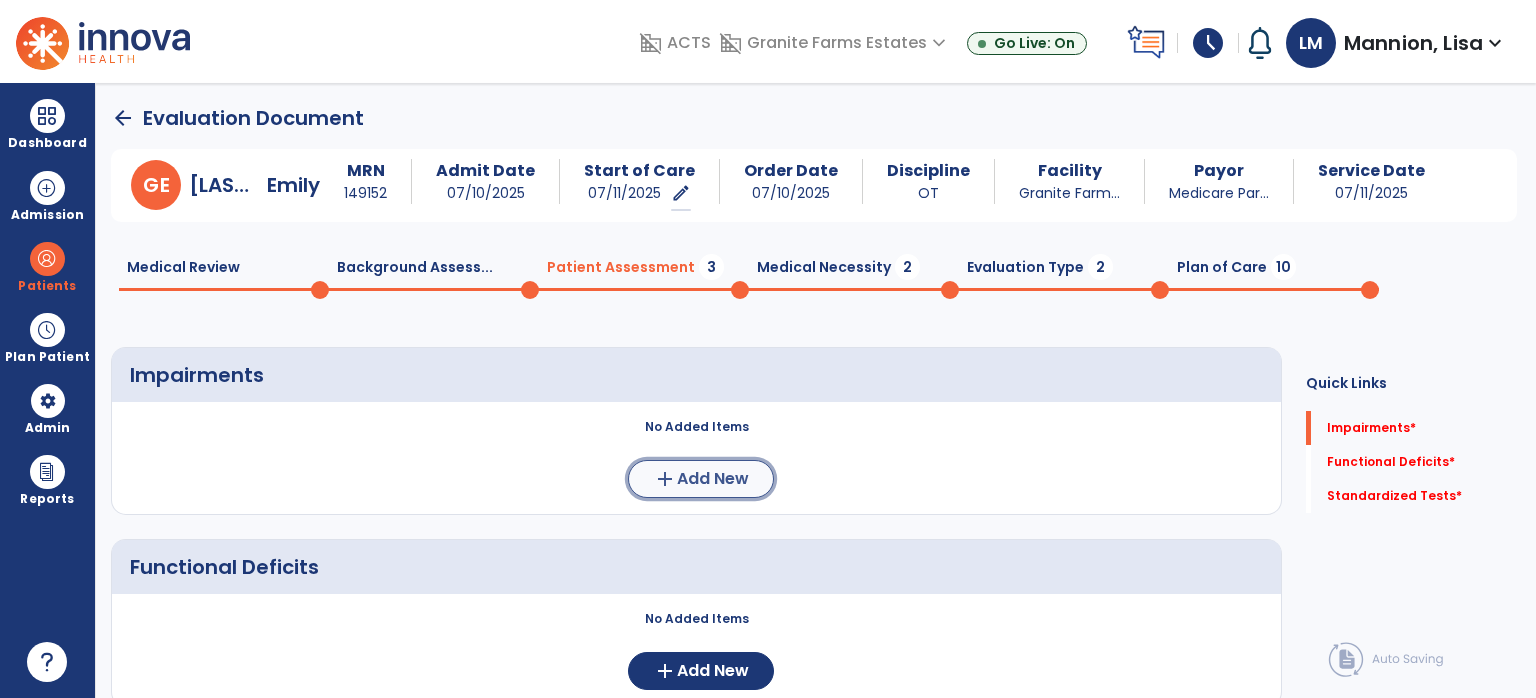 click on "Add New" 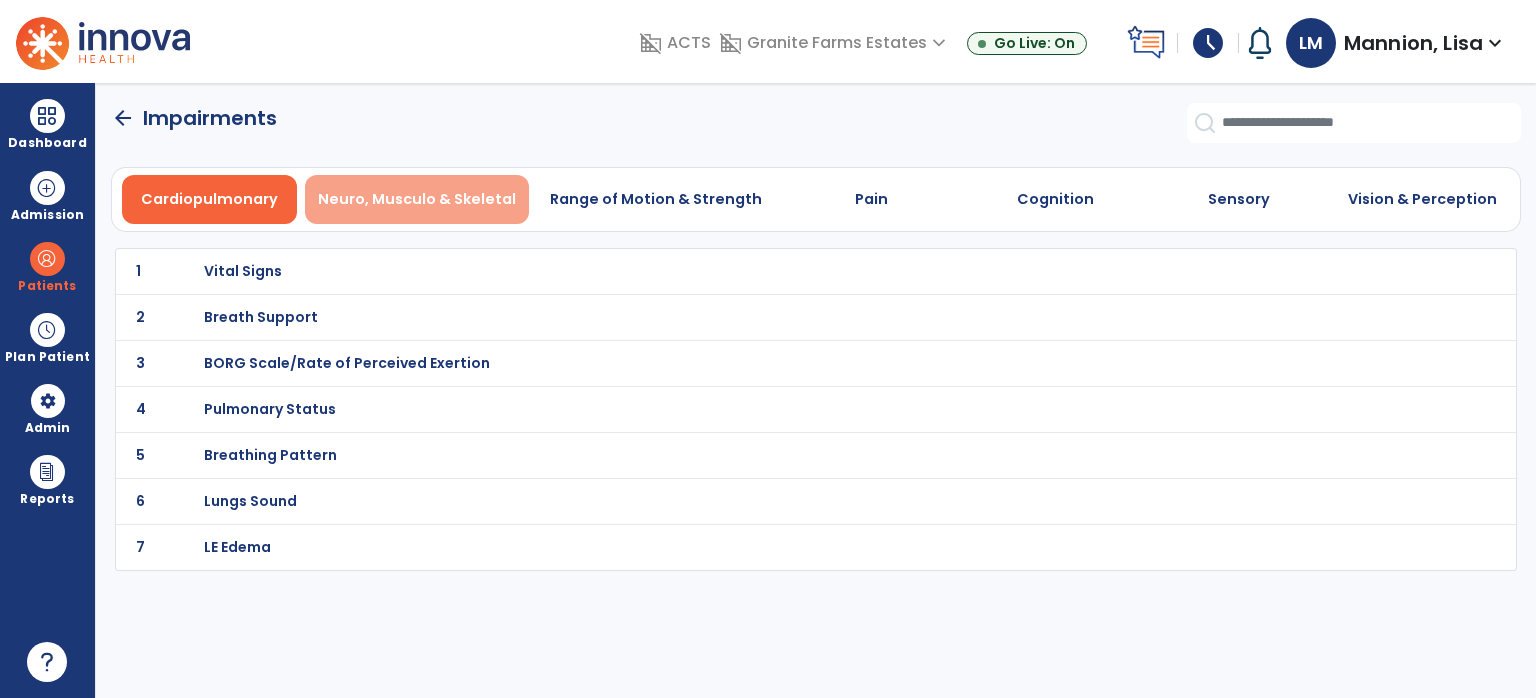 click on "Neuro, Musculo & Skeletal" at bounding box center (417, 199) 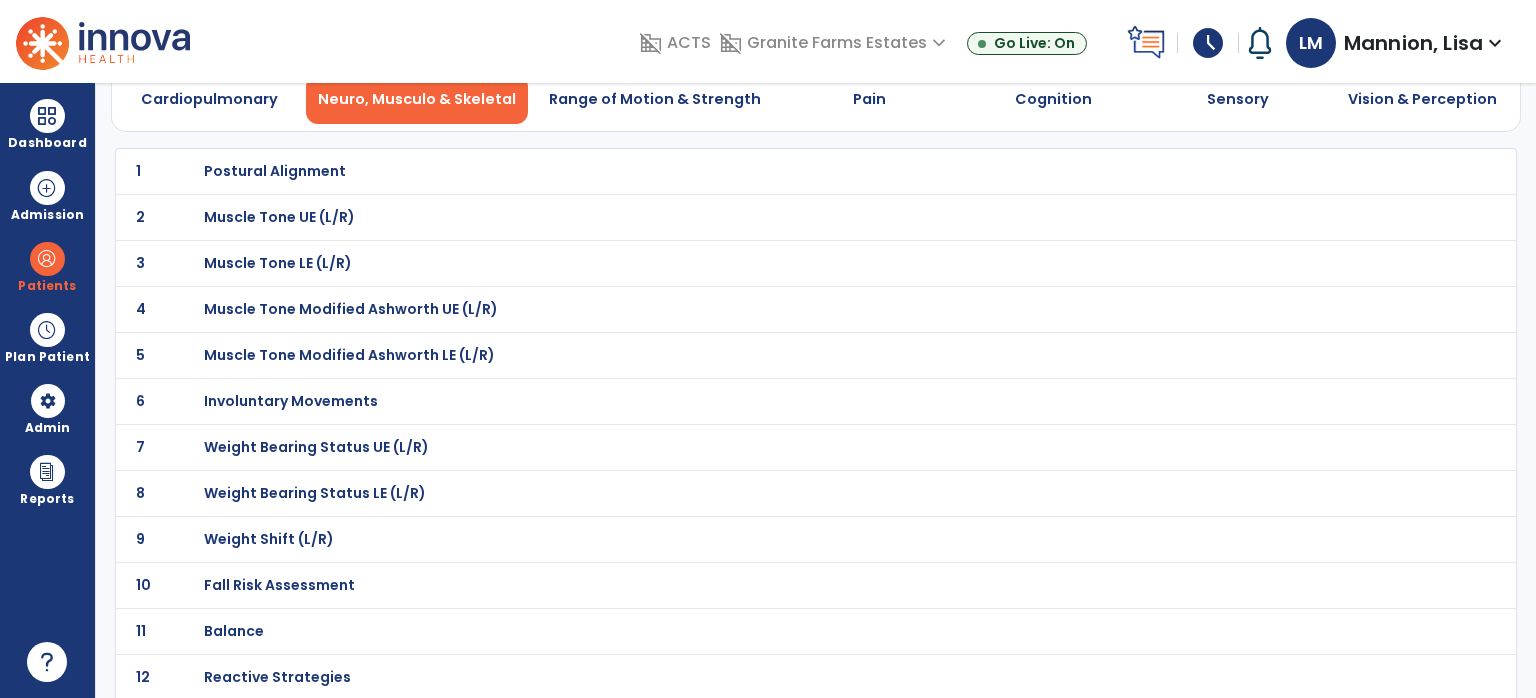 scroll, scrollTop: 200, scrollLeft: 0, axis: vertical 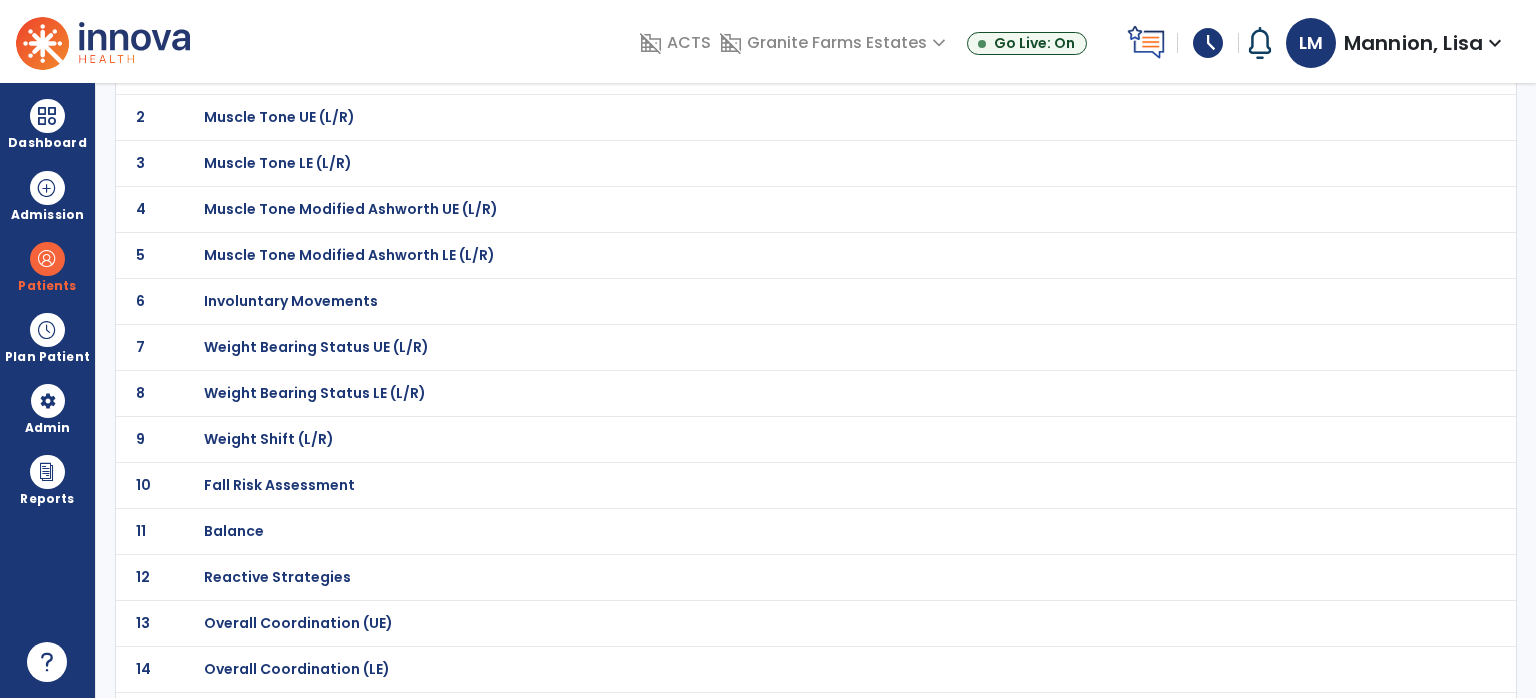 click on "Balance" at bounding box center (275, 71) 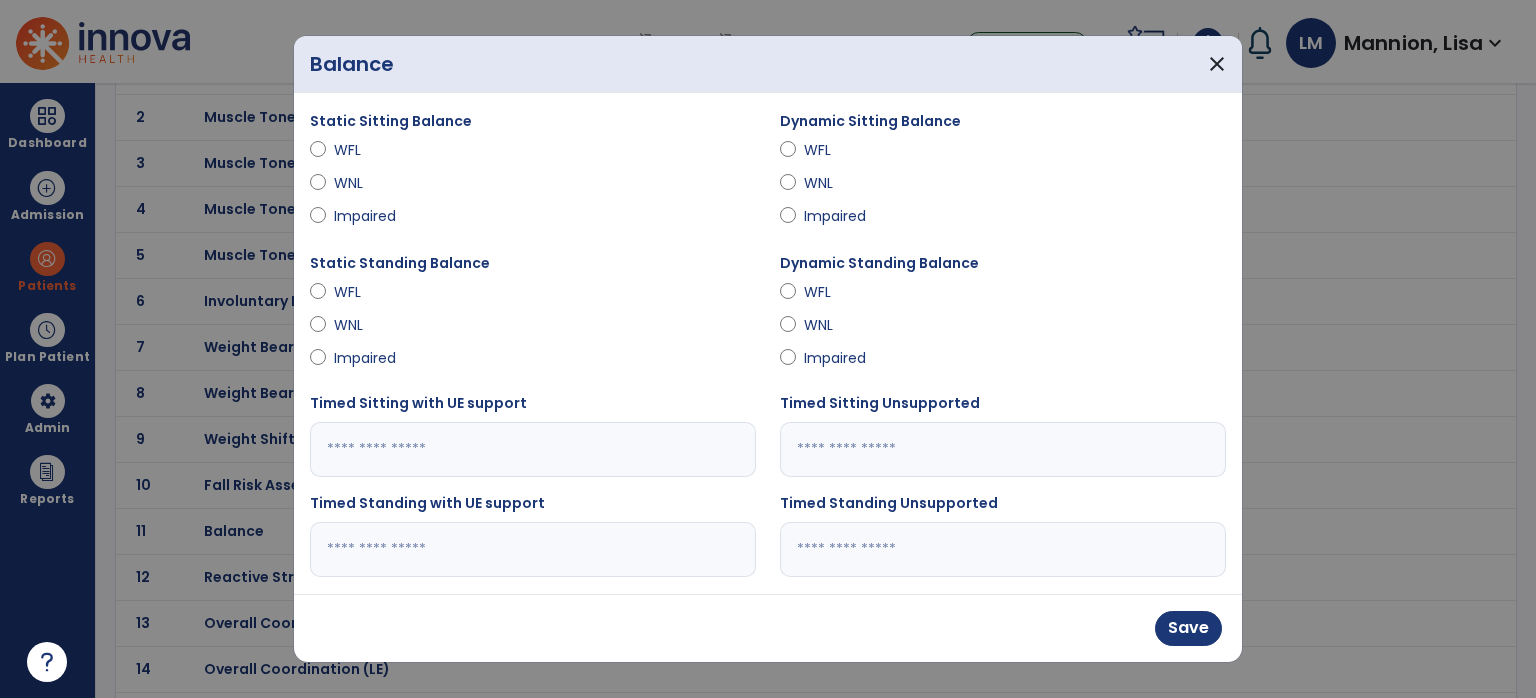 click on "Save" at bounding box center [768, 628] 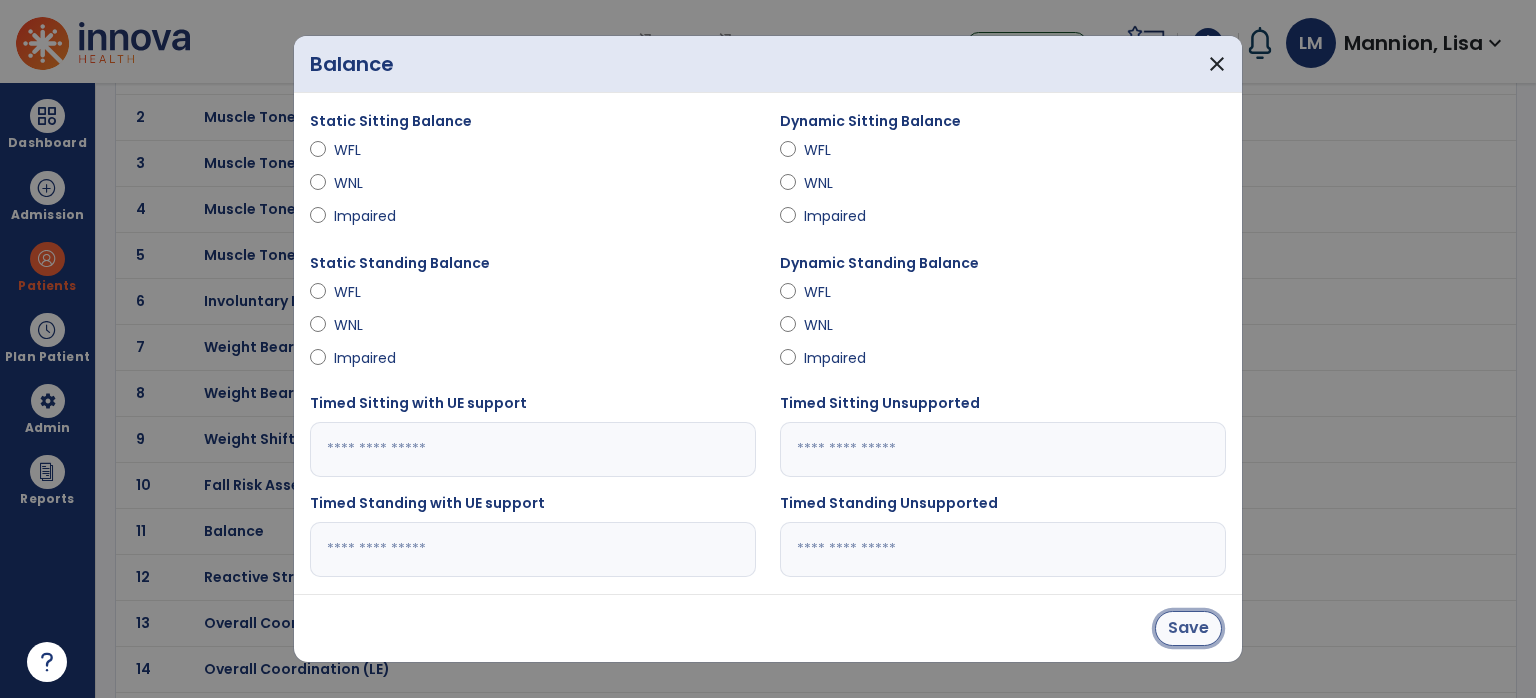 click on "Save" at bounding box center [1188, 628] 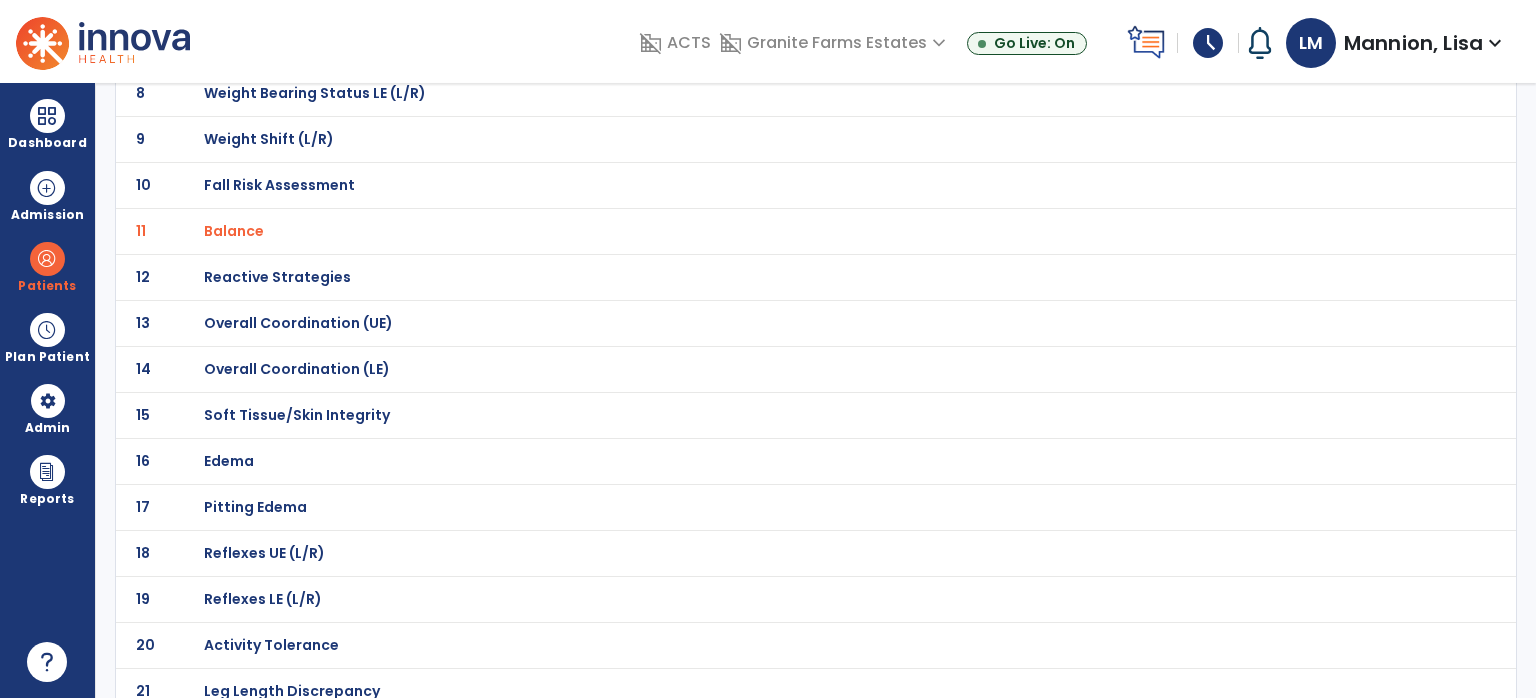 scroll, scrollTop: 604, scrollLeft: 0, axis: vertical 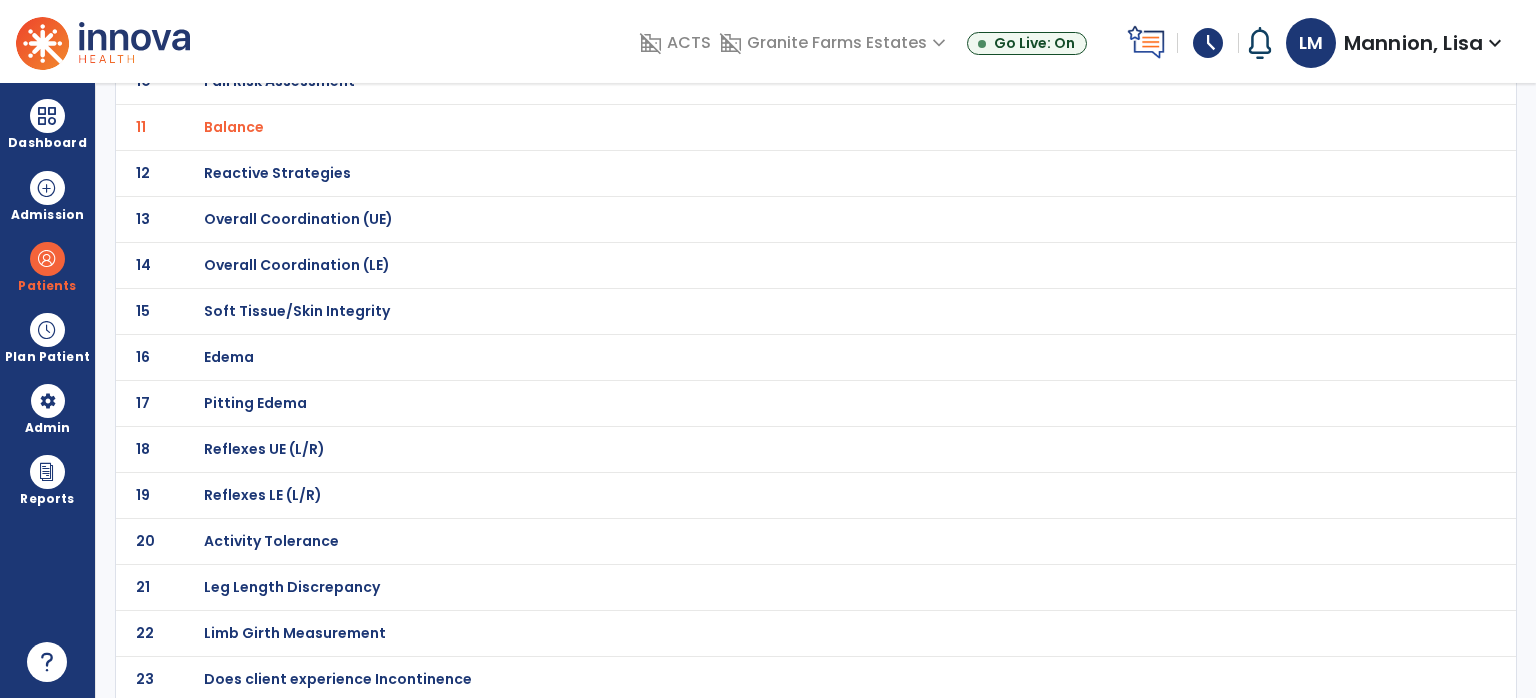 click on "Activity Tolerance" at bounding box center [275, -333] 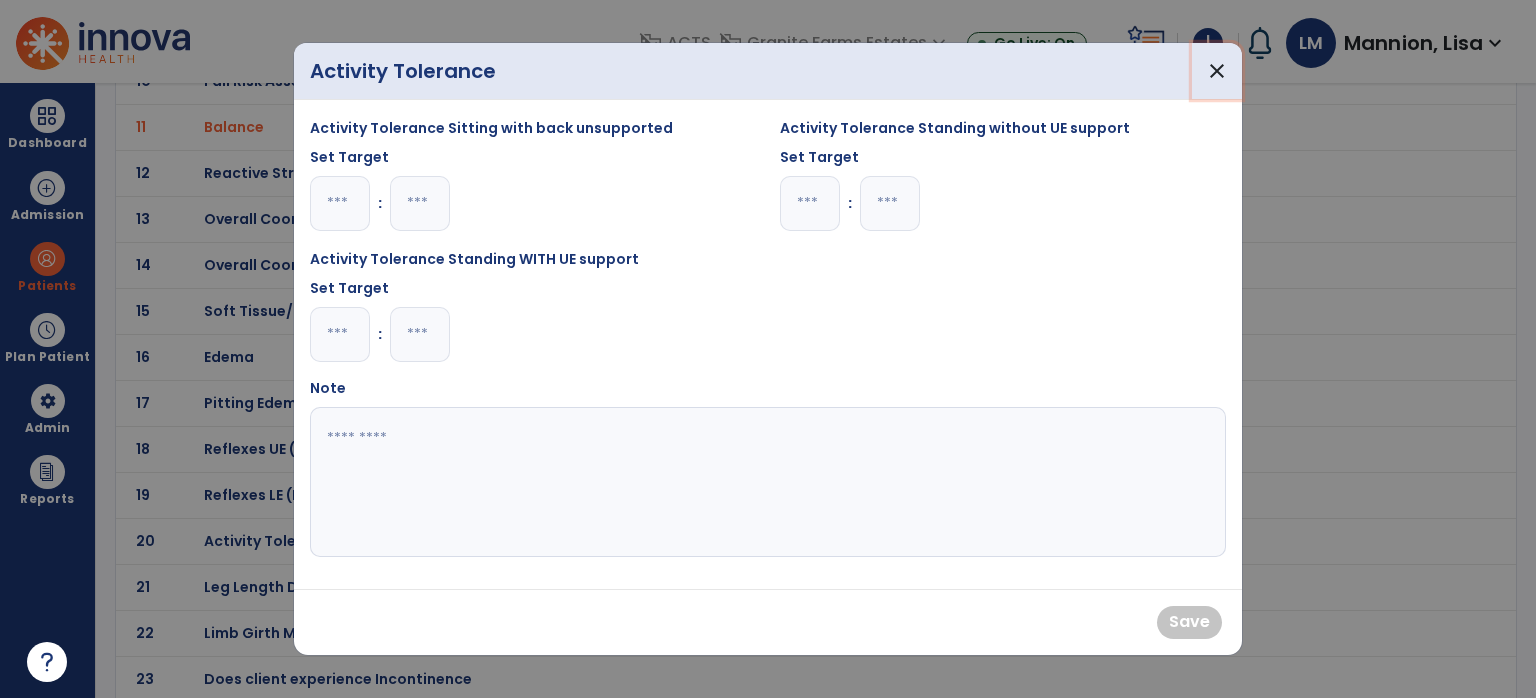 drag, startPoint x: 1209, startPoint y: 69, endPoint x: 1168, endPoint y: 139, distance: 81.12336 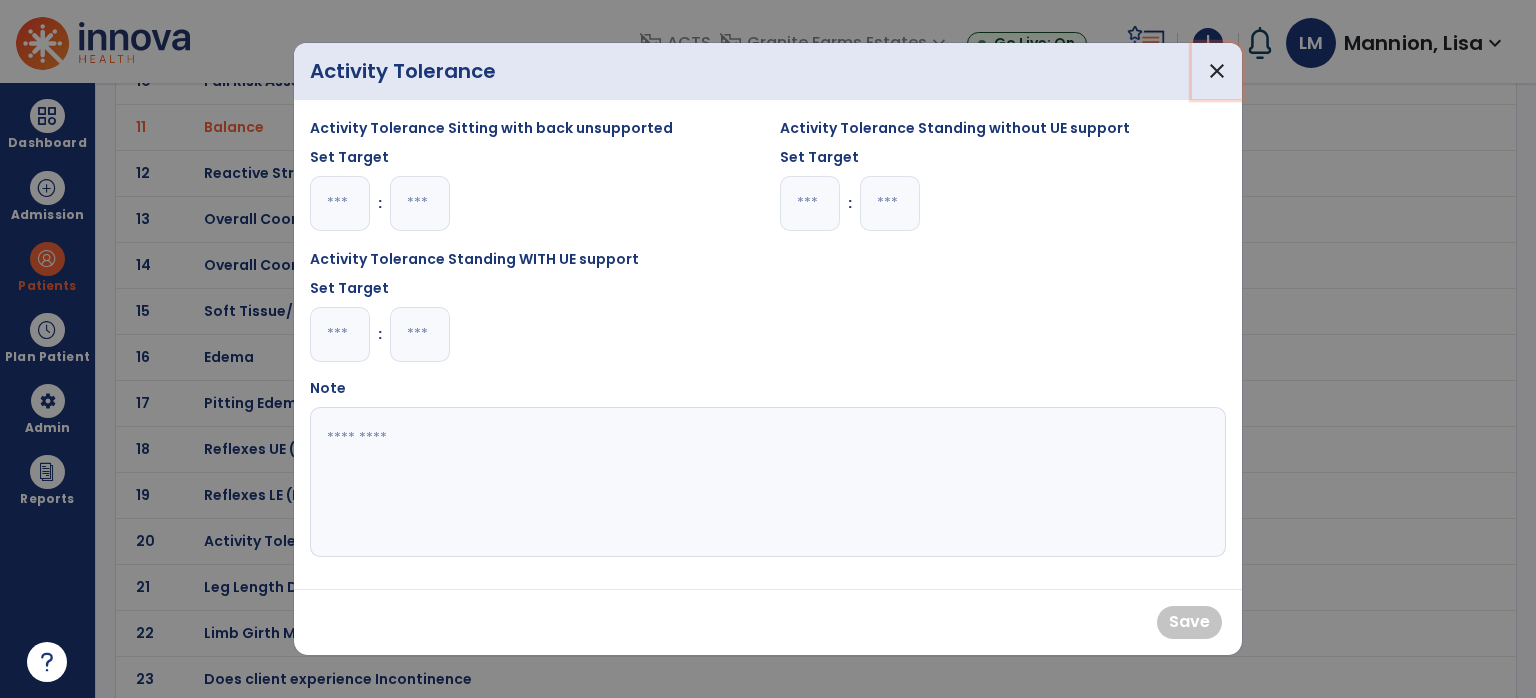 click on "Activity Tolerance   close  Activity Tolerance Sitting with back unsupported Set Target : Activity Tolerance Standing without UE support Set Target : Activity Tolerance Standing WITH UE support Set Target : Note   Save" at bounding box center (768, 349) 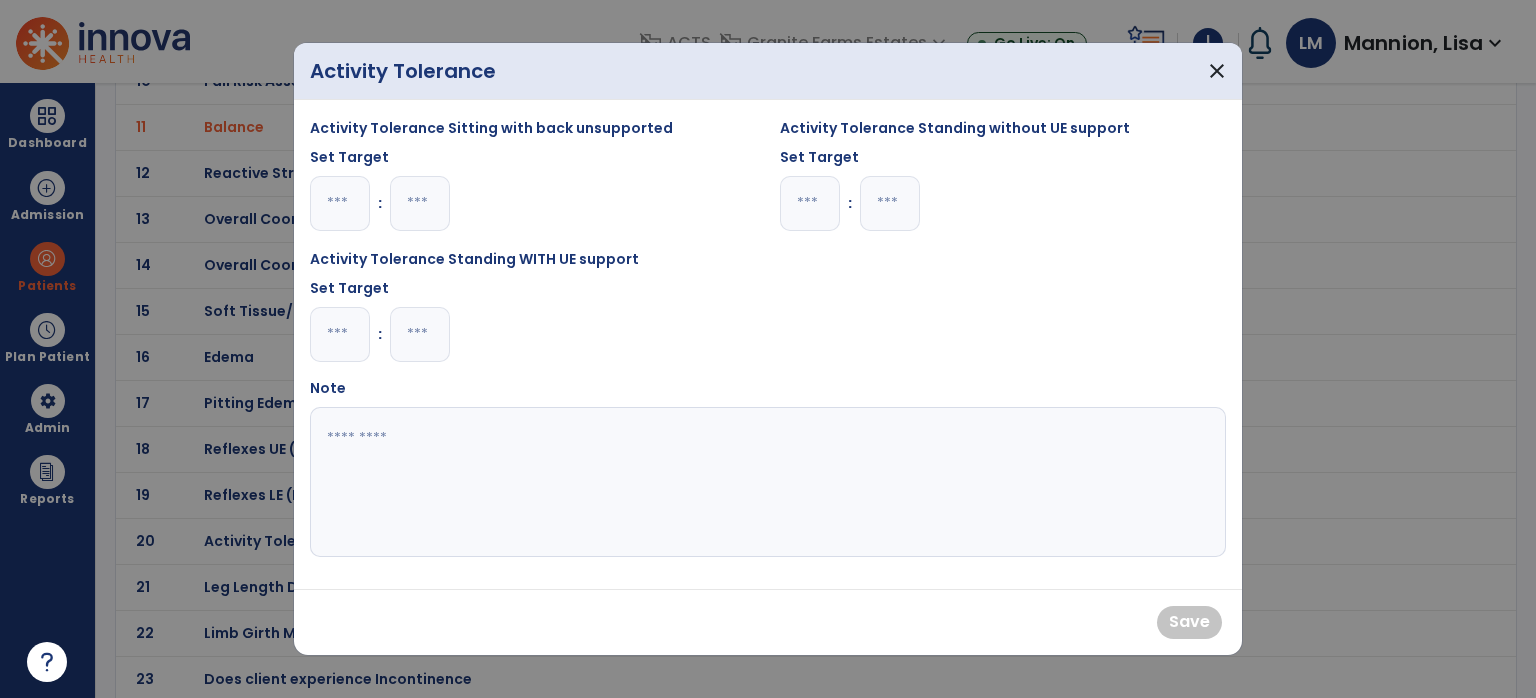 click on "Activity Tolerance   close" at bounding box center [768, 71] 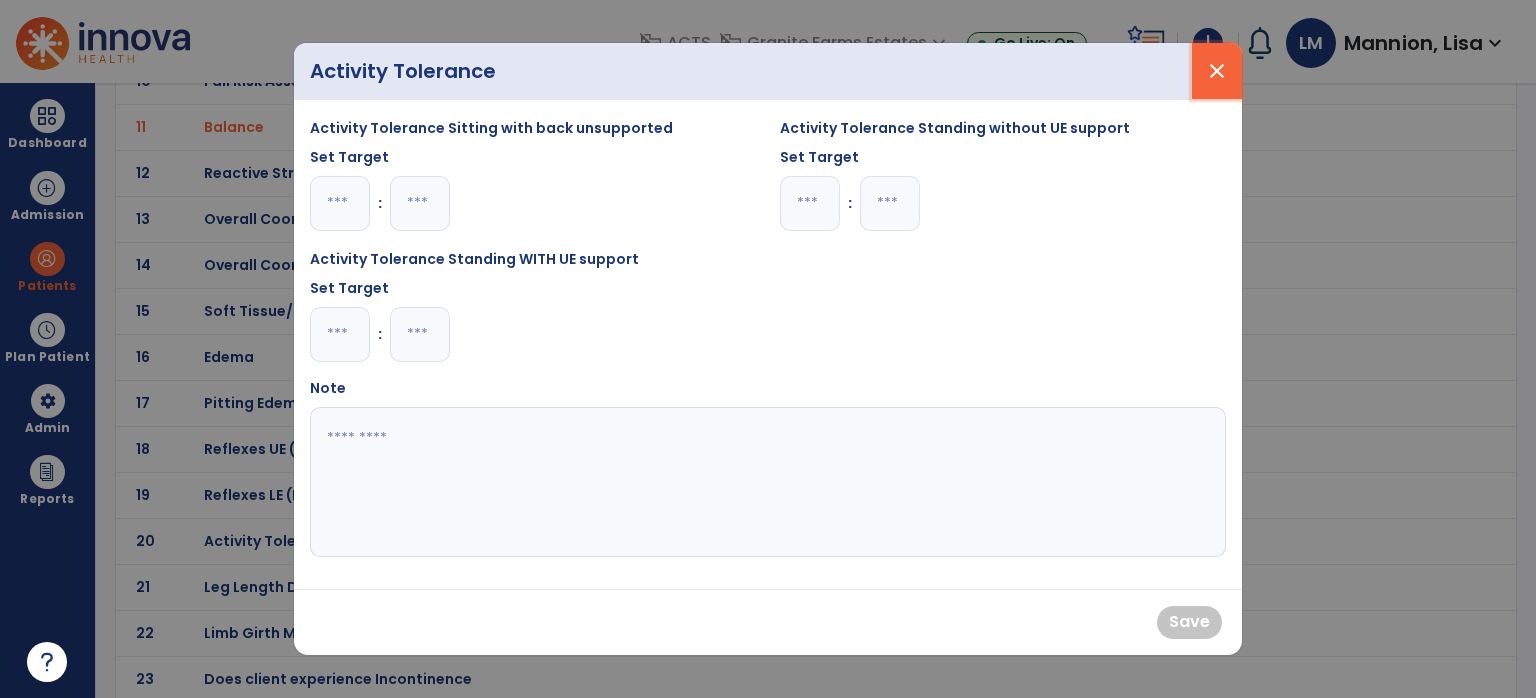 click on "close" at bounding box center (1217, 71) 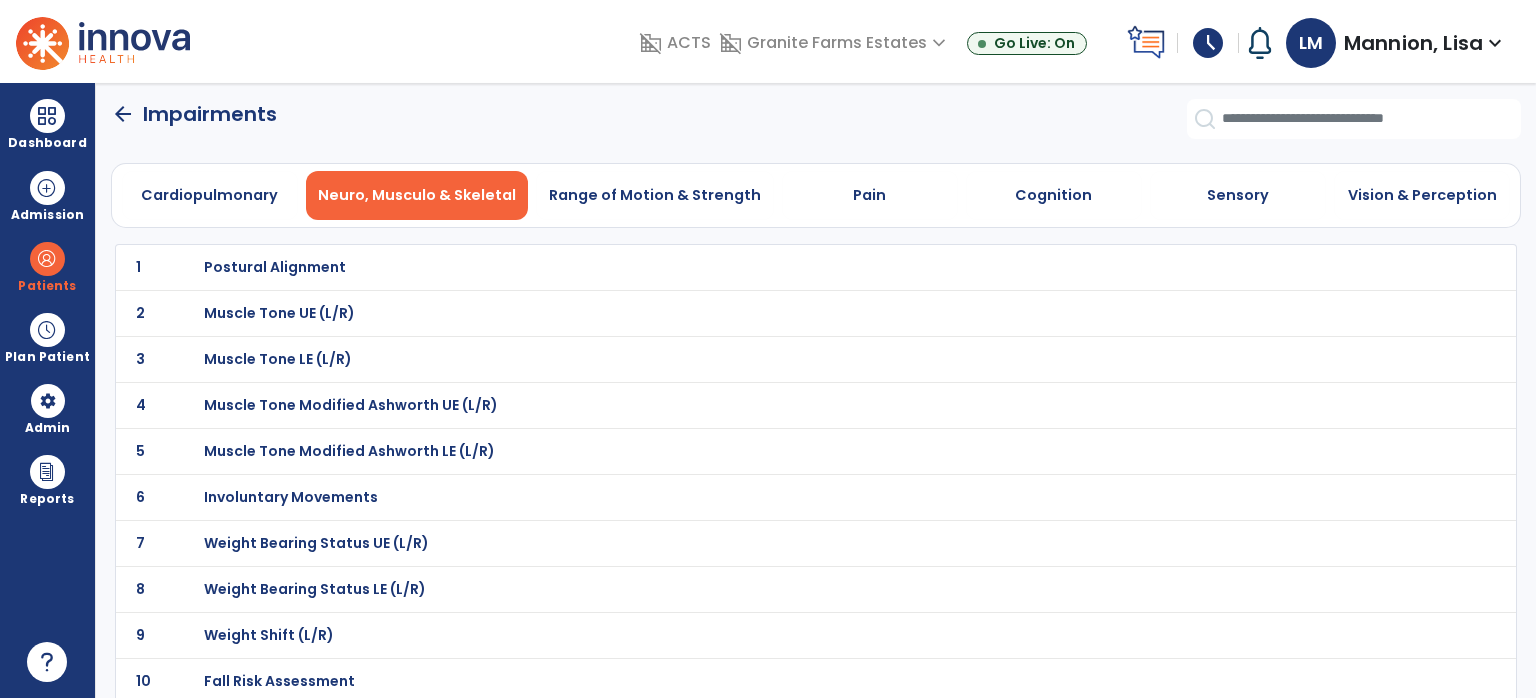 scroll, scrollTop: 0, scrollLeft: 0, axis: both 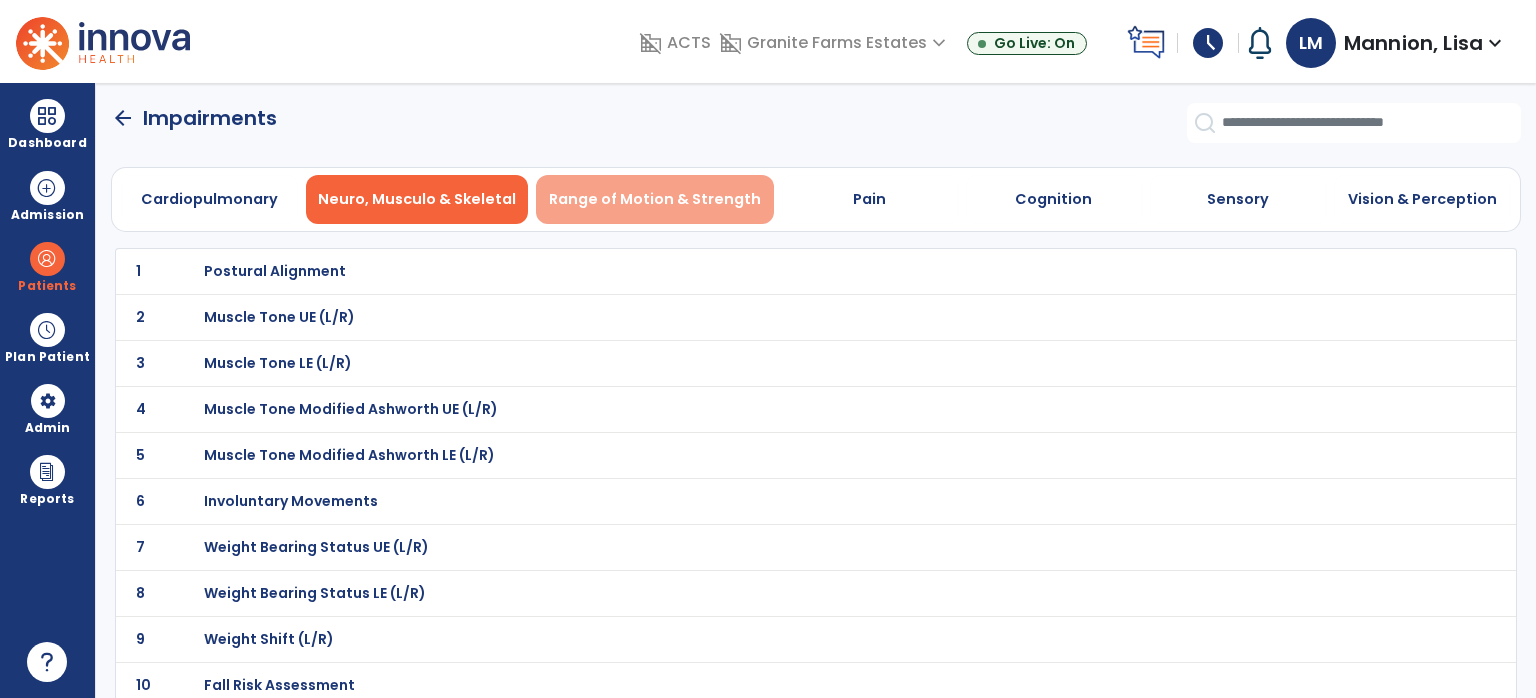 click on "Range of Motion & Strength" at bounding box center (655, 199) 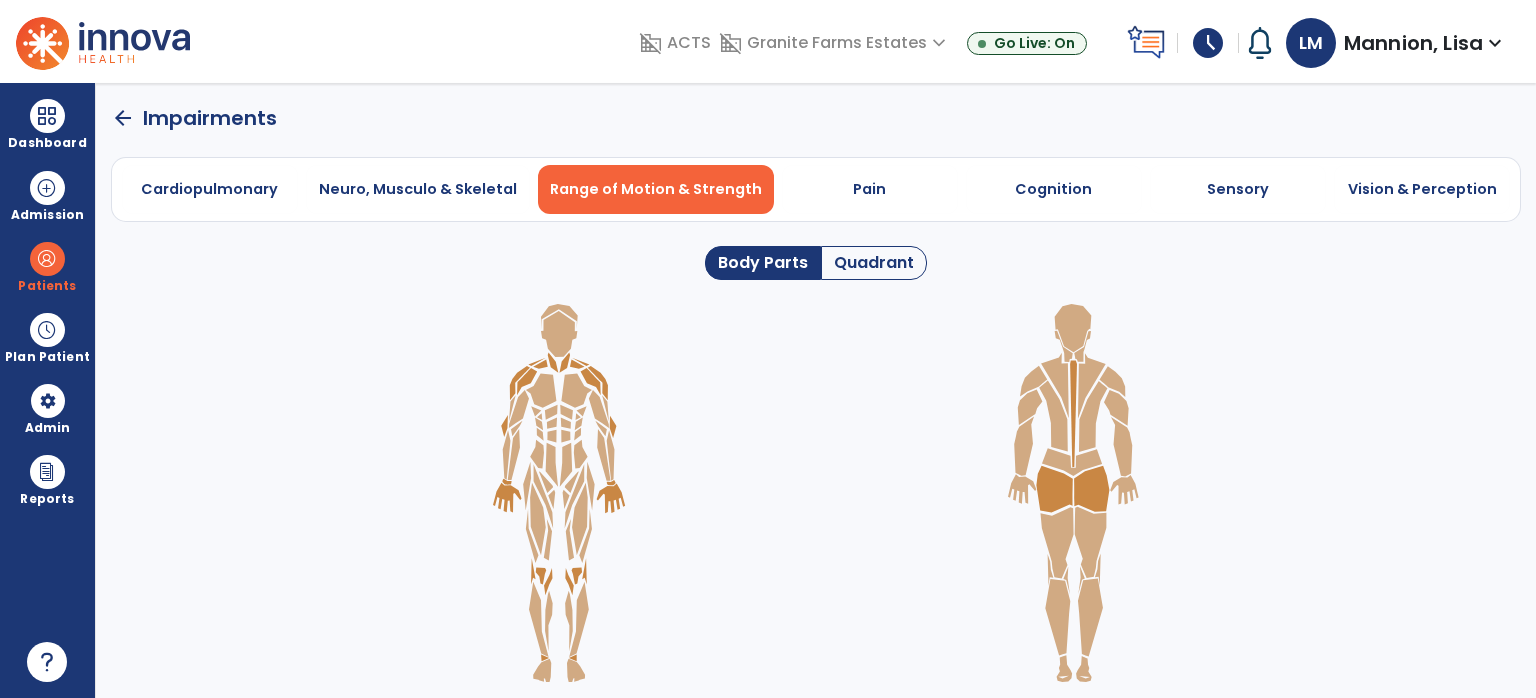 click on "arrow_back   Impairments   Cardiopulmonary   Neuro, Musculo & Skeletal   Range of Motion & Strength   Pain   Cognition   Sensory   Vision & Perception   Body Parts   Quadrant" at bounding box center [816, 390] 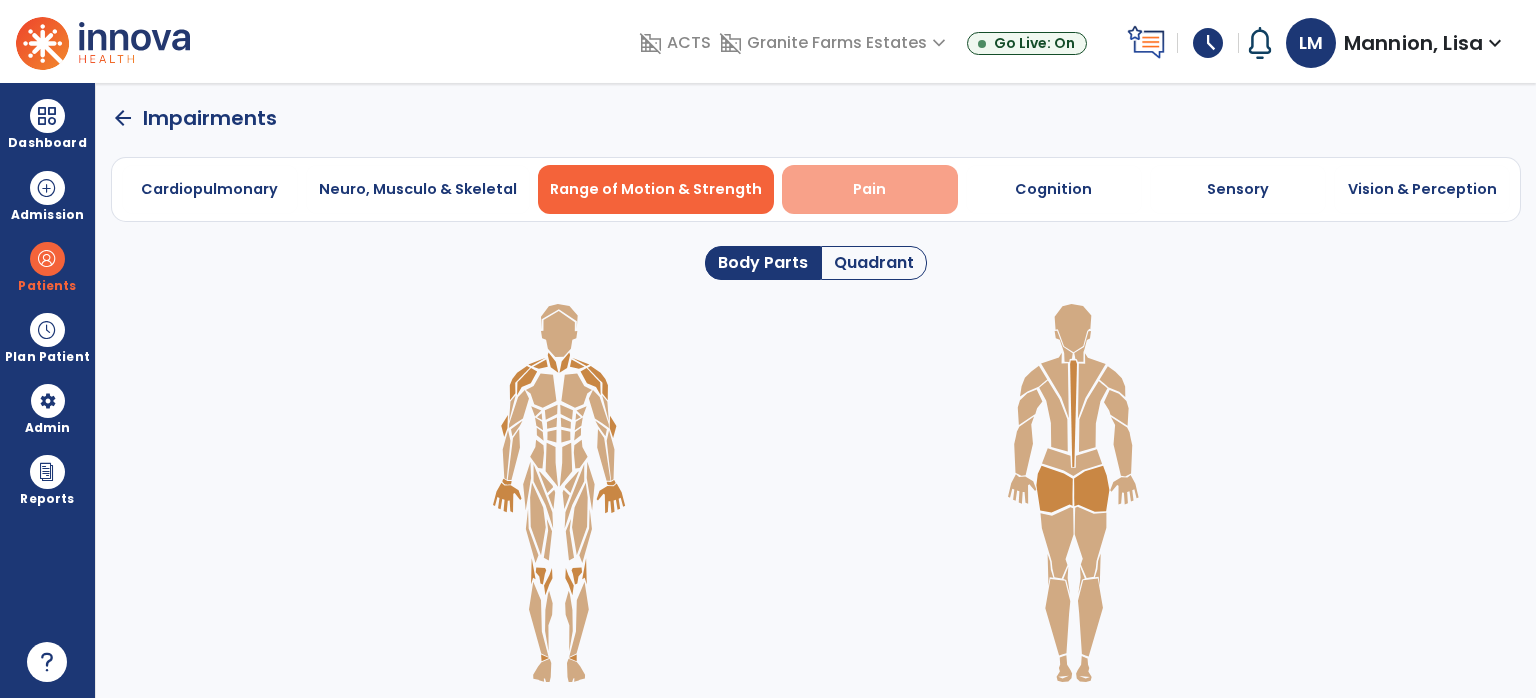 click on "Pain" at bounding box center [870, 189] 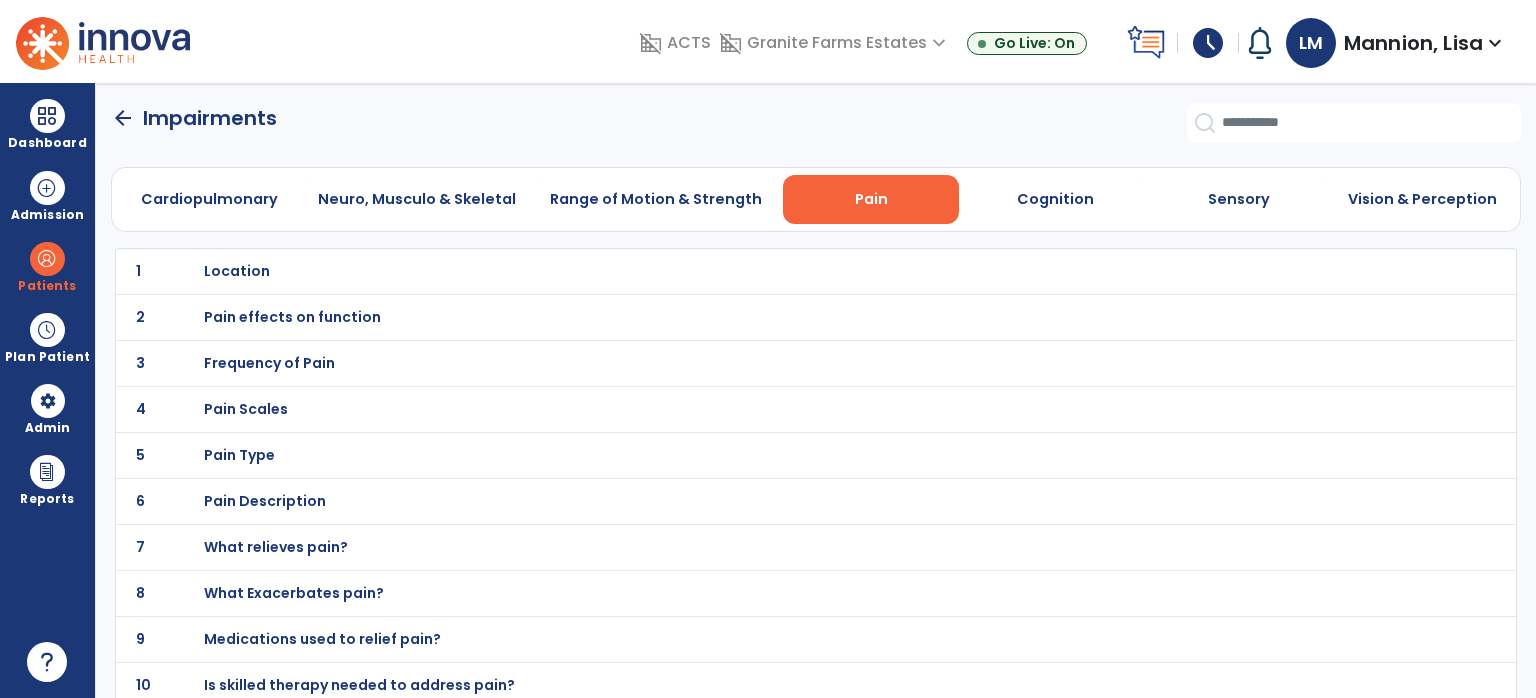 click on "Pain Scales" at bounding box center [237, 271] 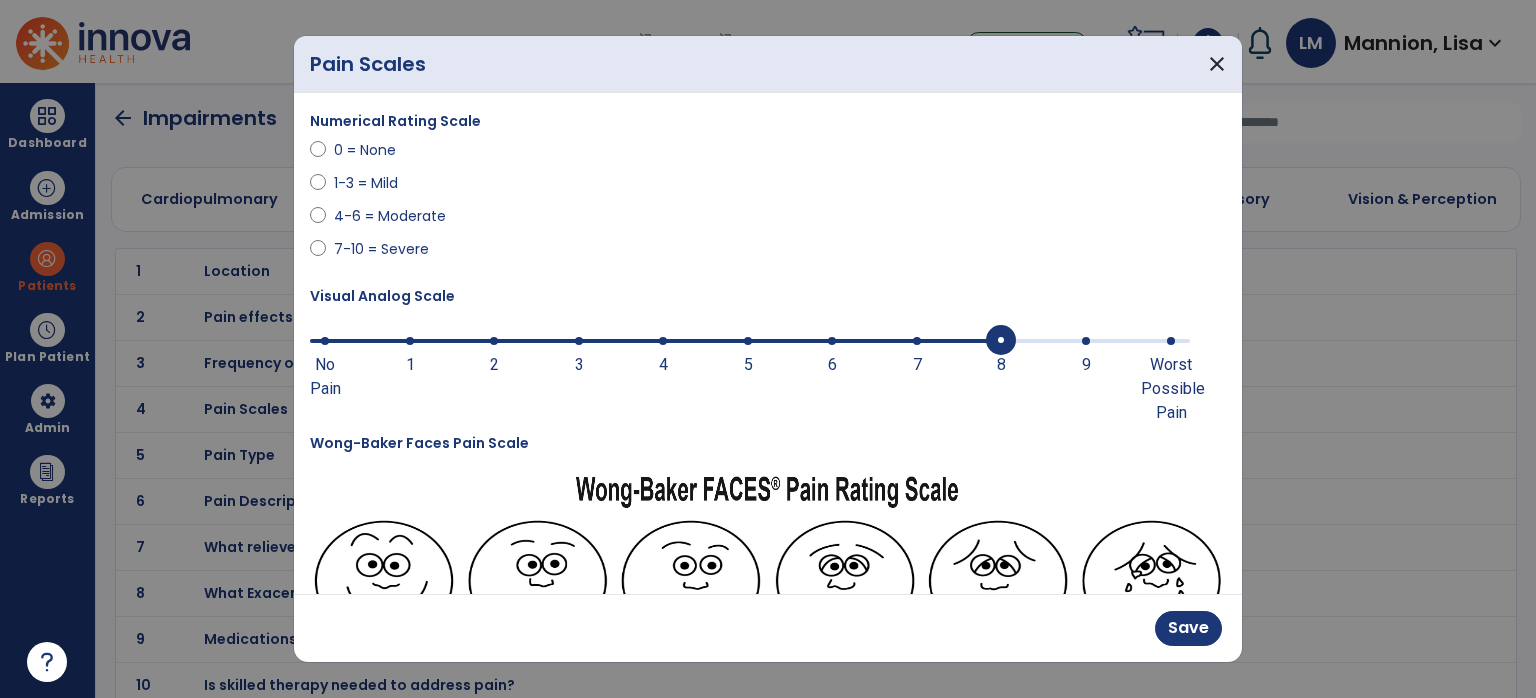 click at bounding box center [1001, 341] 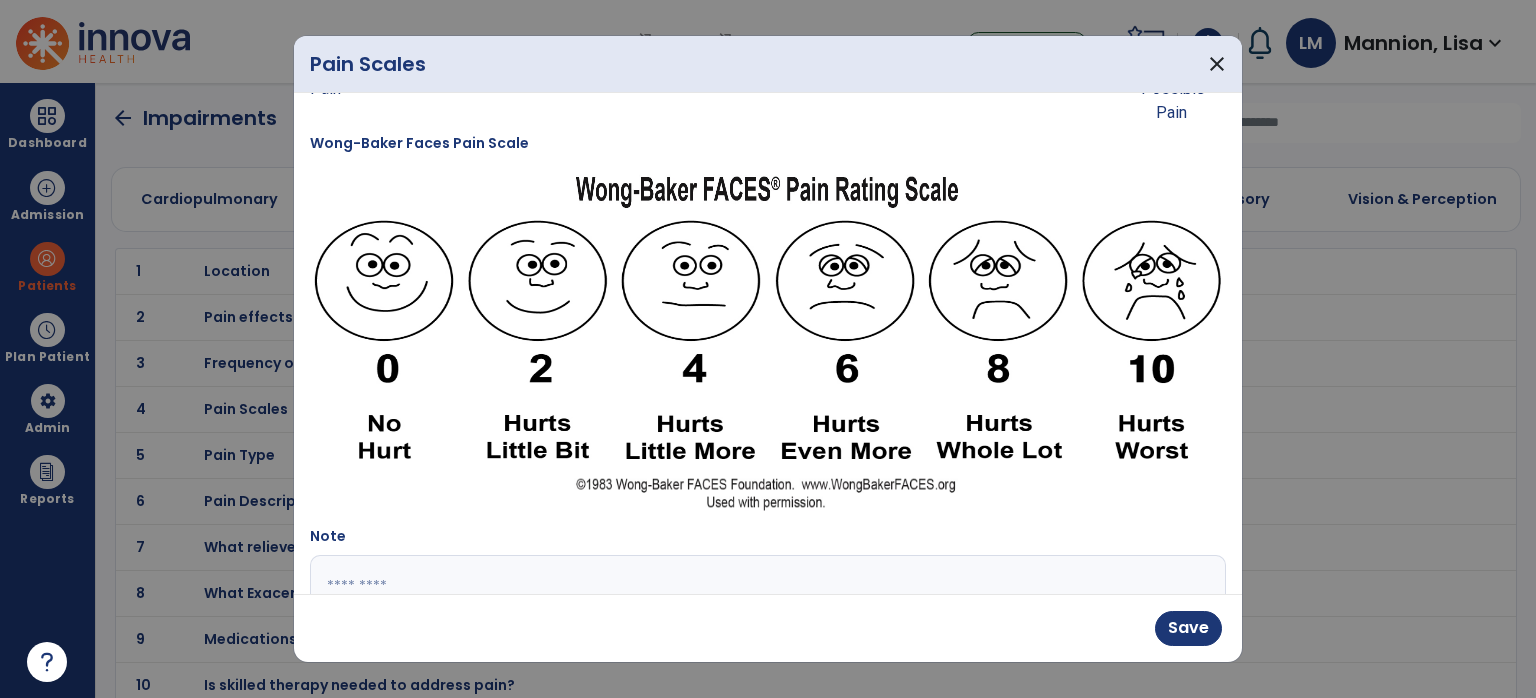 scroll, scrollTop: 444, scrollLeft: 0, axis: vertical 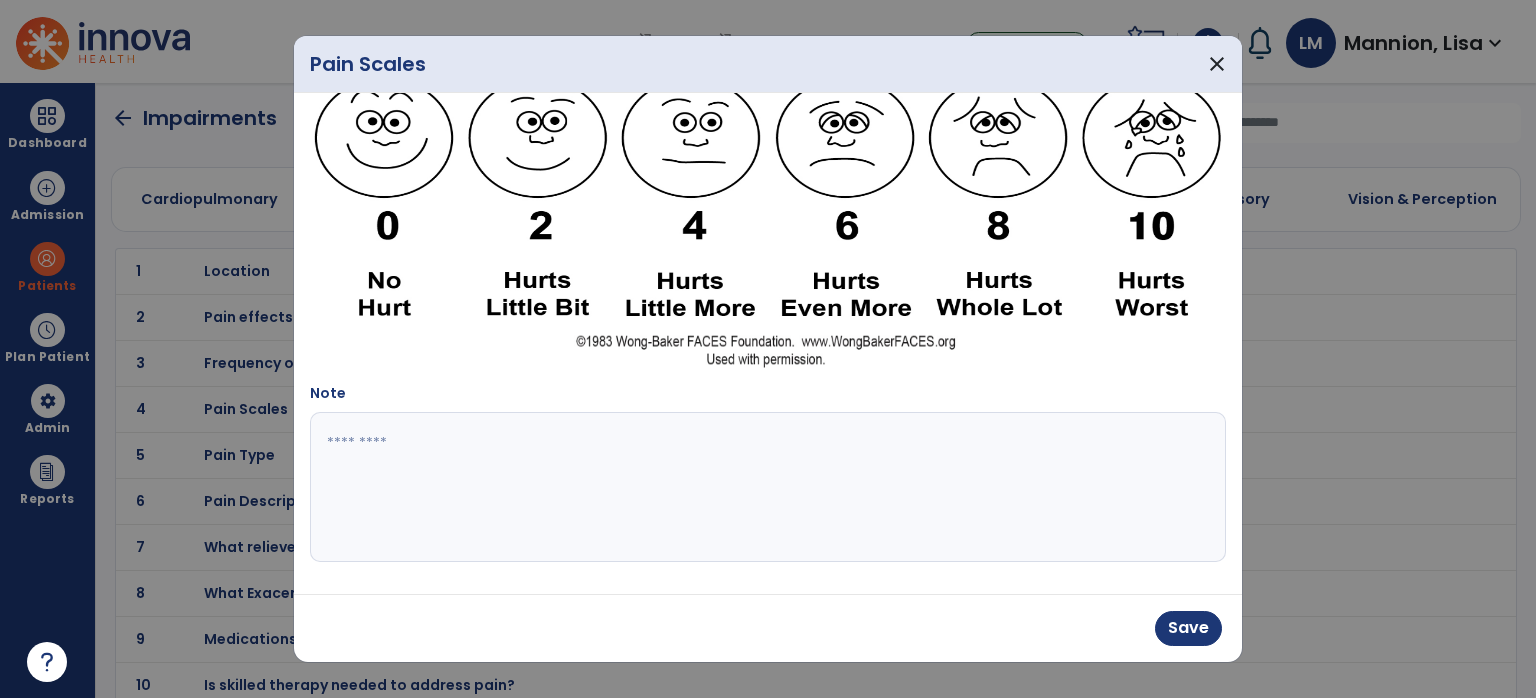click at bounding box center (766, 487) 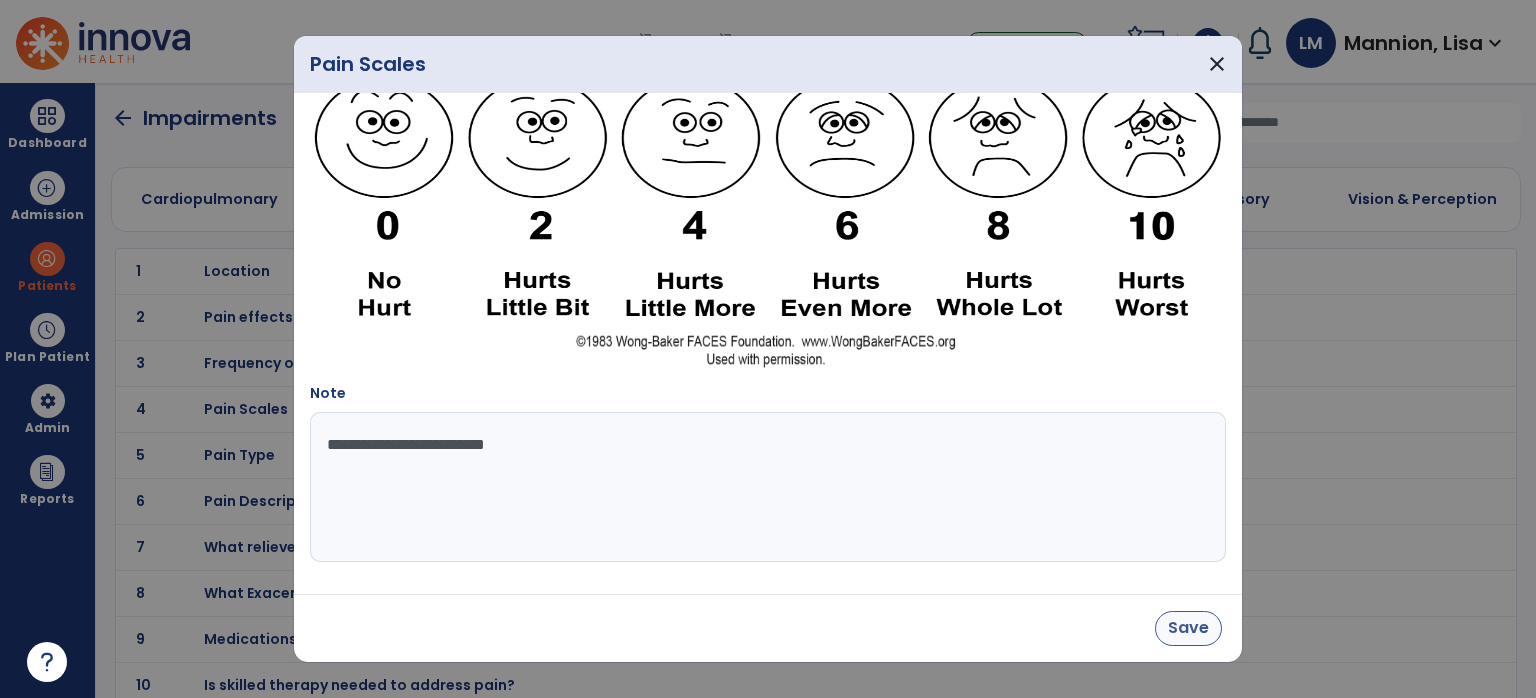type on "**********" 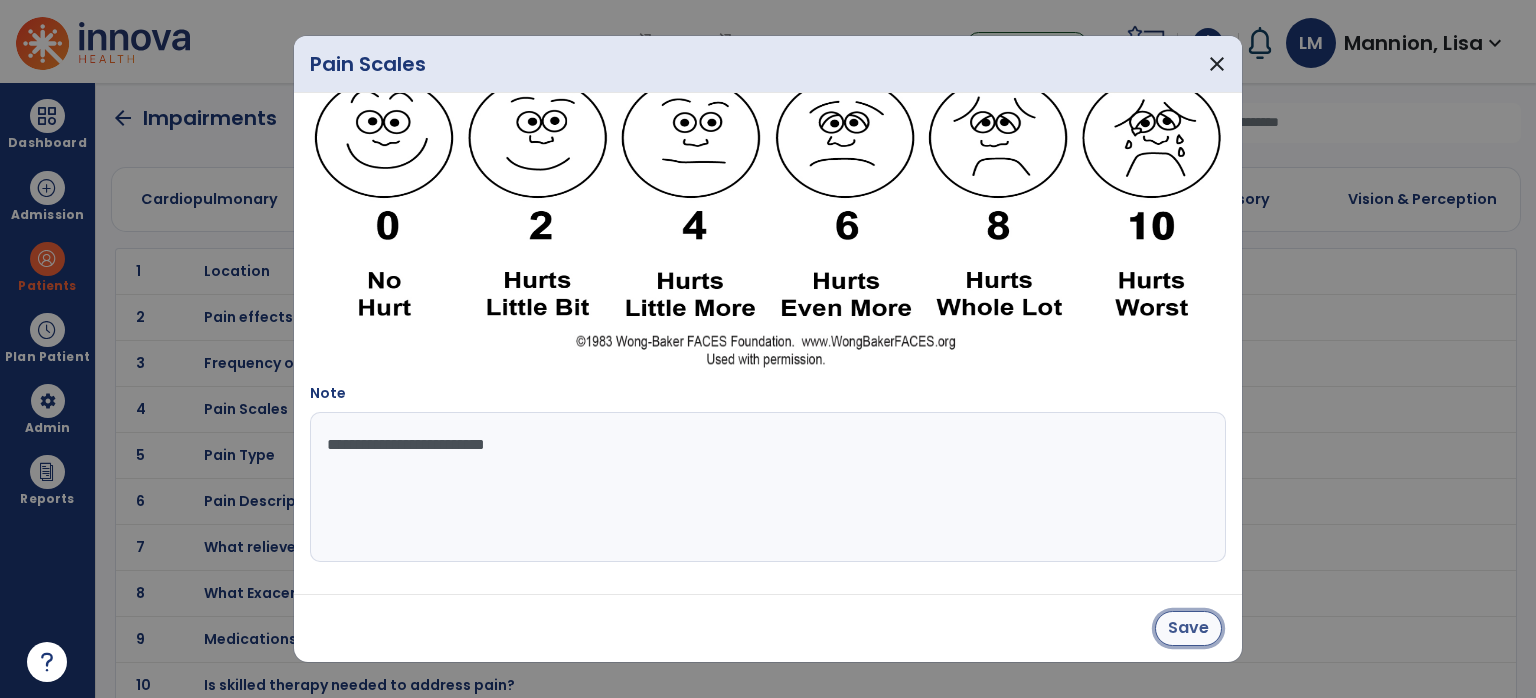 click on "Save" at bounding box center [1188, 628] 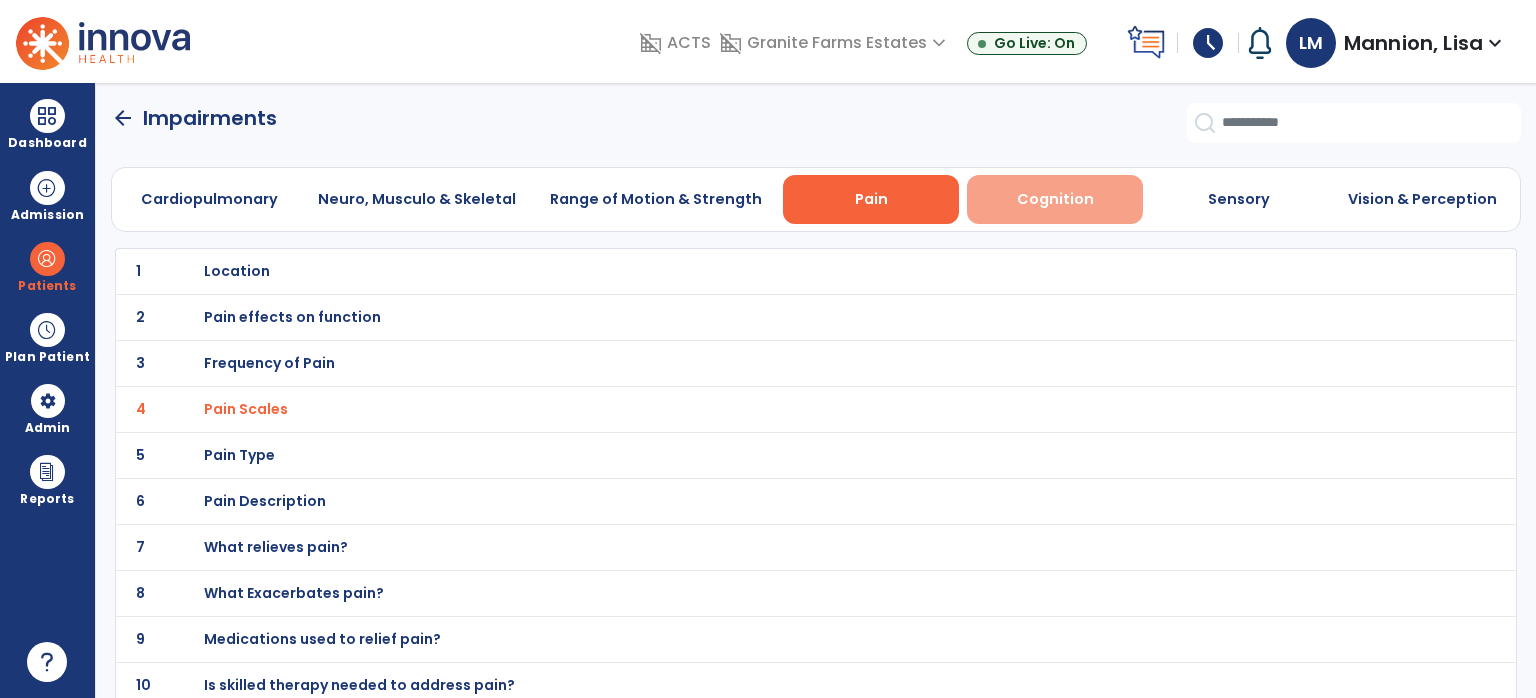 click on "Cognition" at bounding box center (1055, 199) 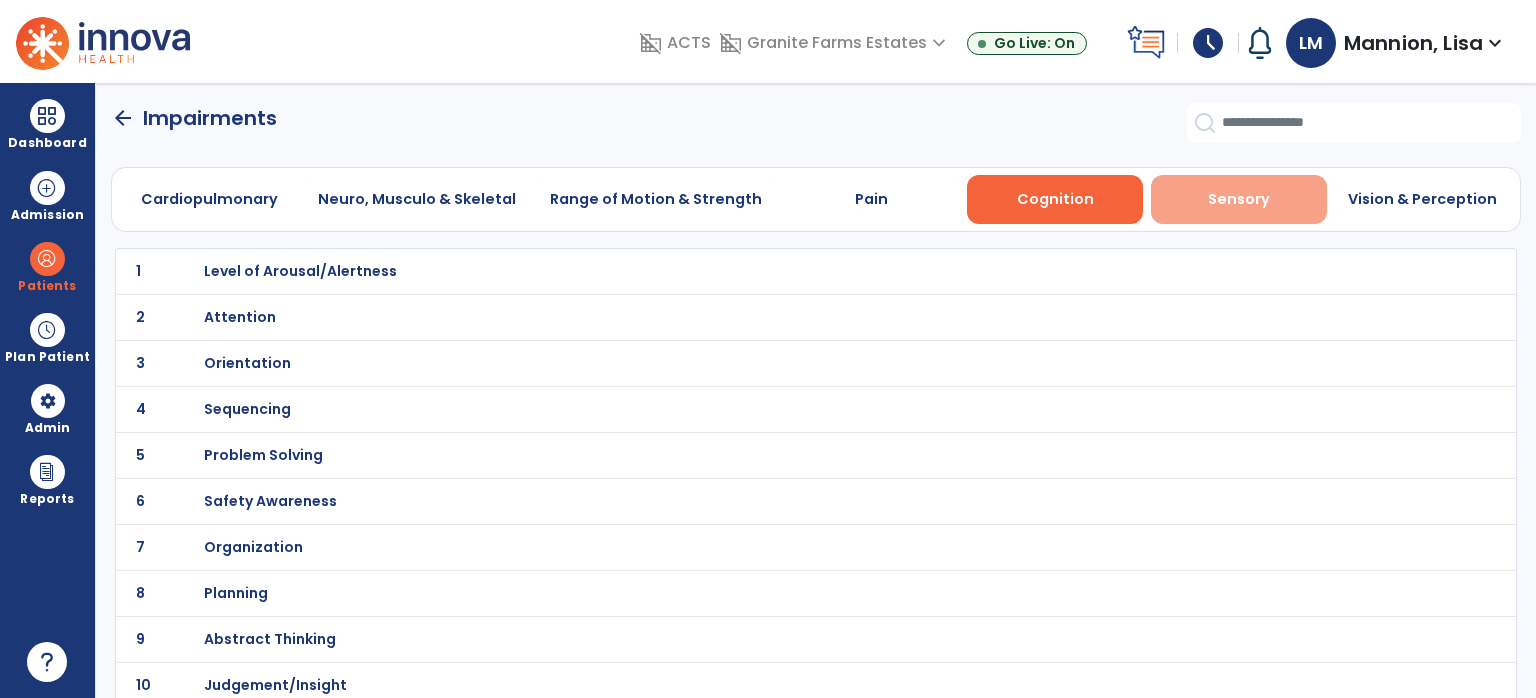 click on "Sensory" at bounding box center (1239, 199) 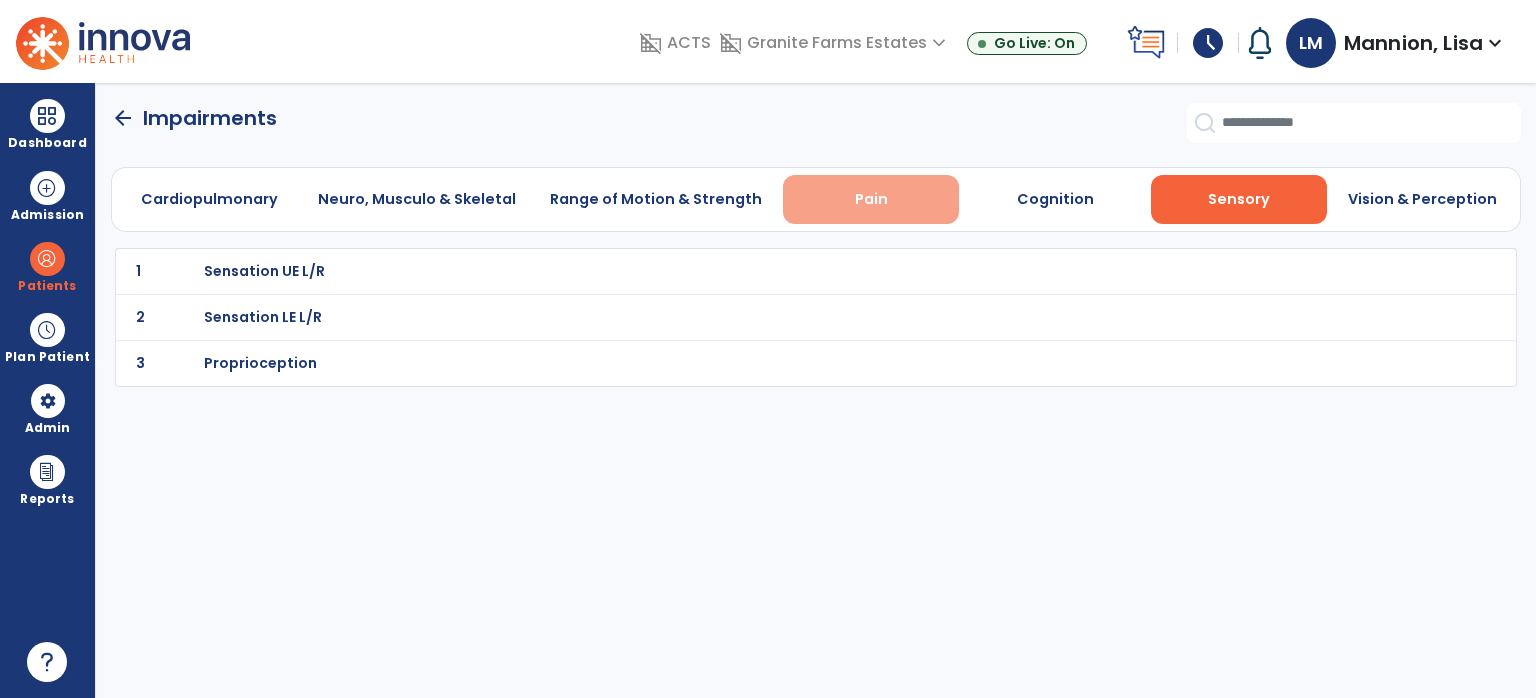 click on "Pain" at bounding box center (871, 199) 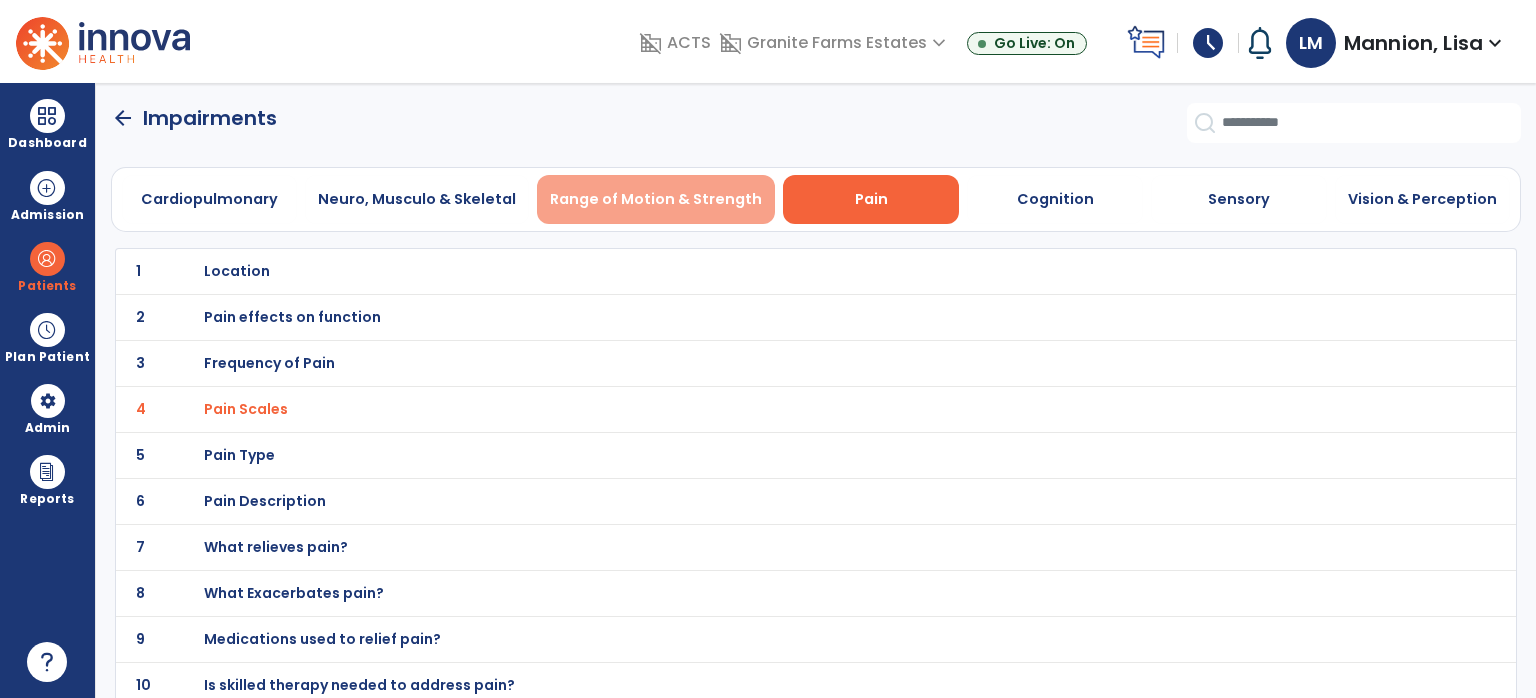 click on "Range of Motion & Strength" at bounding box center [656, 199] 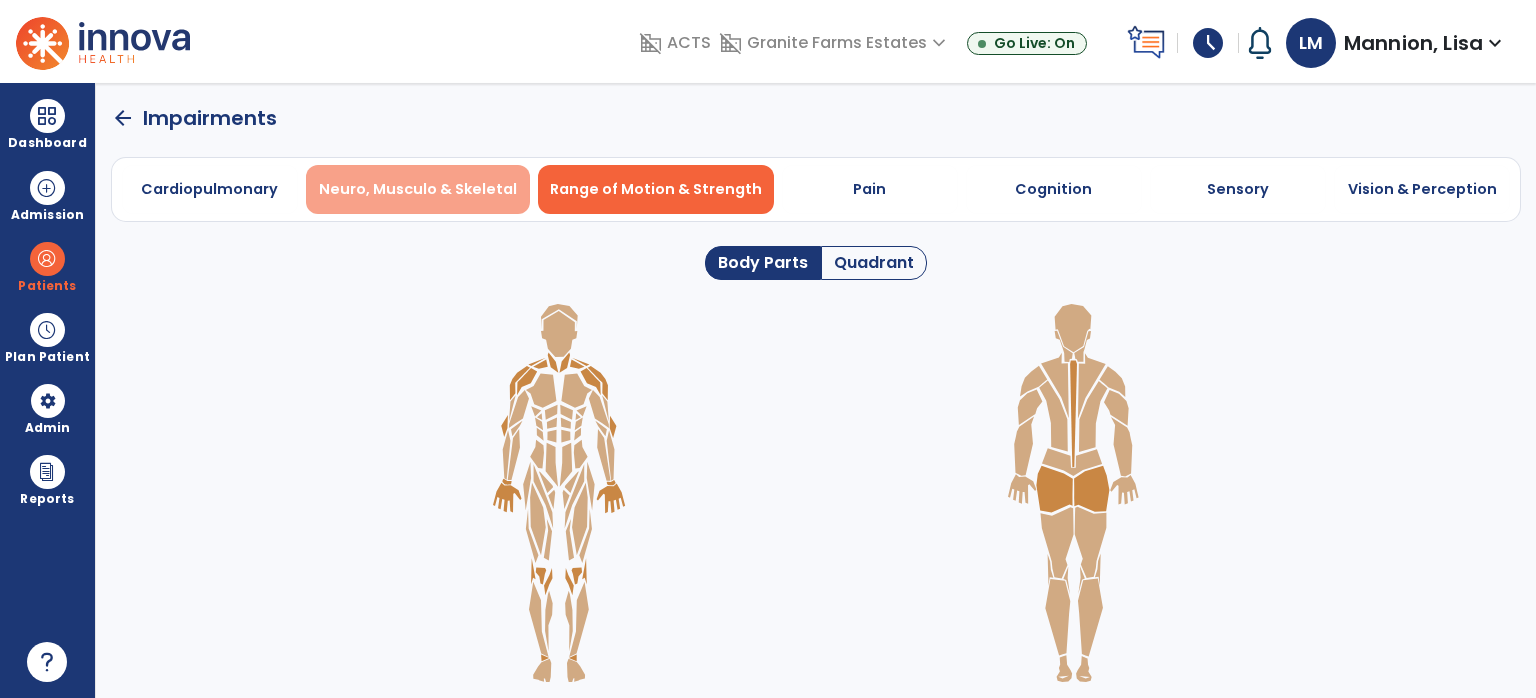 click on "Neuro, Musculo & Skeletal" at bounding box center [418, 189] 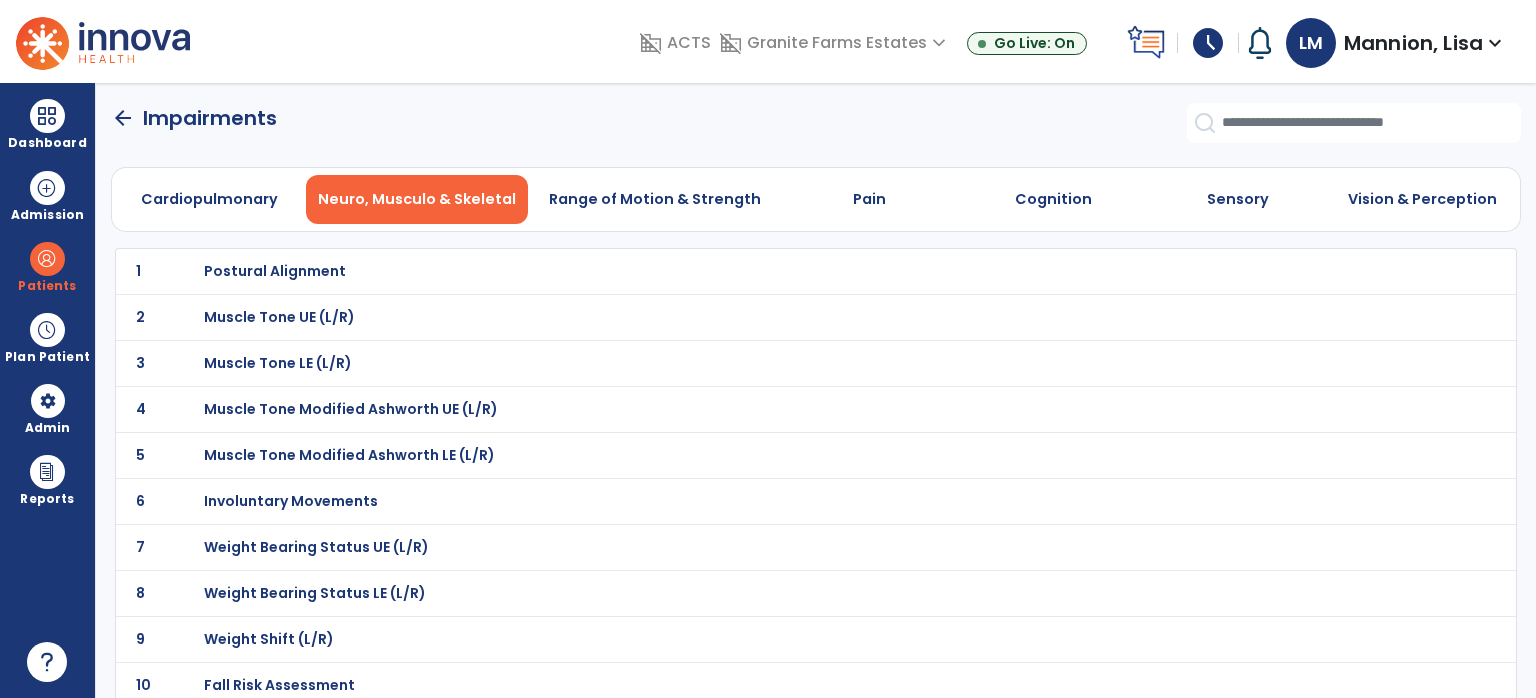 click on "arrow_back" 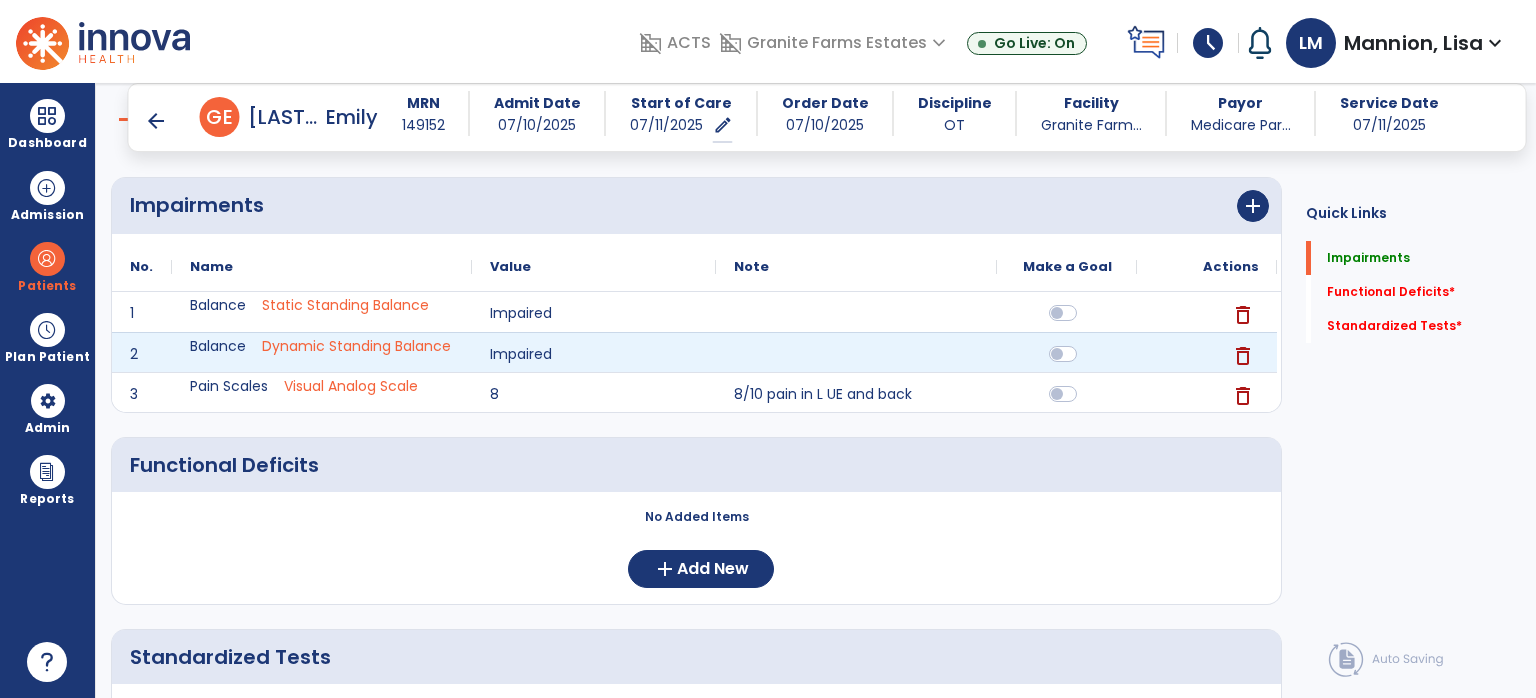 scroll, scrollTop: 200, scrollLeft: 0, axis: vertical 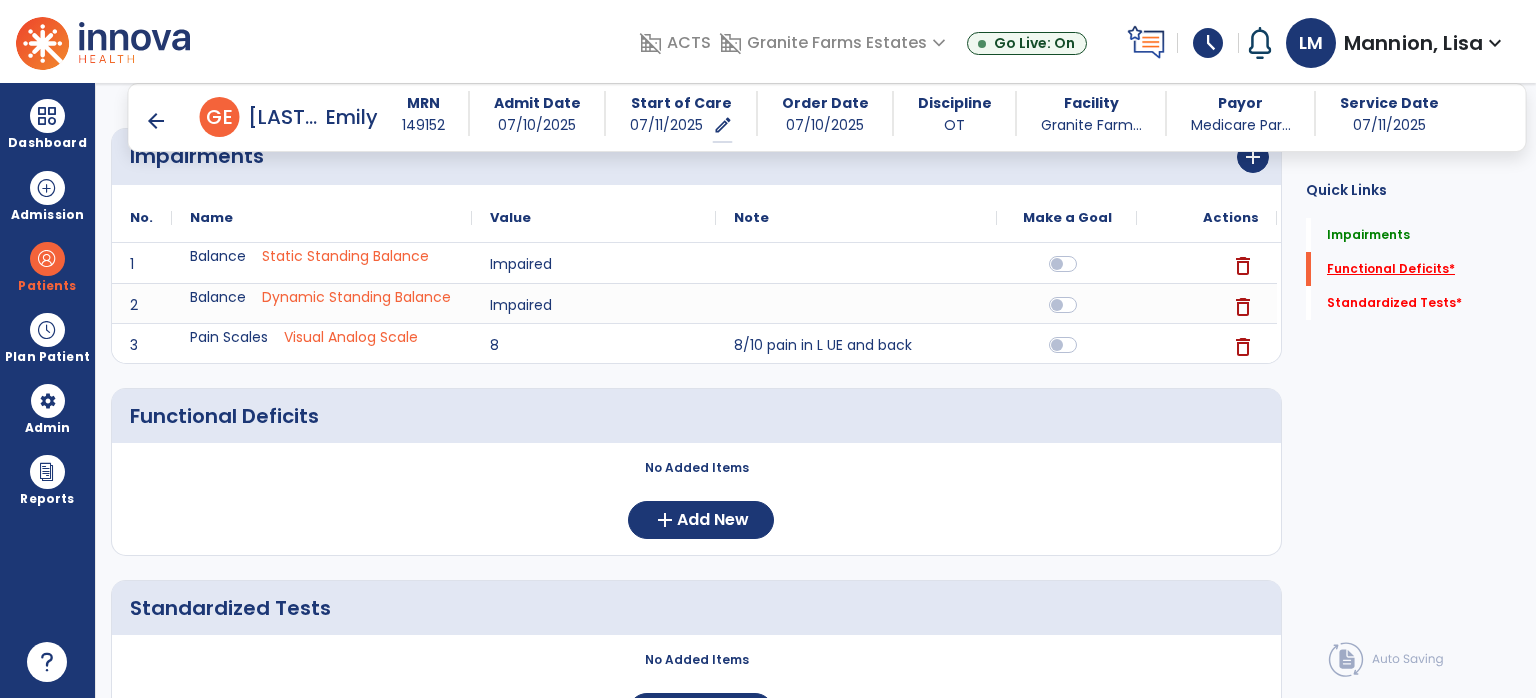 click on "Functional Deficits   *" 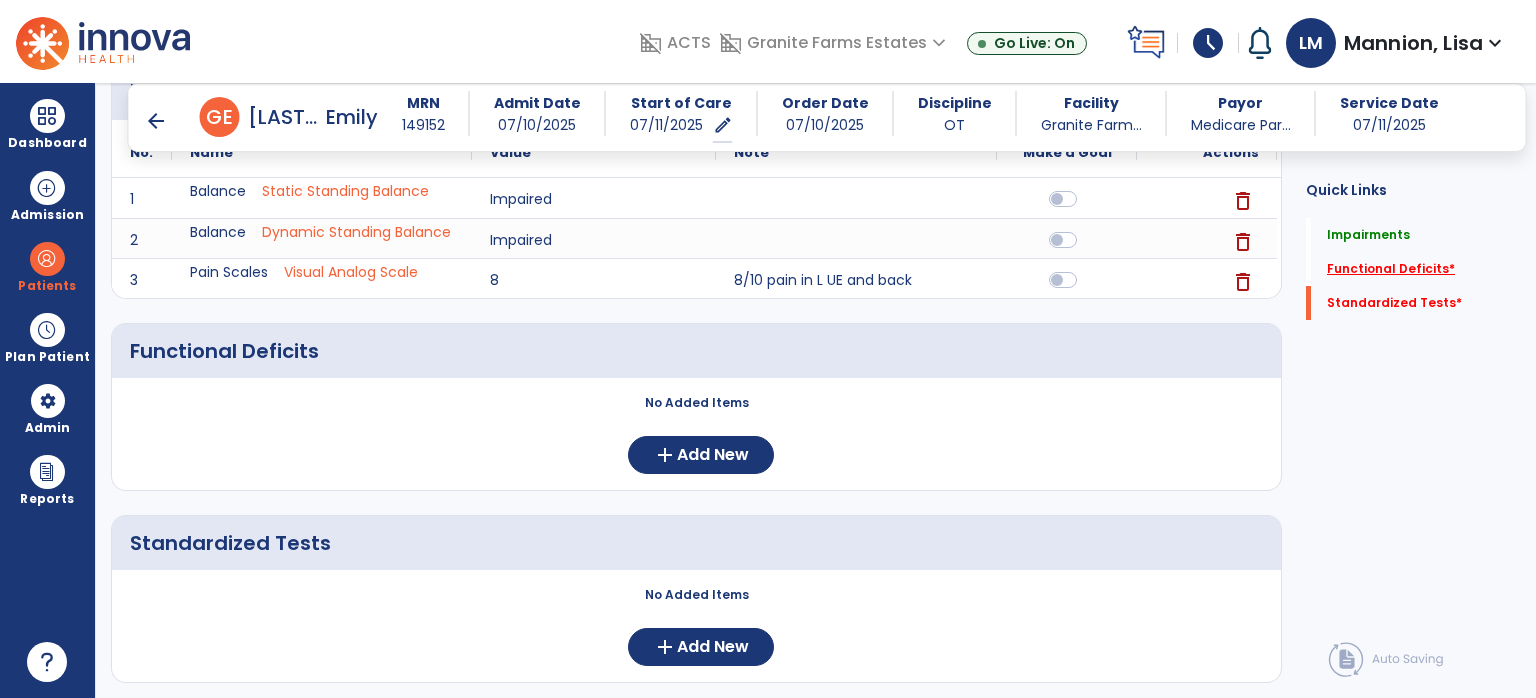 scroll, scrollTop: 281, scrollLeft: 0, axis: vertical 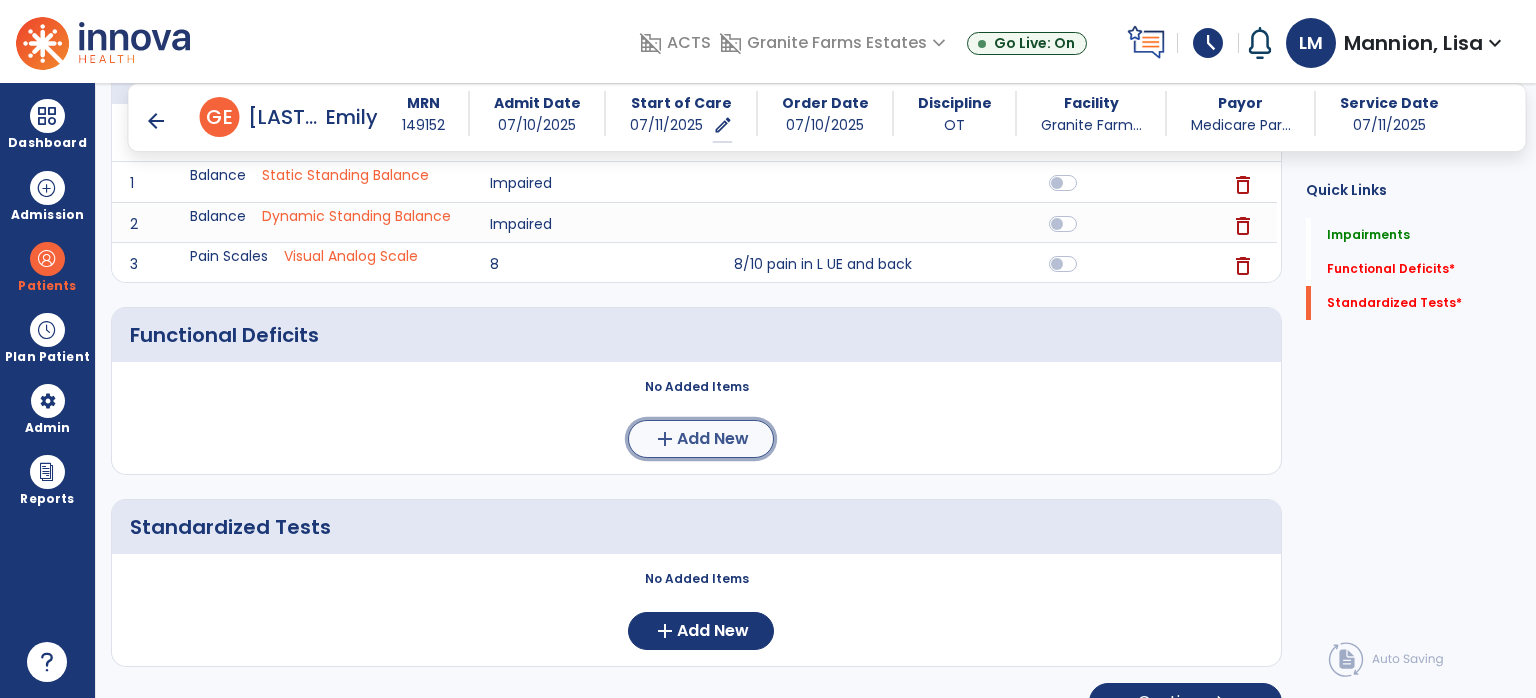 click on "Add New" 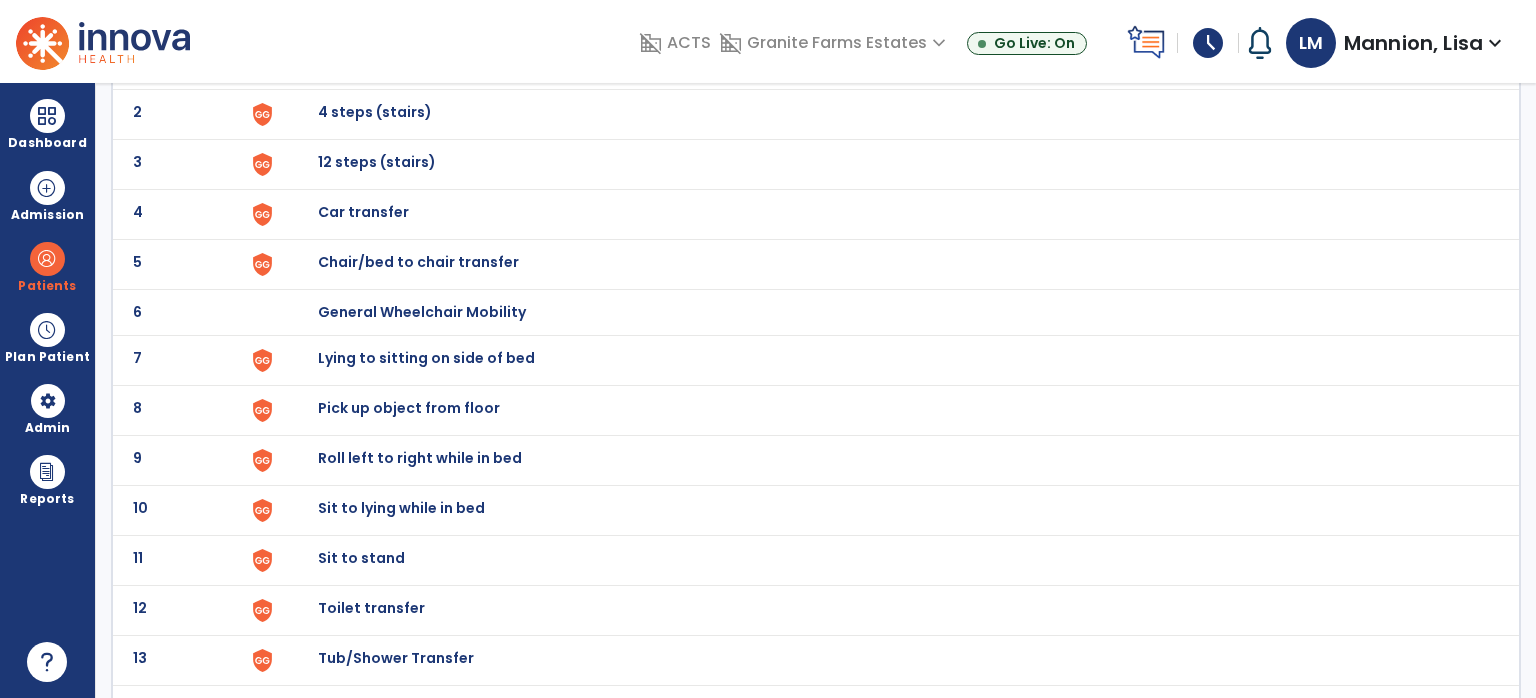 scroll, scrollTop: 300, scrollLeft: 0, axis: vertical 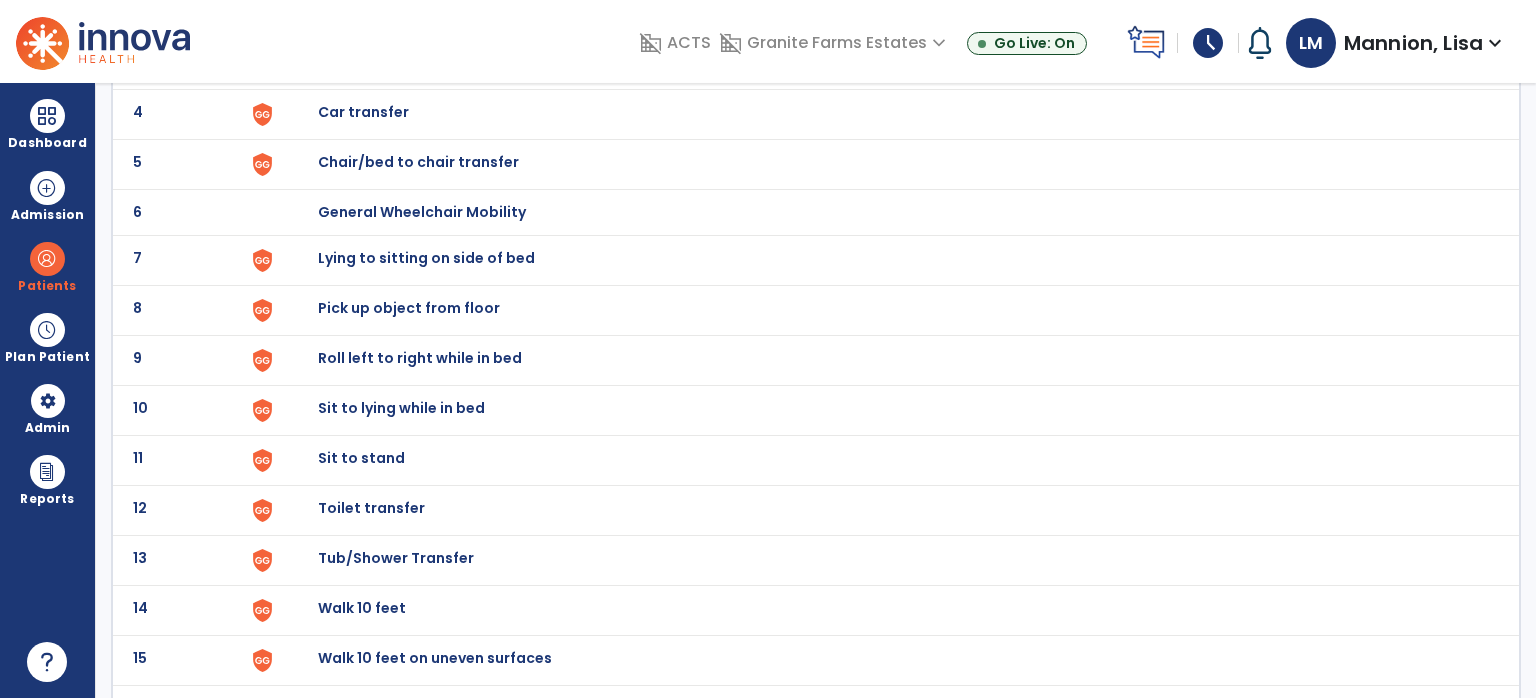 click on "Toilet transfer" at bounding box center [364, -38] 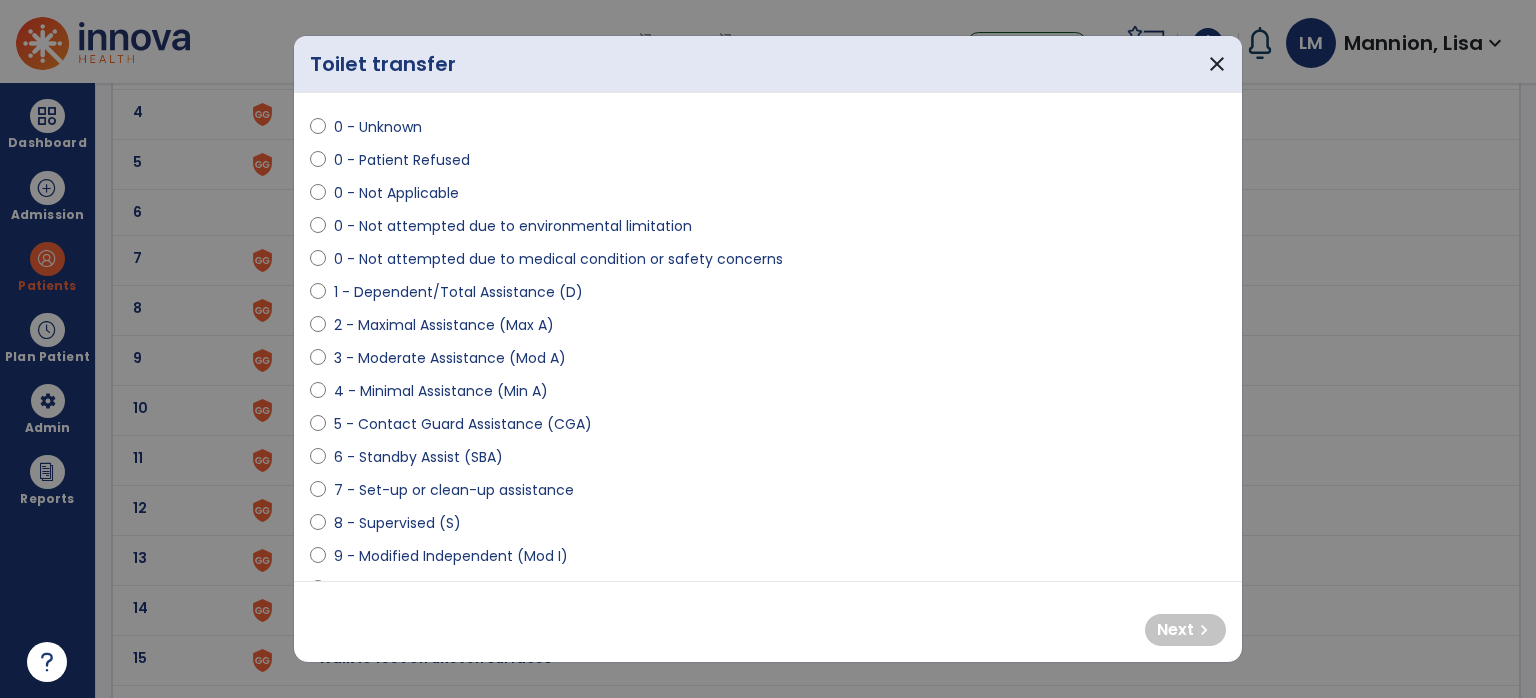 scroll, scrollTop: 100, scrollLeft: 0, axis: vertical 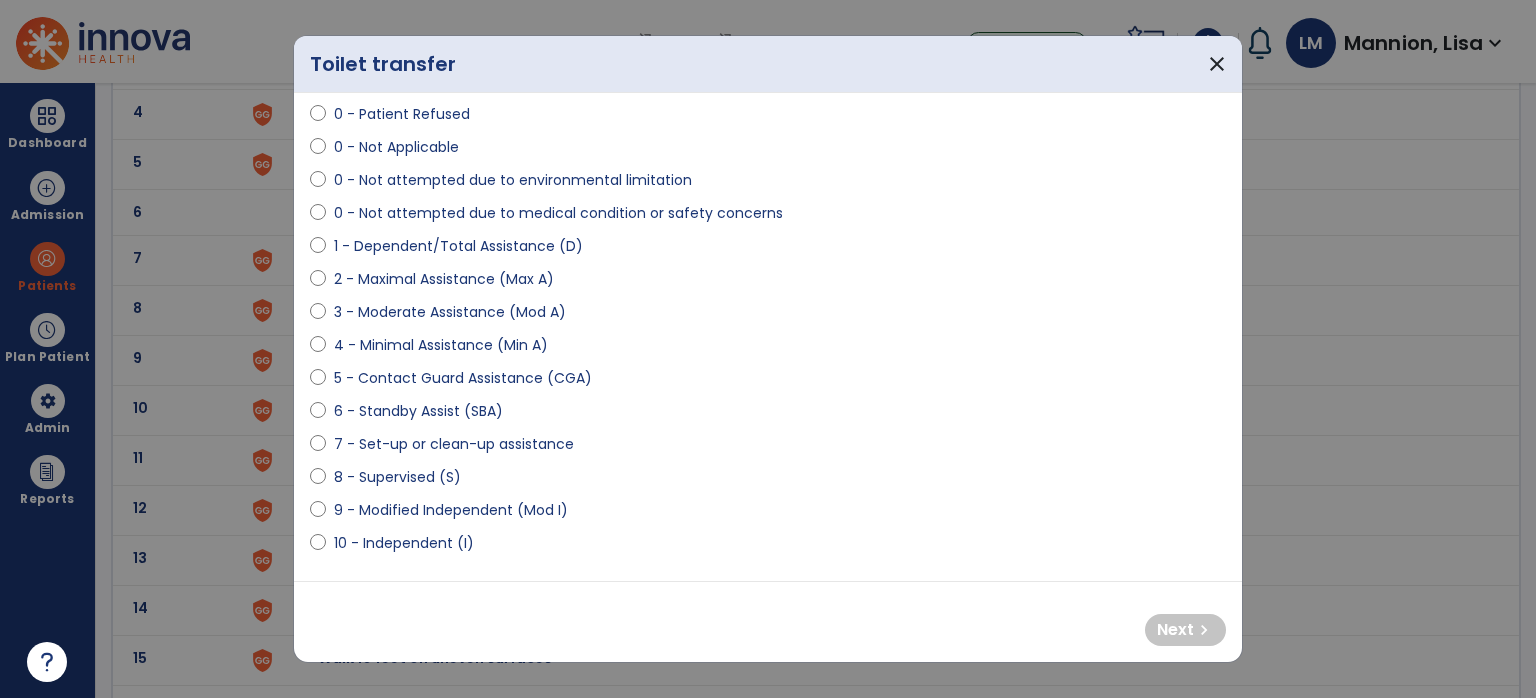 select on "**********" 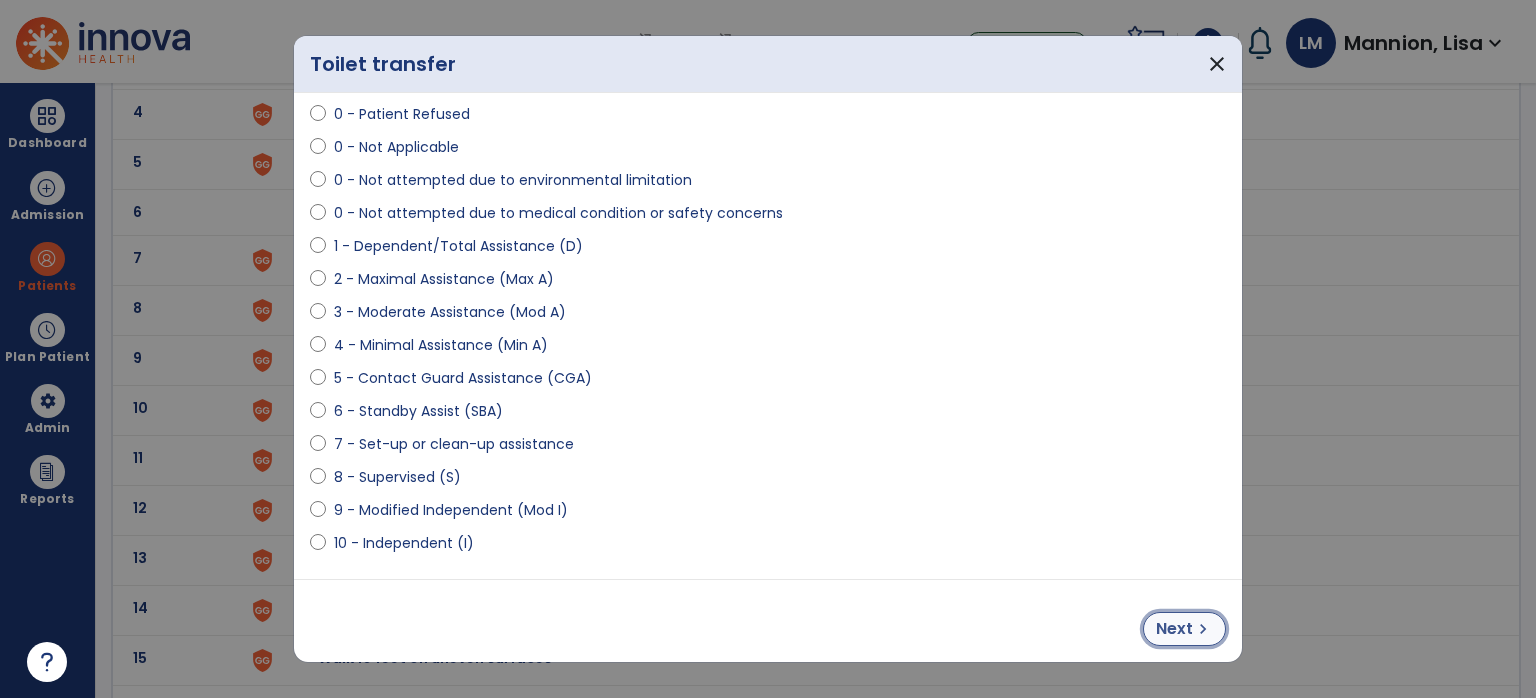 click on "Next  chevron_right" at bounding box center (1184, 629) 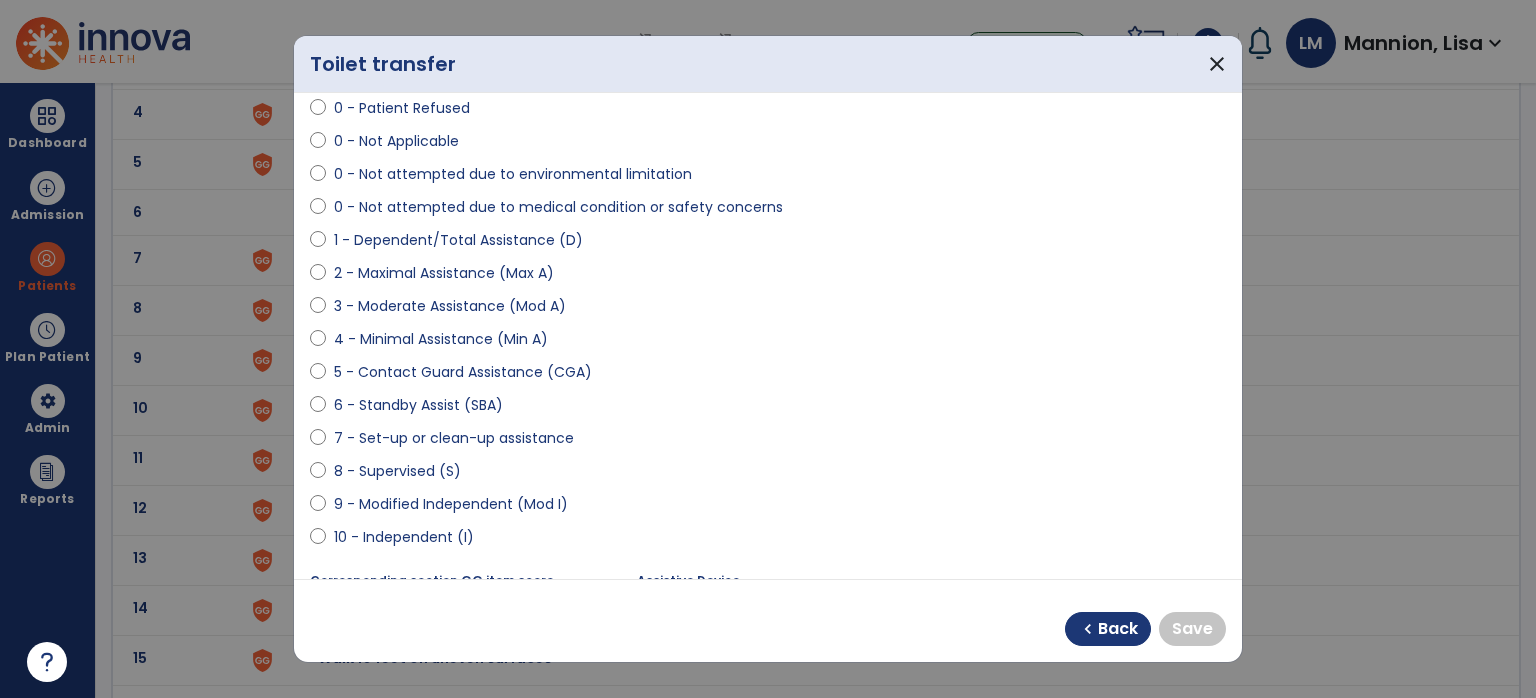 scroll, scrollTop: 406, scrollLeft: 0, axis: vertical 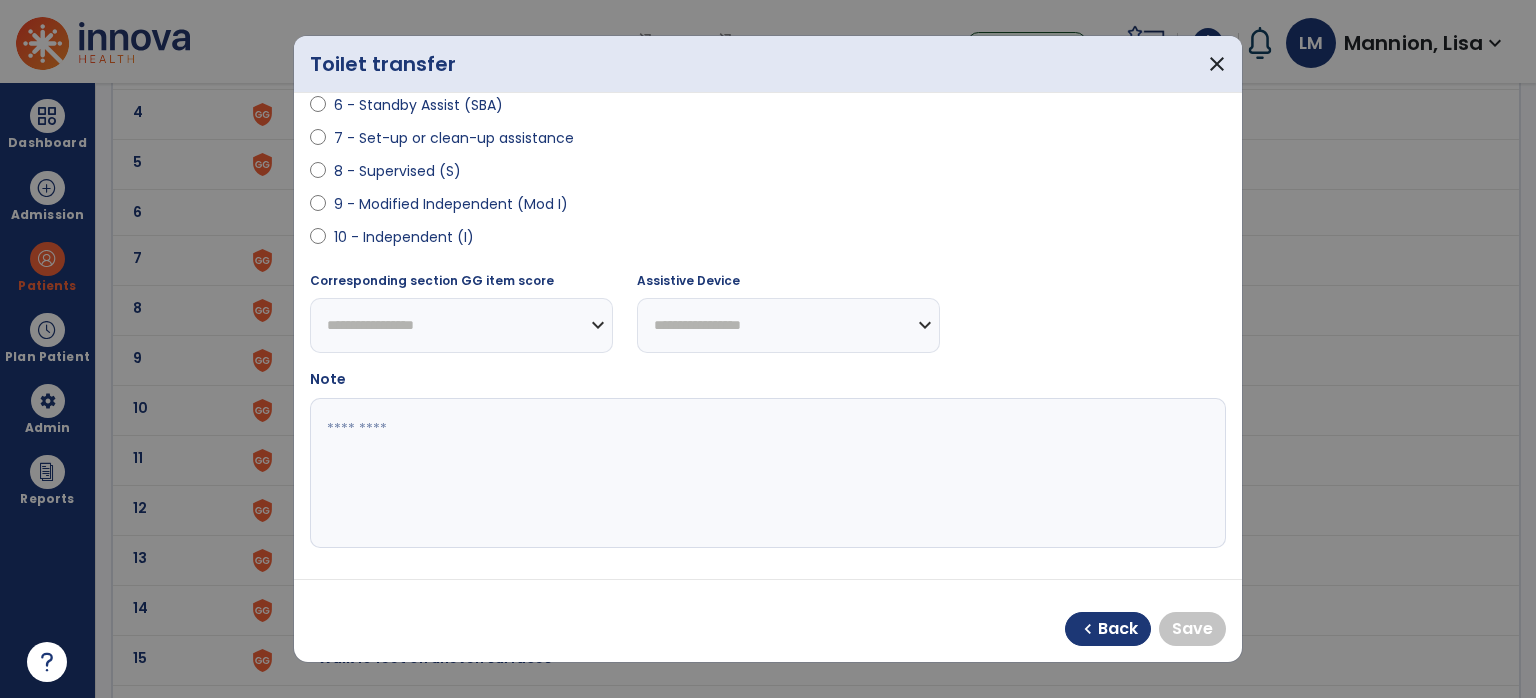 select on "**********" 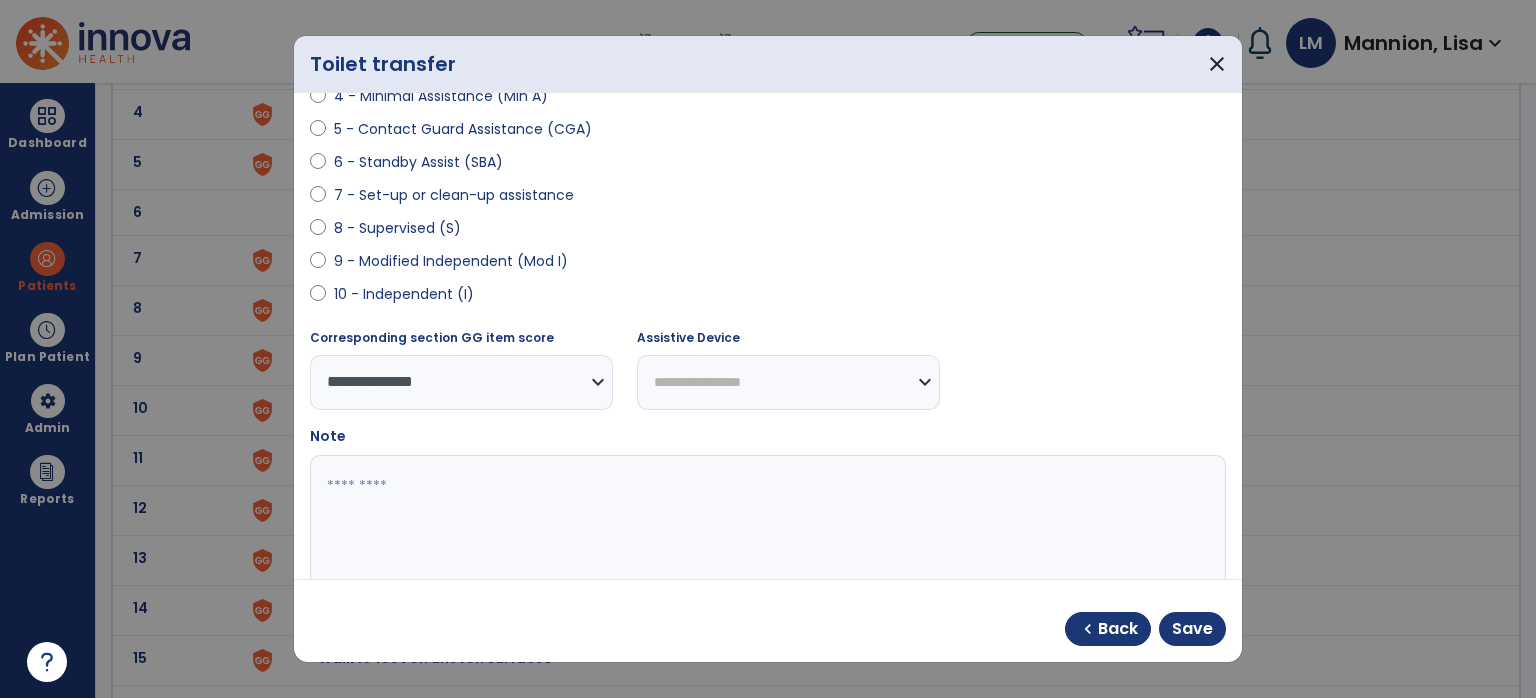 scroll, scrollTop: 306, scrollLeft: 0, axis: vertical 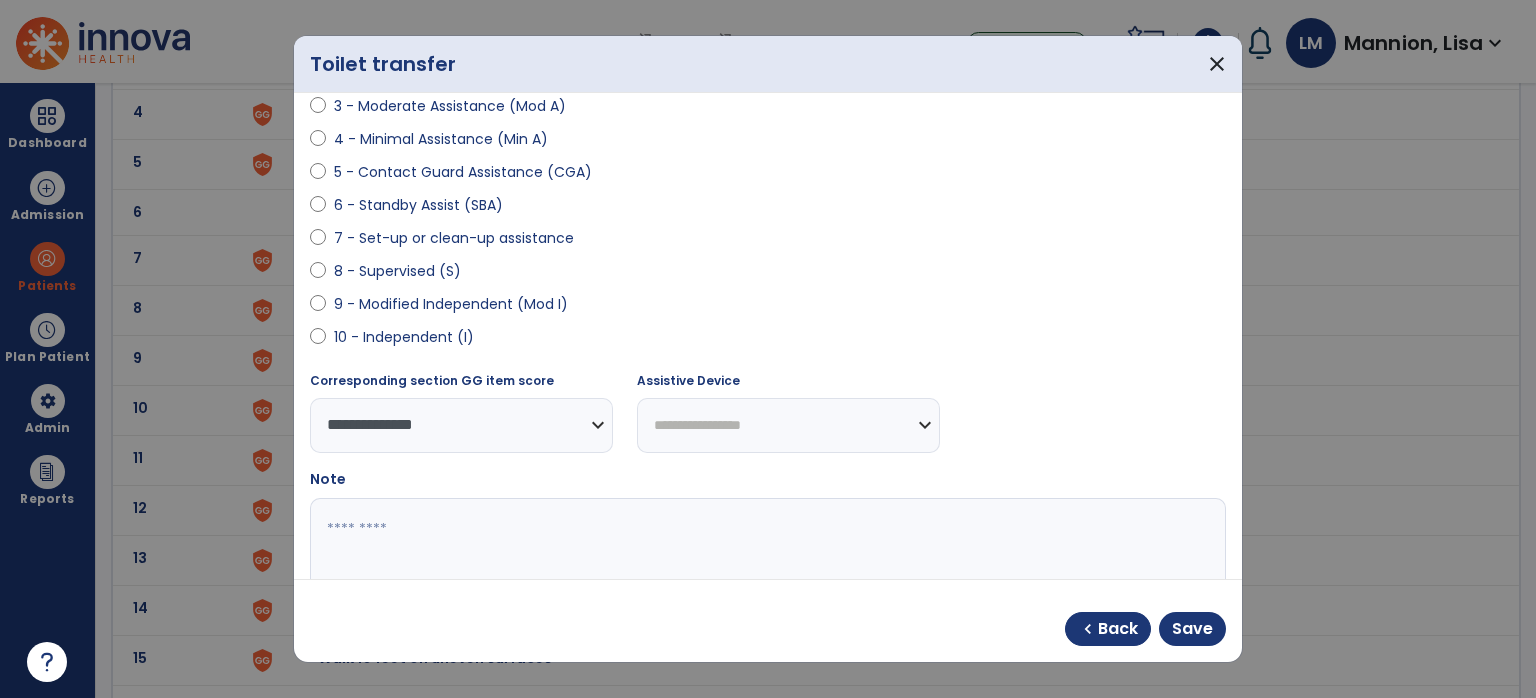 click on "**********" at bounding box center (788, 425) 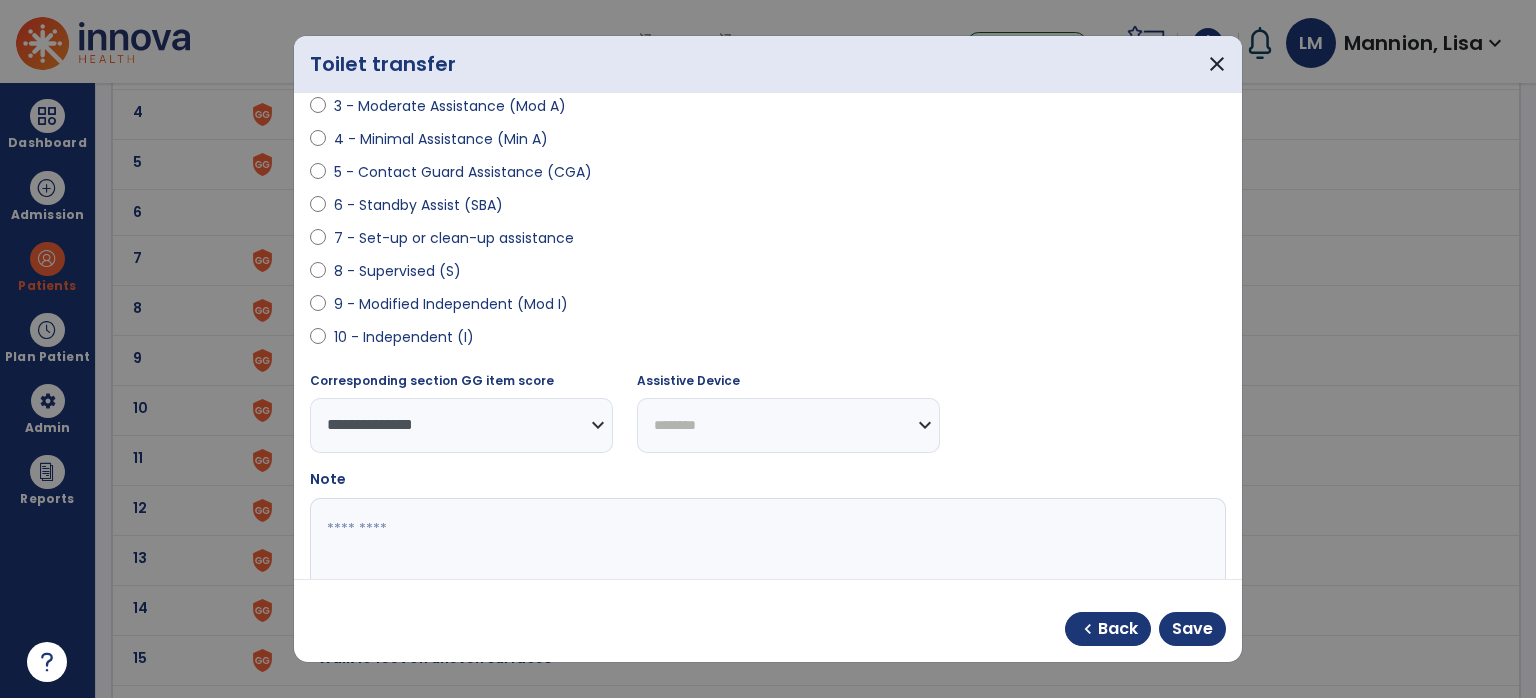 click on "**********" at bounding box center (788, 425) 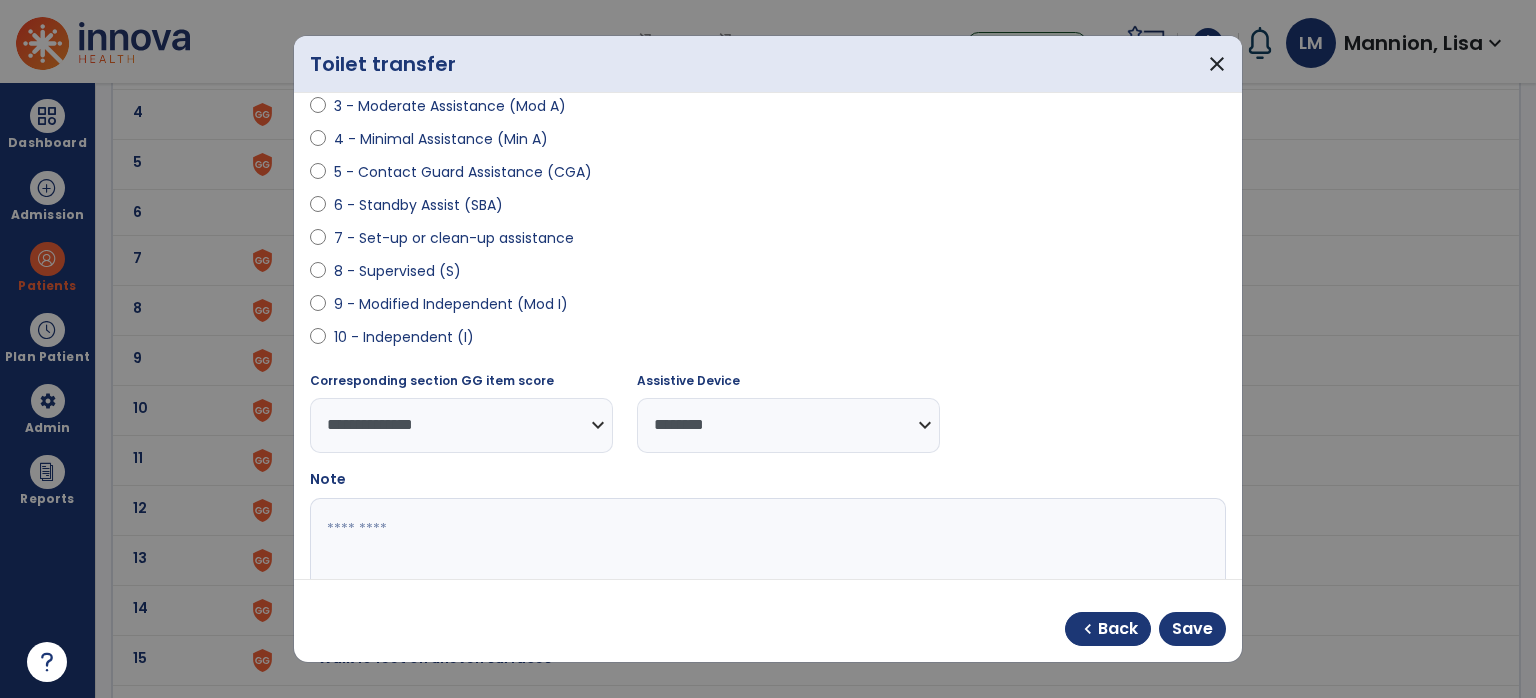click on "**********" at bounding box center [788, 425] 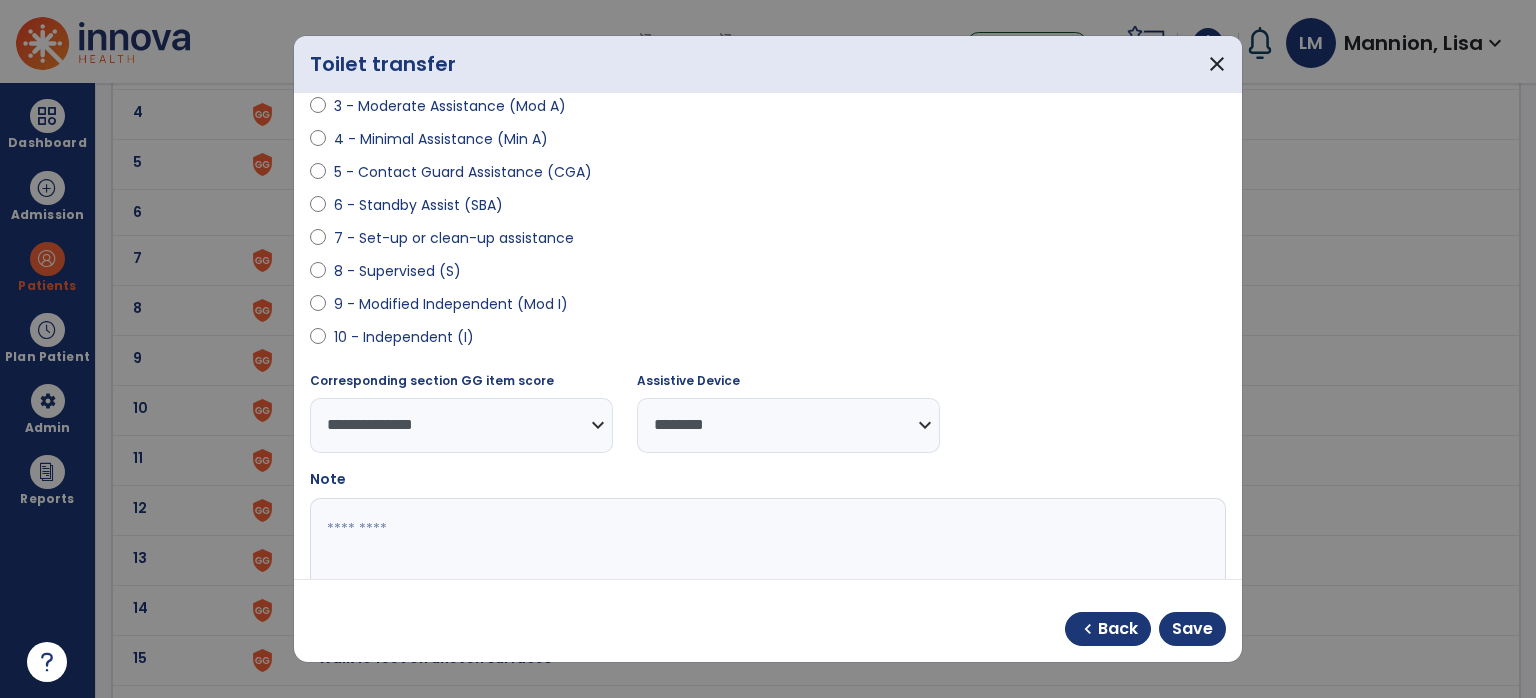 select on "****" 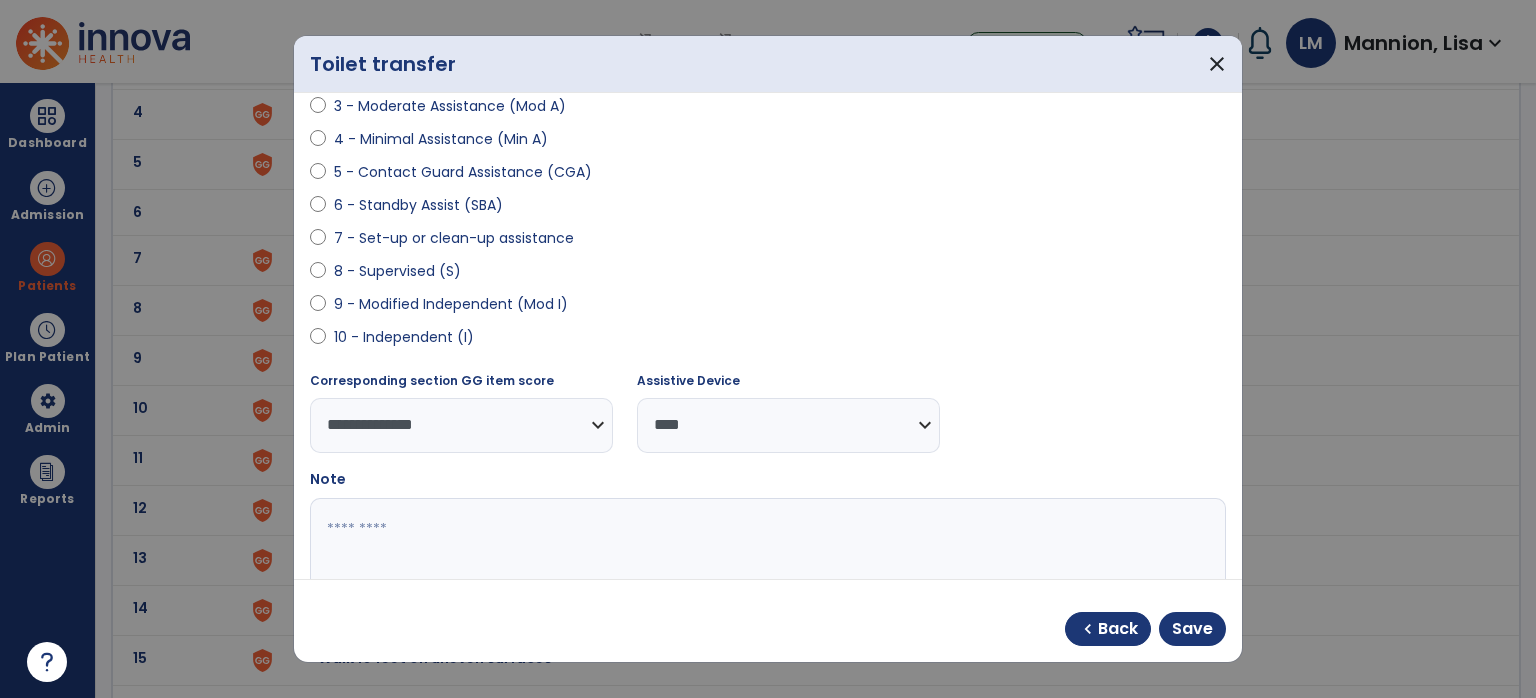 click on "**********" at bounding box center [788, 425] 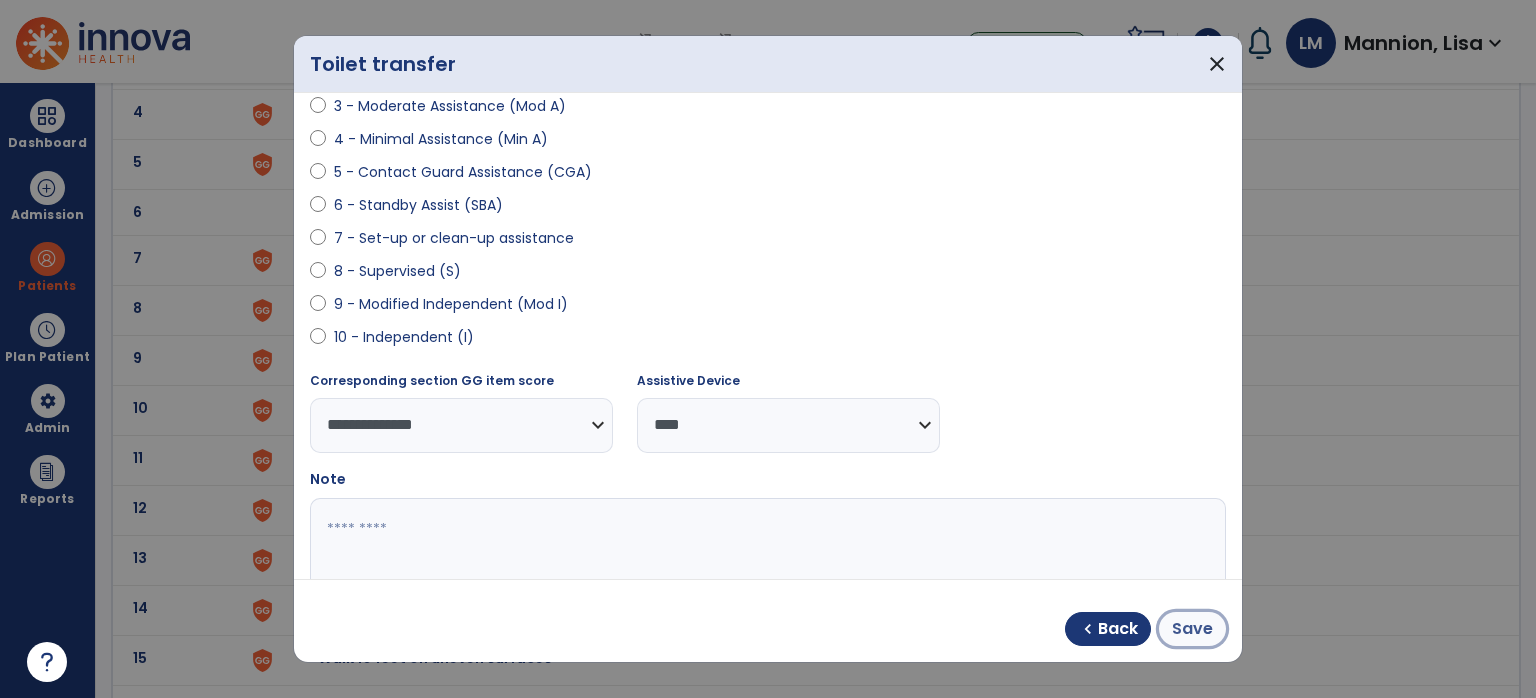 click on "Save" at bounding box center (1192, 629) 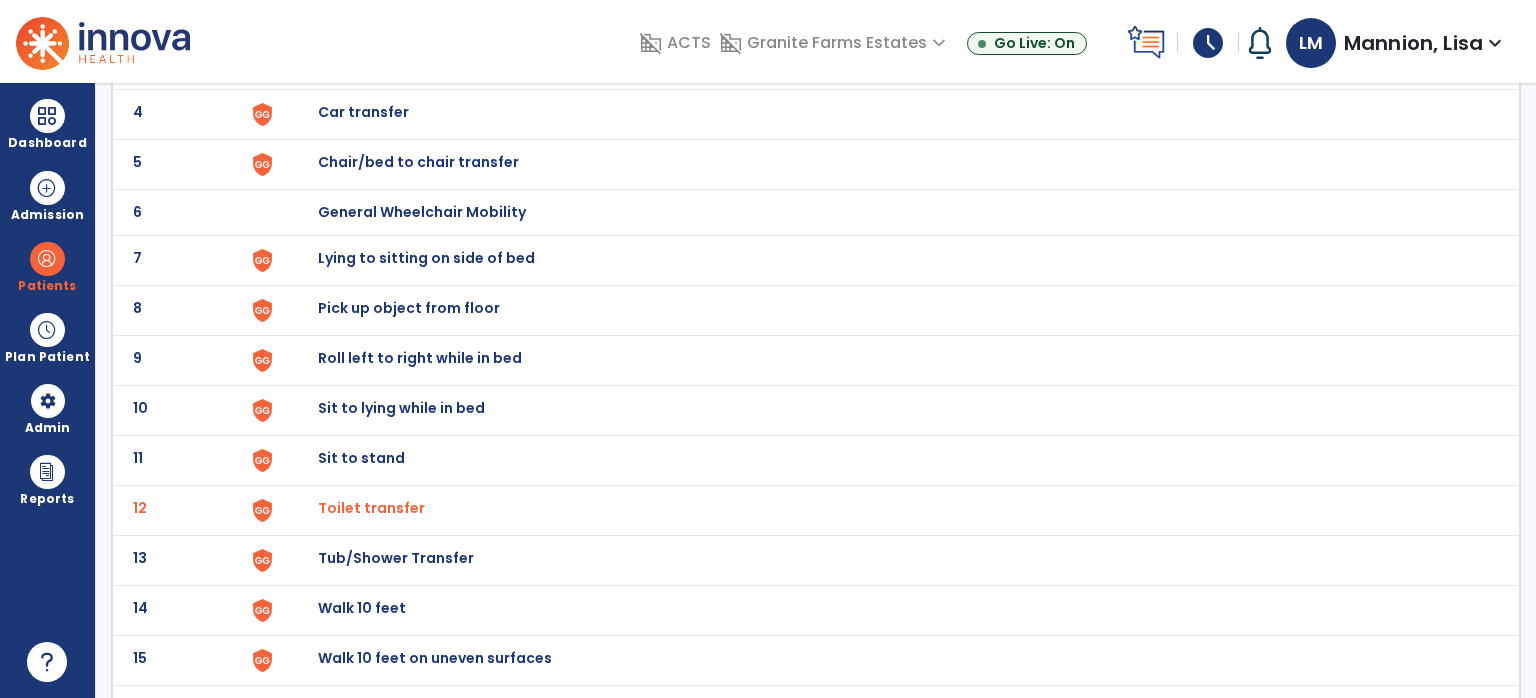 click on "Tub/Shower Transfer" at bounding box center [364, -38] 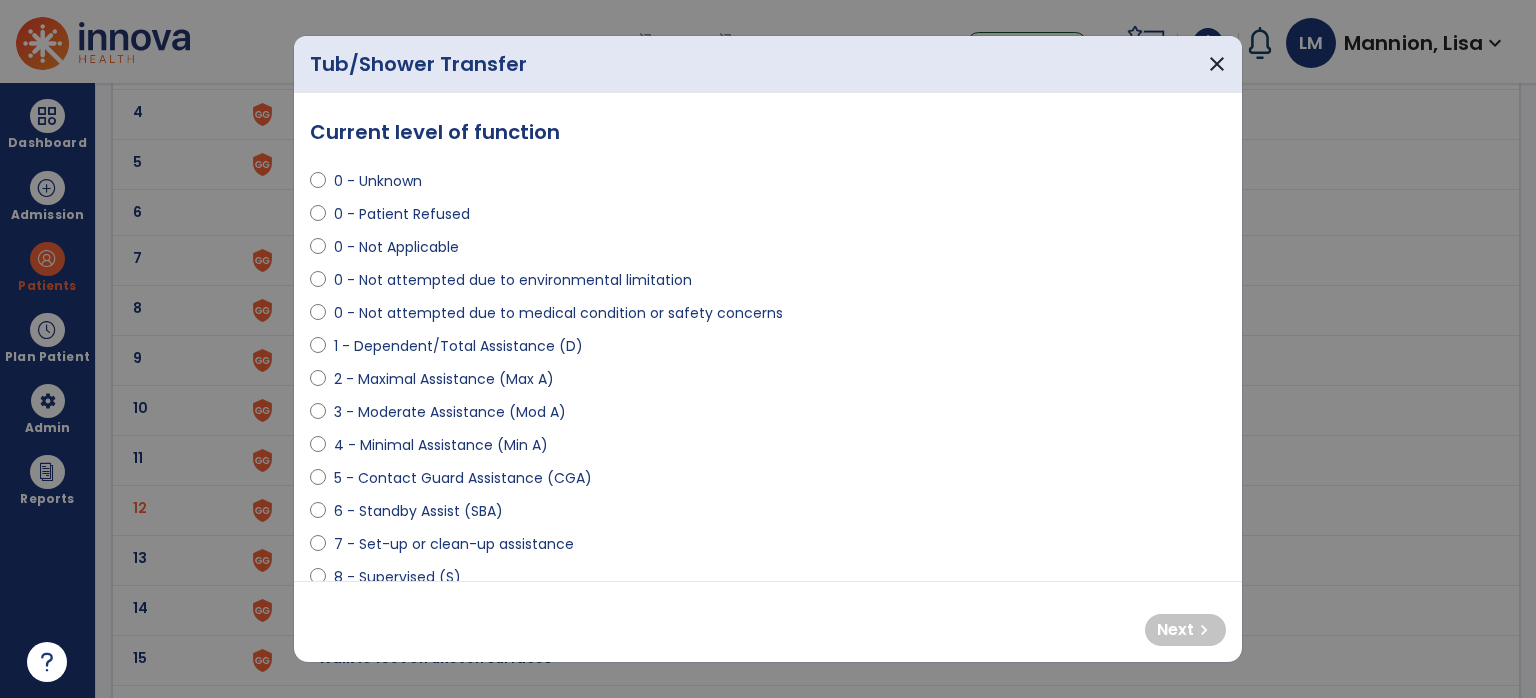 select on "**********" 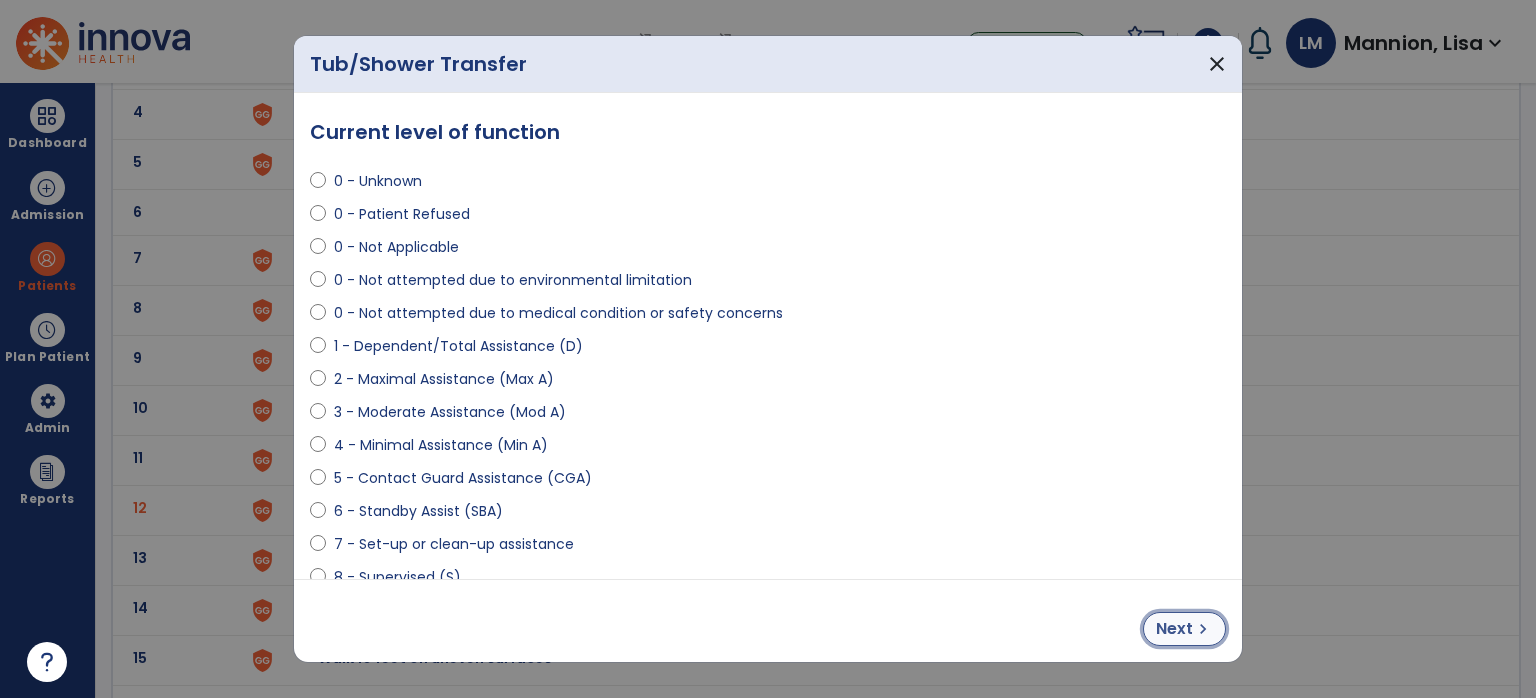 click on "Next  chevron_right" at bounding box center [1184, 629] 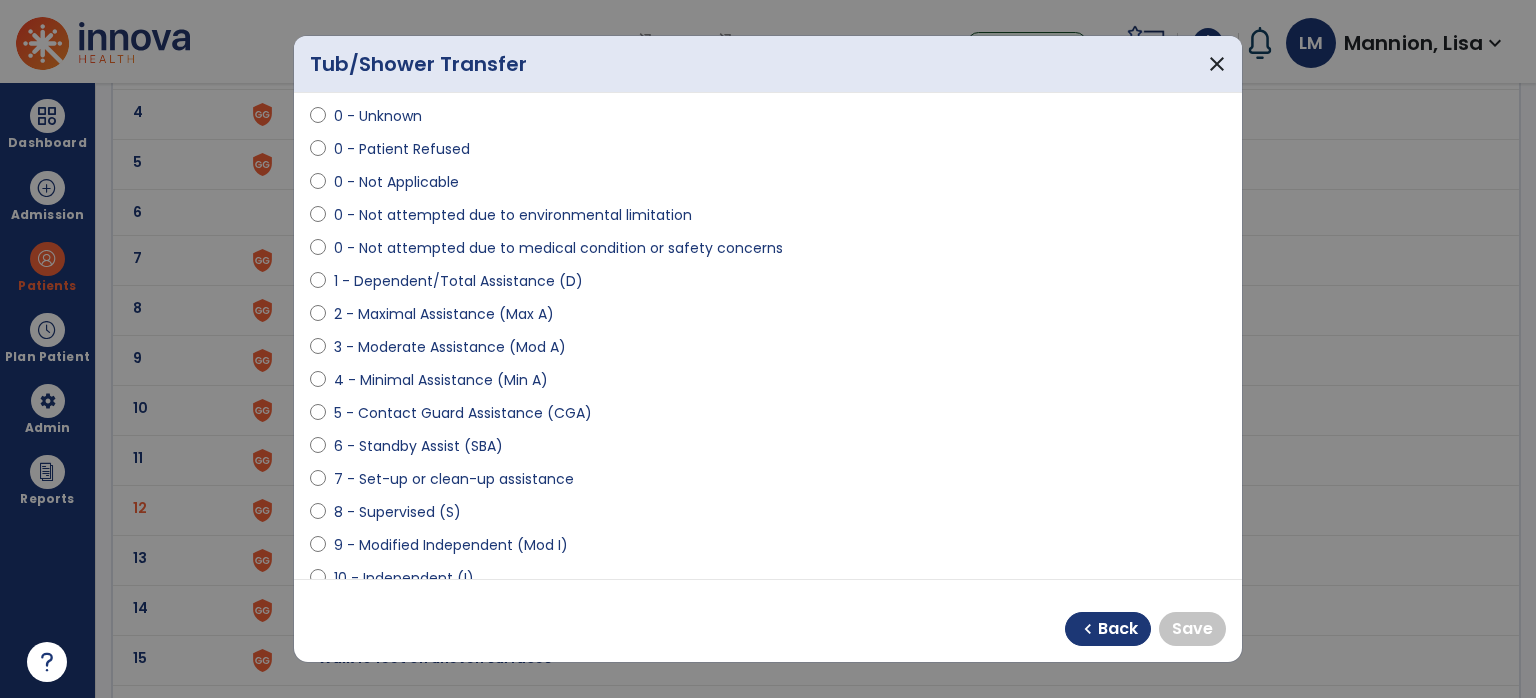 scroll, scrollTop: 100, scrollLeft: 0, axis: vertical 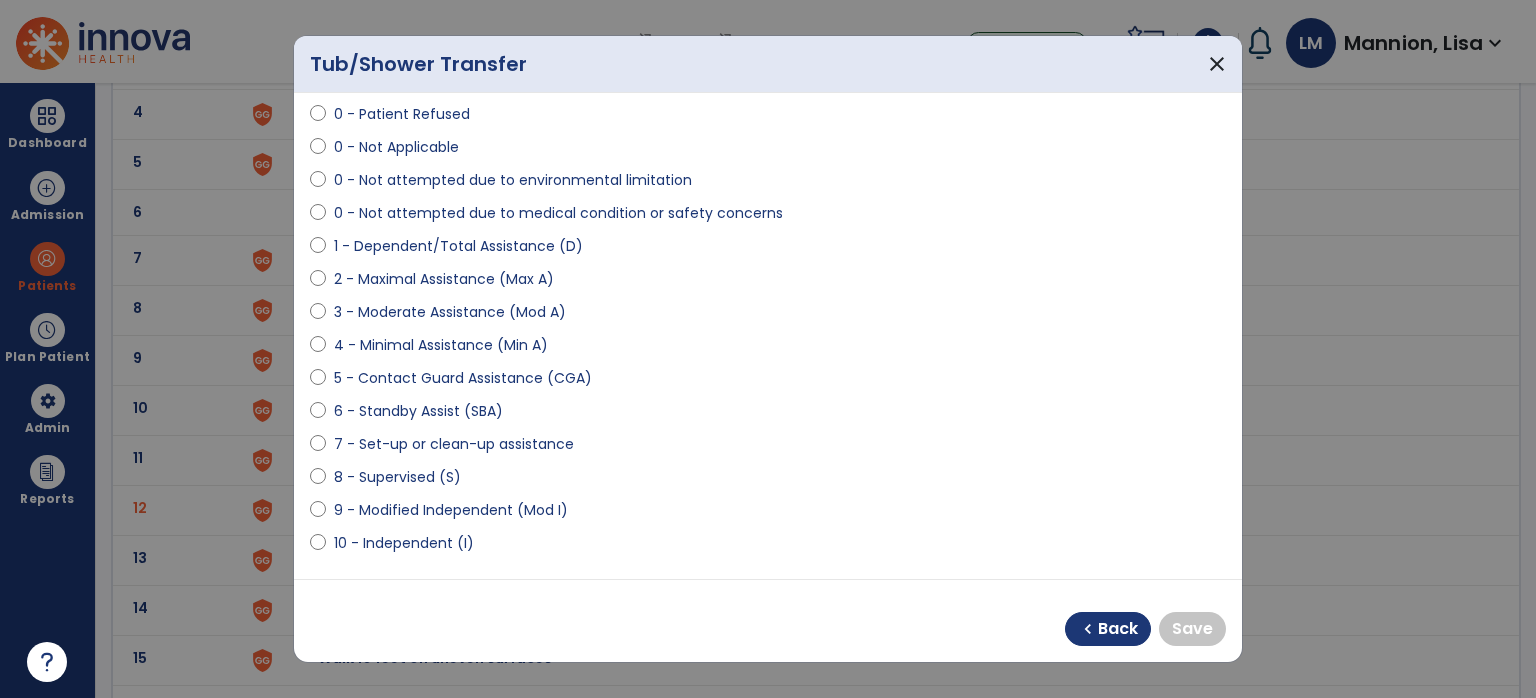 select on "**********" 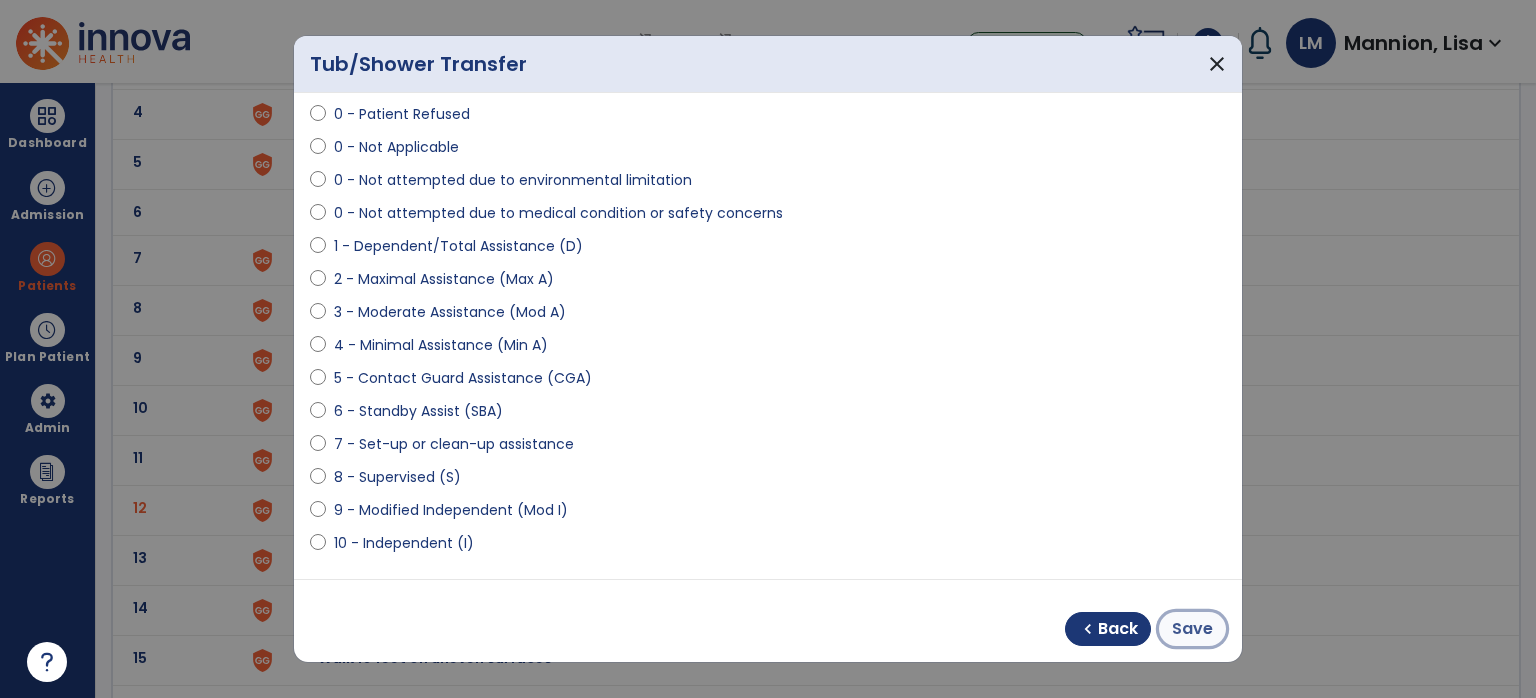 click on "Save" at bounding box center [1192, 629] 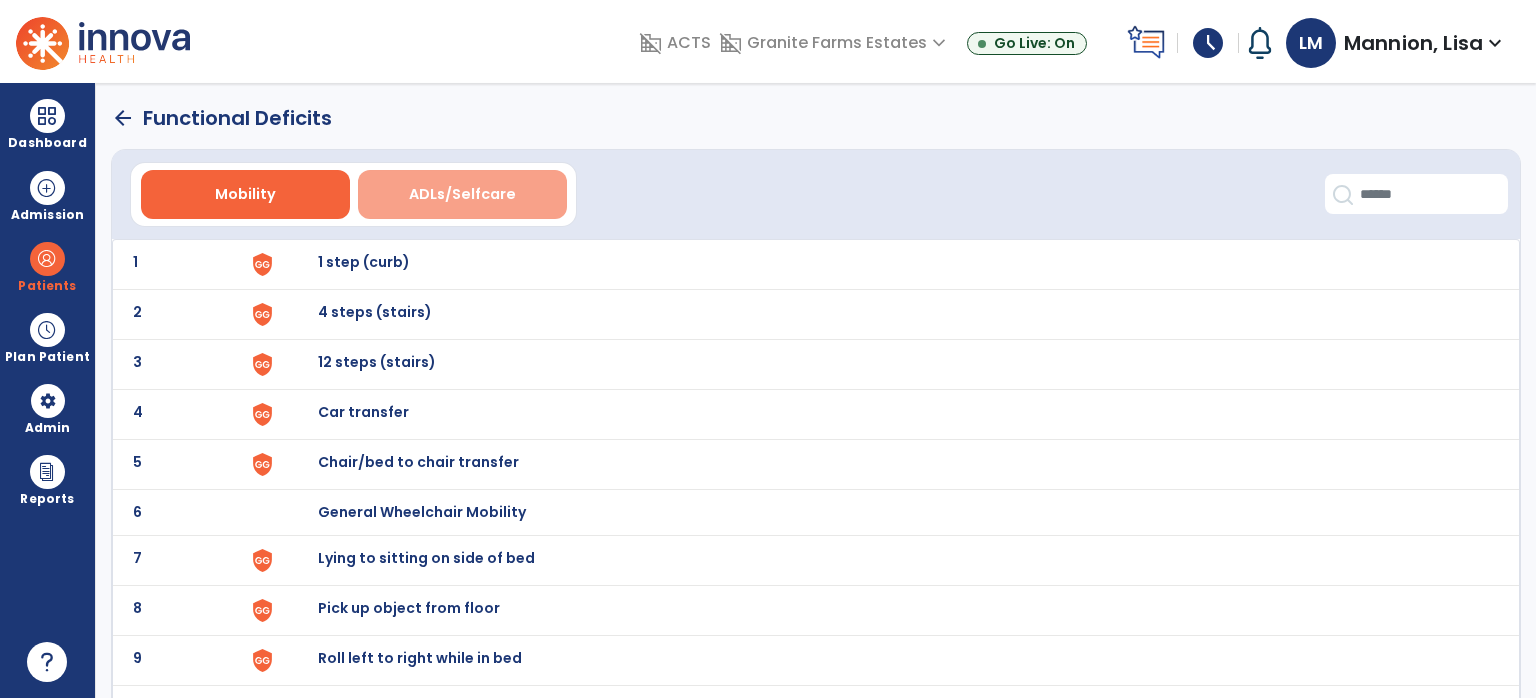scroll, scrollTop: 0, scrollLeft: 0, axis: both 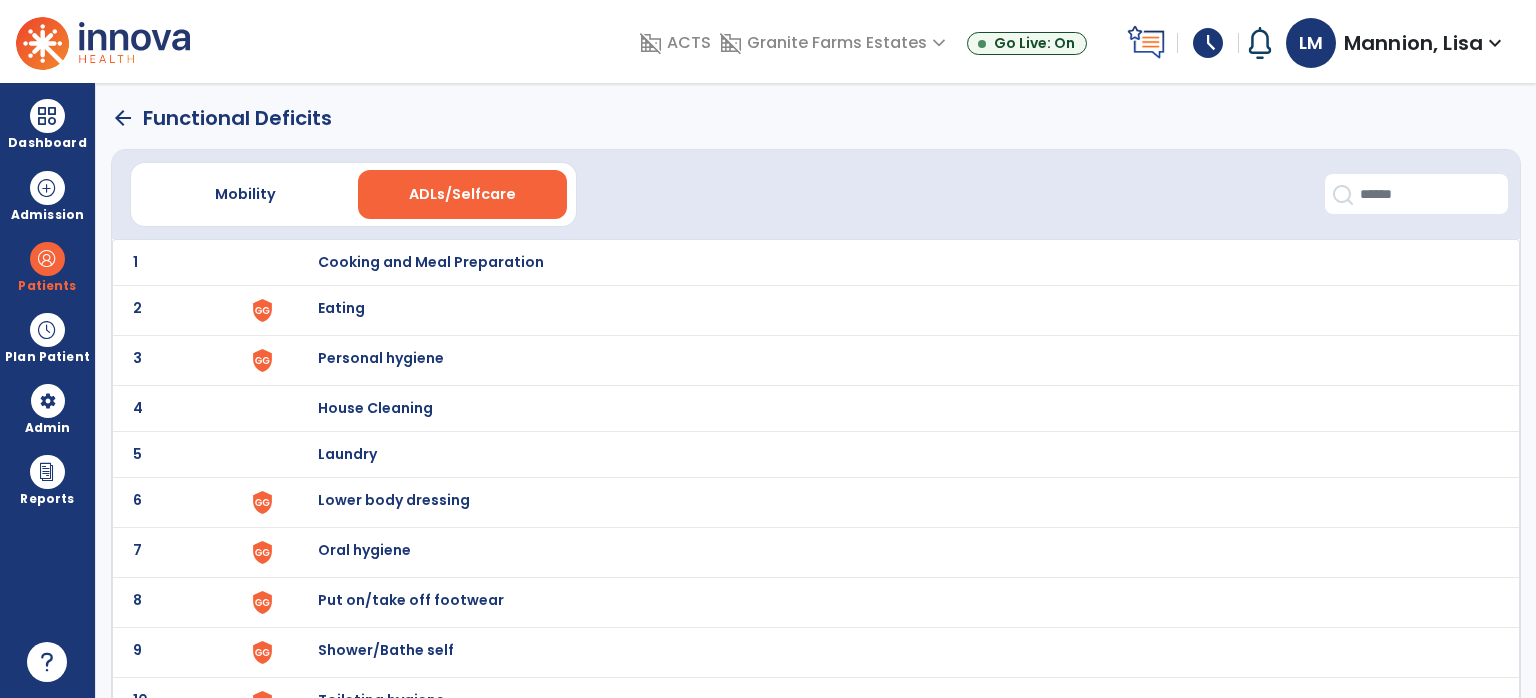 click on "Lower body dressing" at bounding box center [431, 262] 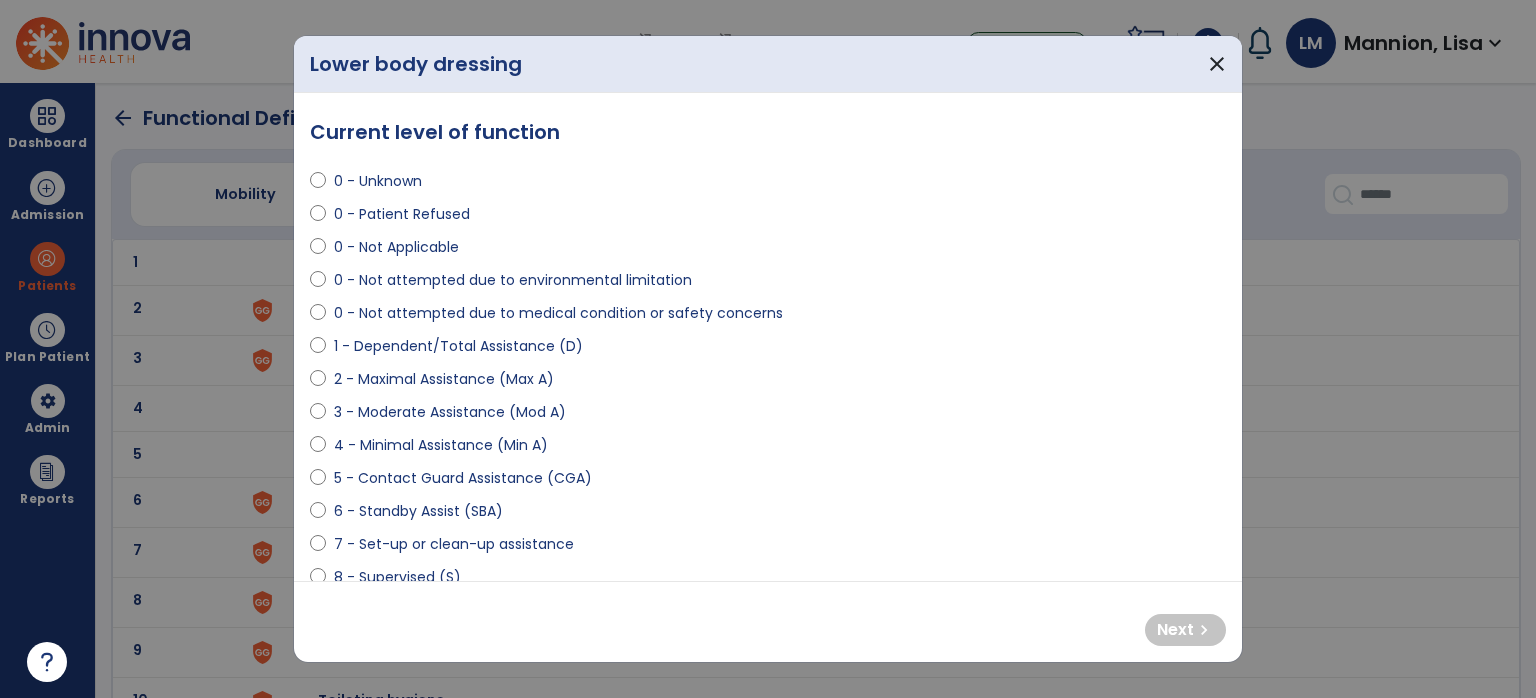 select on "**********" 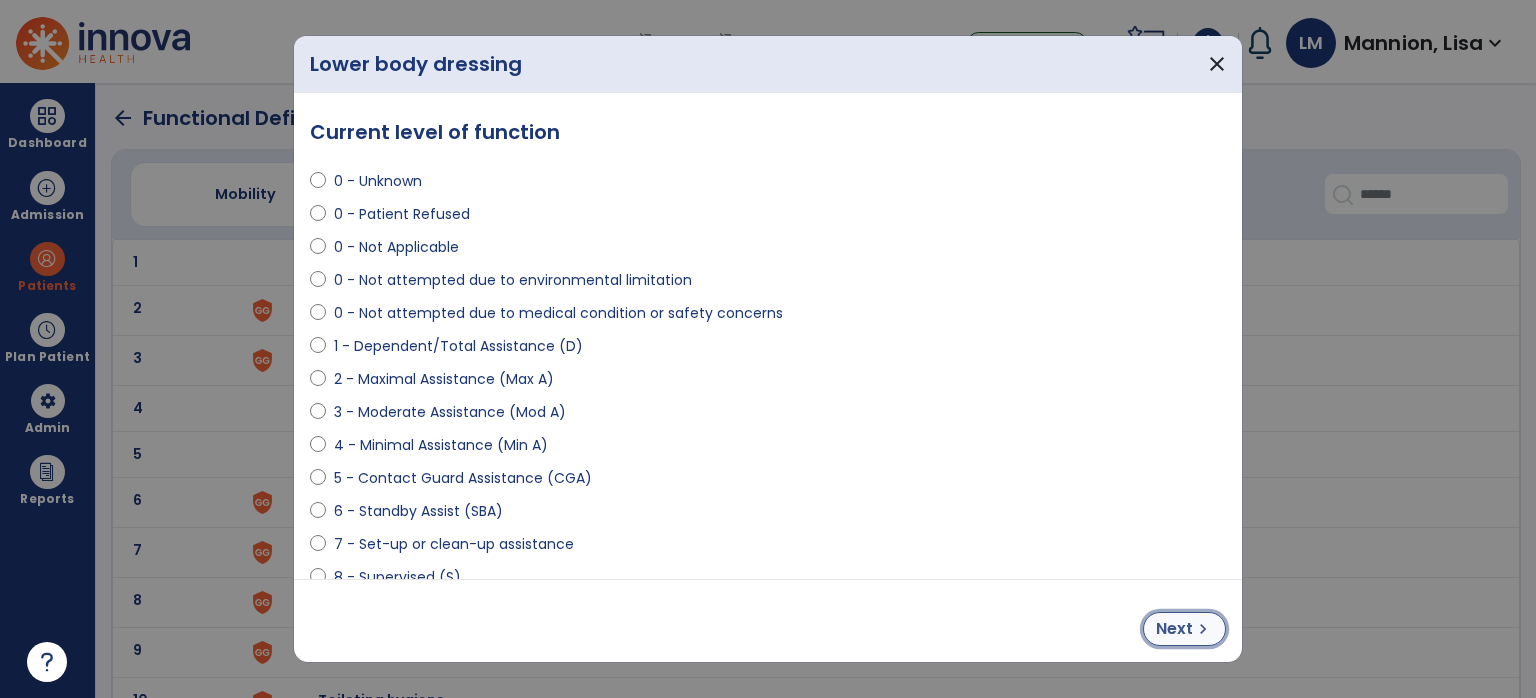 click on "Next" at bounding box center [1174, 629] 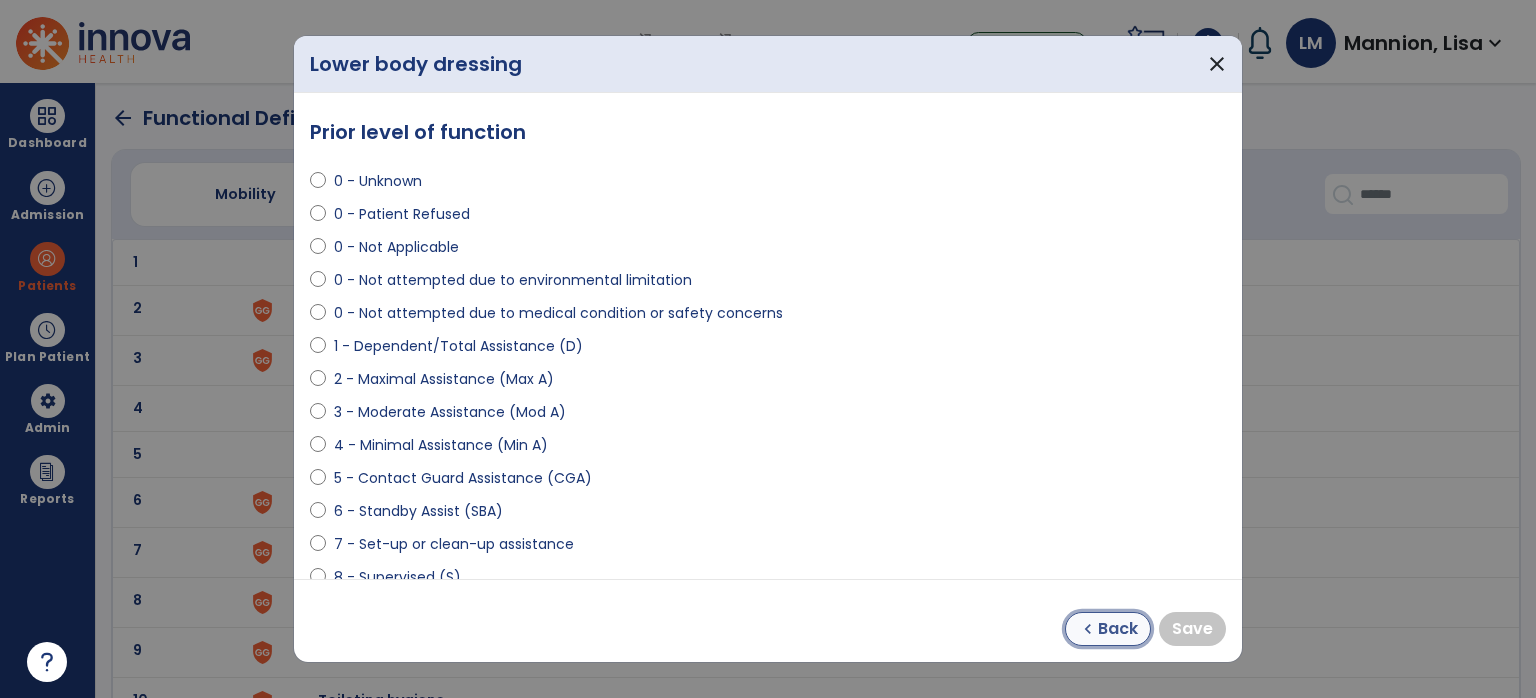 click on "Back" at bounding box center (1118, 629) 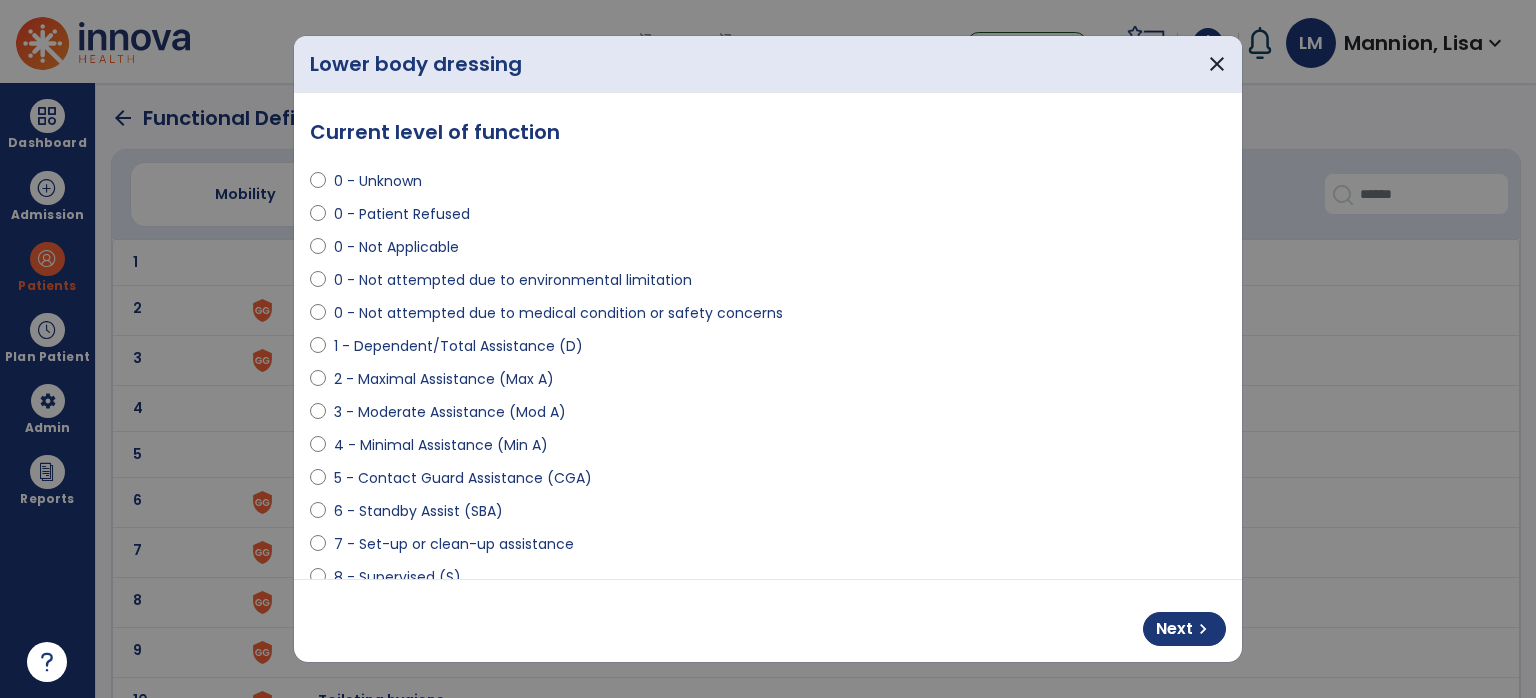 select on "**********" 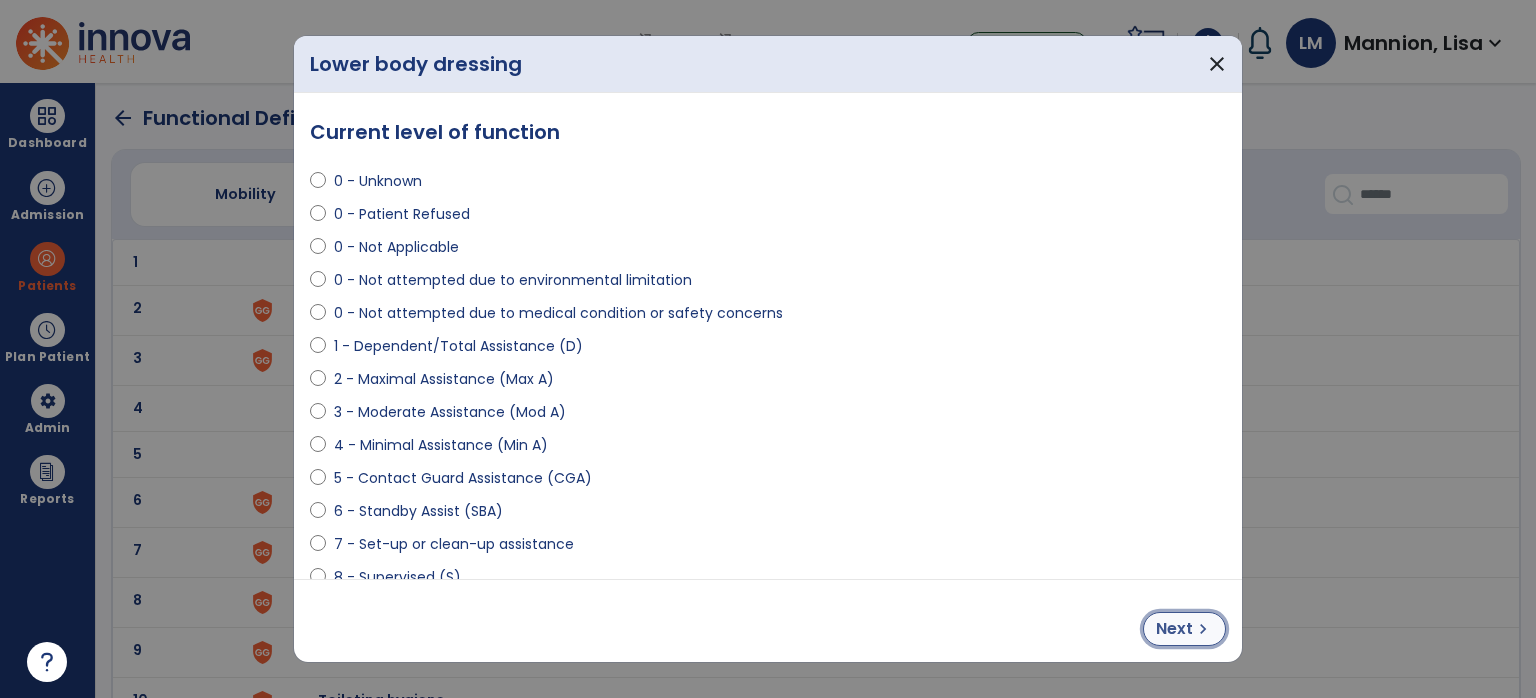 click on "Next" at bounding box center [1174, 629] 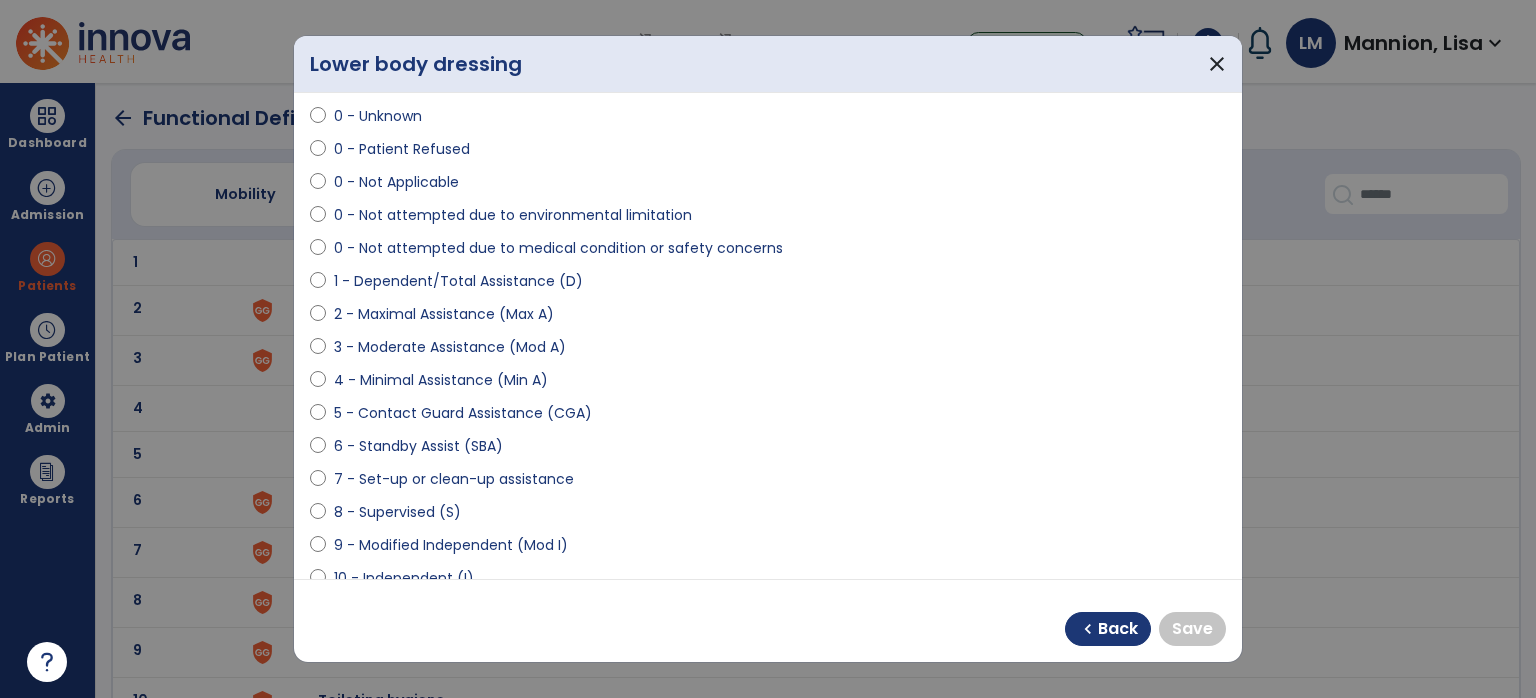 scroll, scrollTop: 100, scrollLeft: 0, axis: vertical 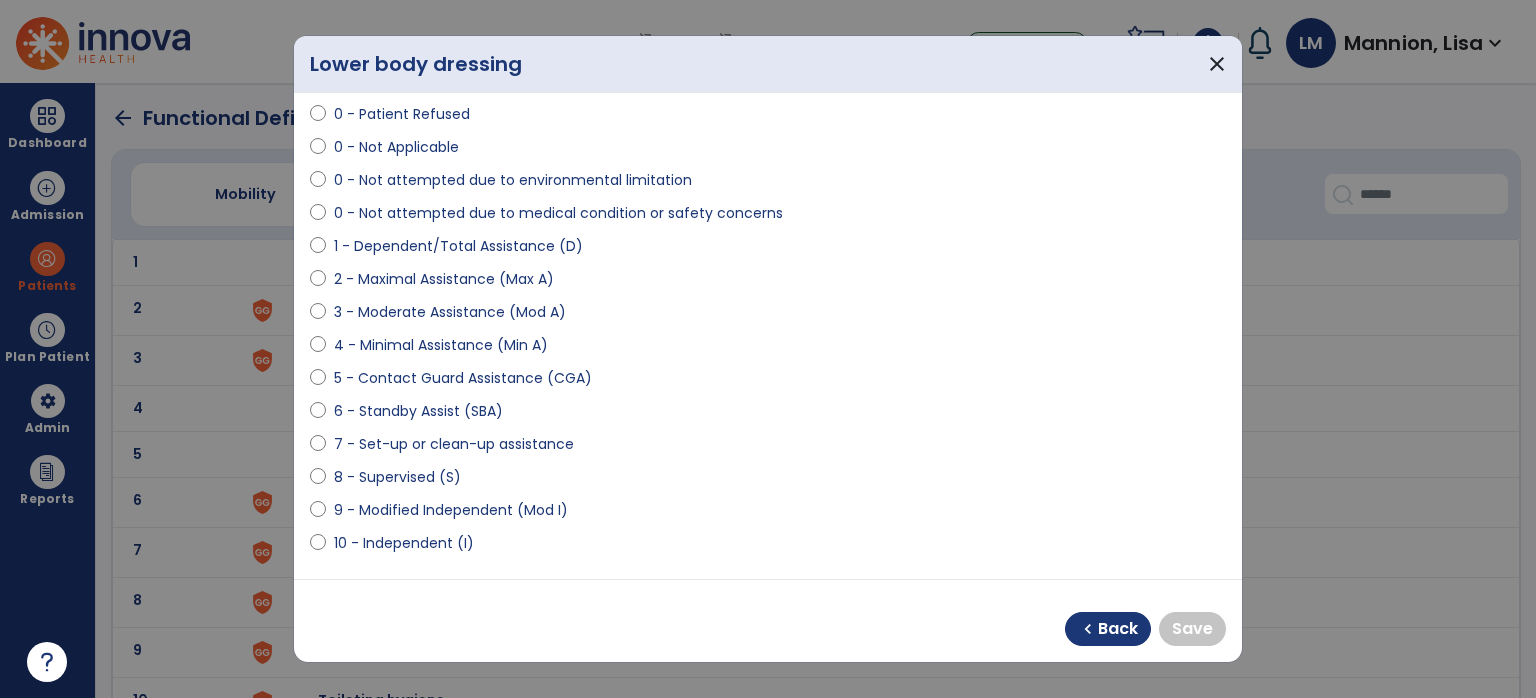 select on "**********" 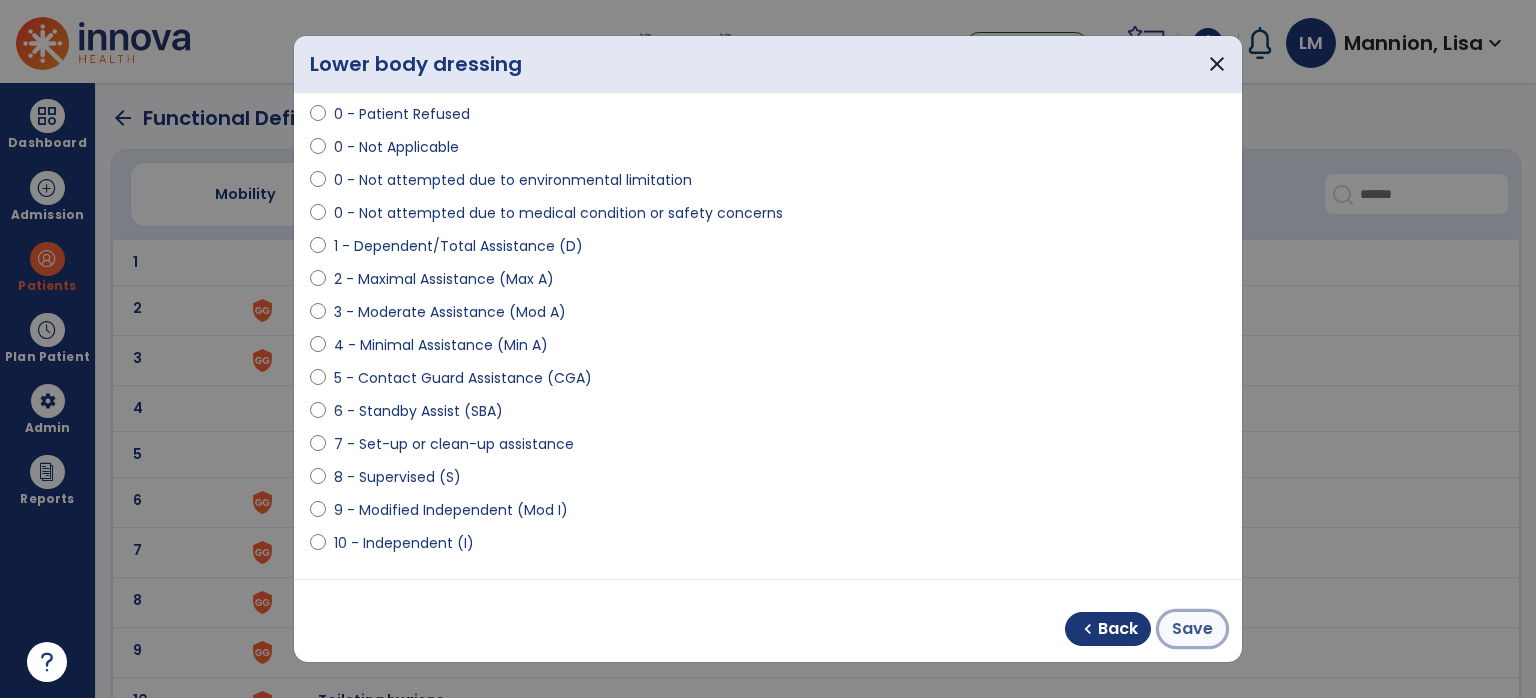 click on "Save" at bounding box center [1192, 629] 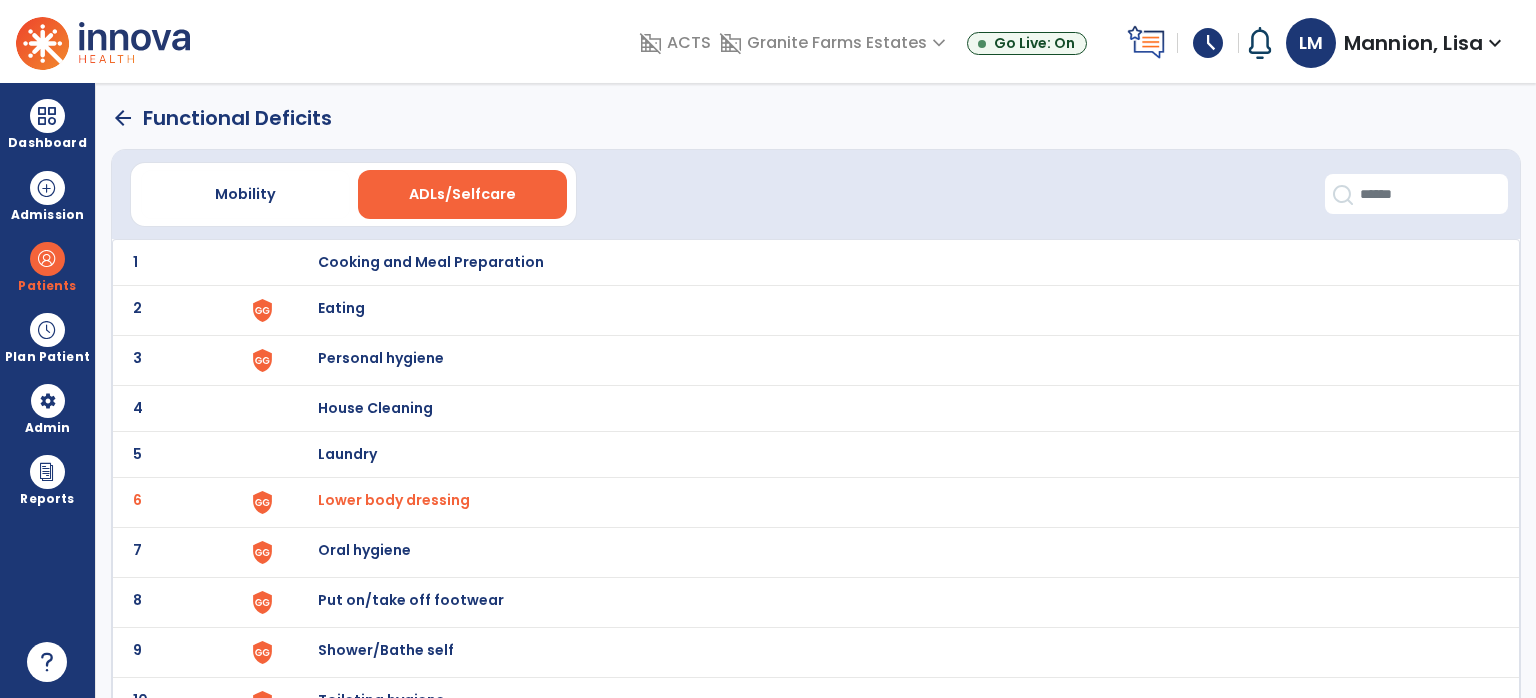 click on "Shower/Bathe self" at bounding box center [431, 262] 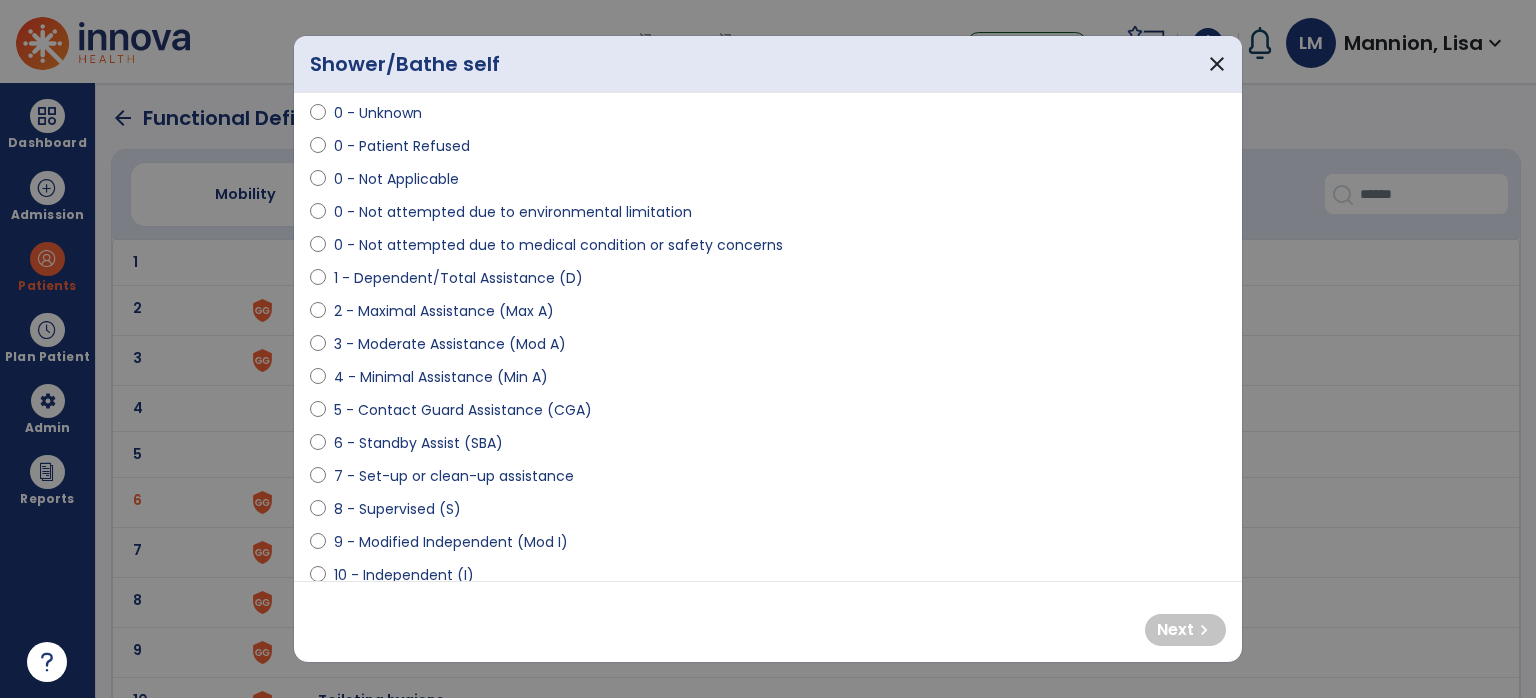scroll, scrollTop: 100, scrollLeft: 0, axis: vertical 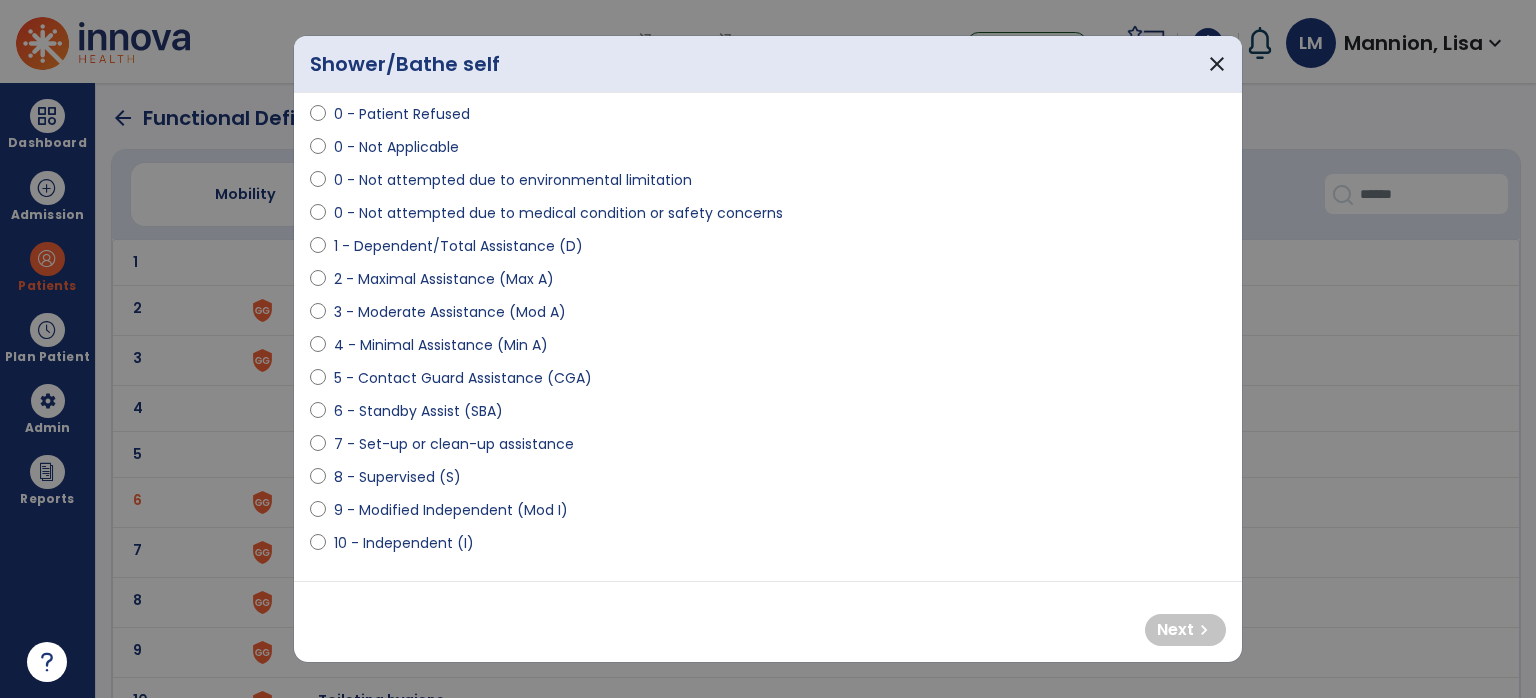select on "**********" 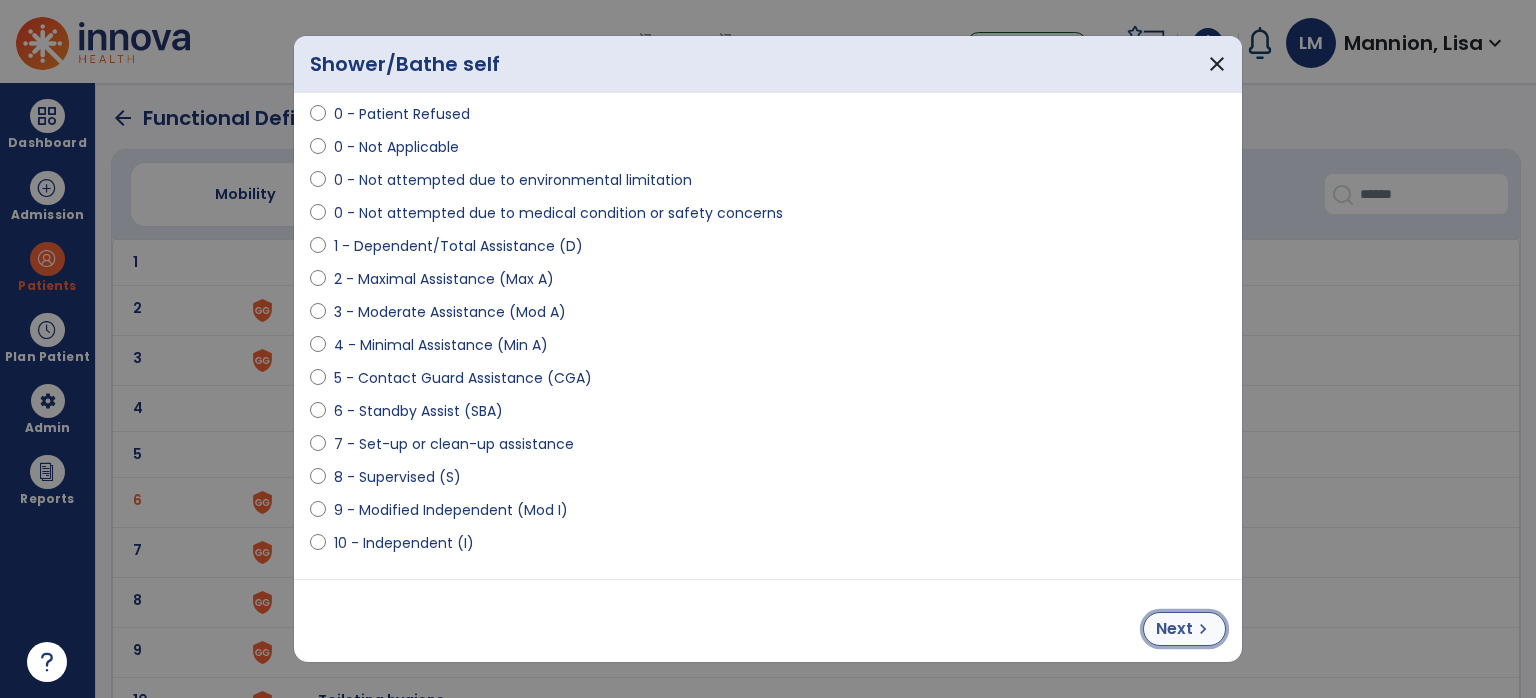 click on "Next" at bounding box center [1174, 629] 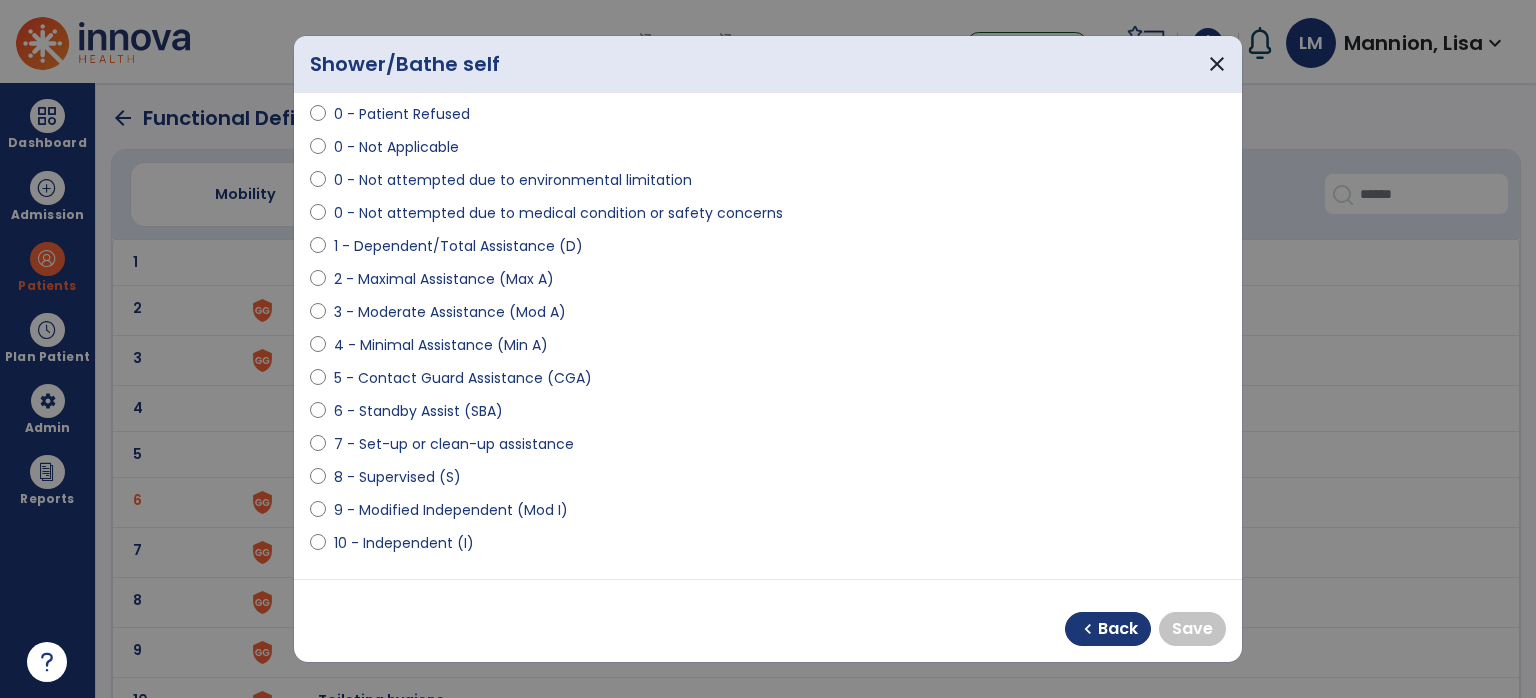 select on "**********" 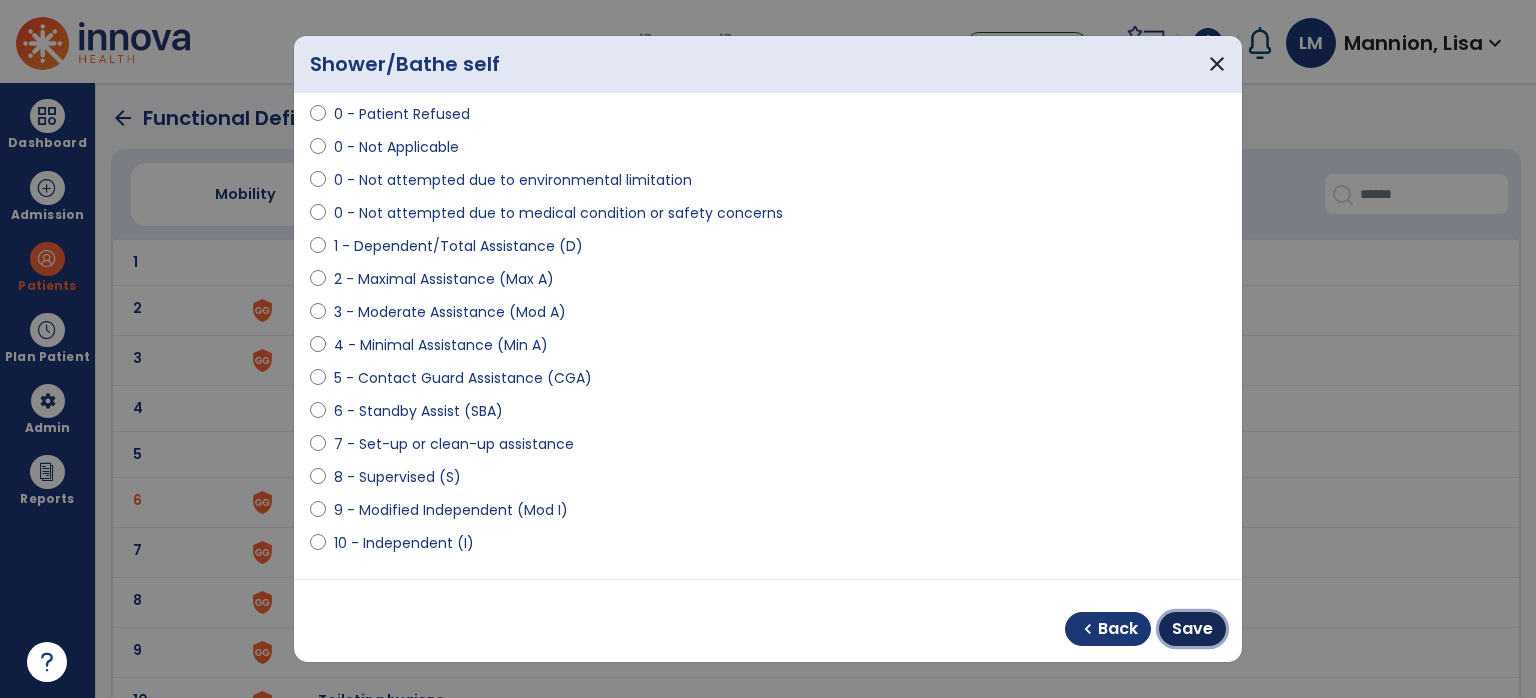 drag, startPoint x: 1192, startPoint y: 617, endPoint x: 545, endPoint y: 501, distance: 657.3165 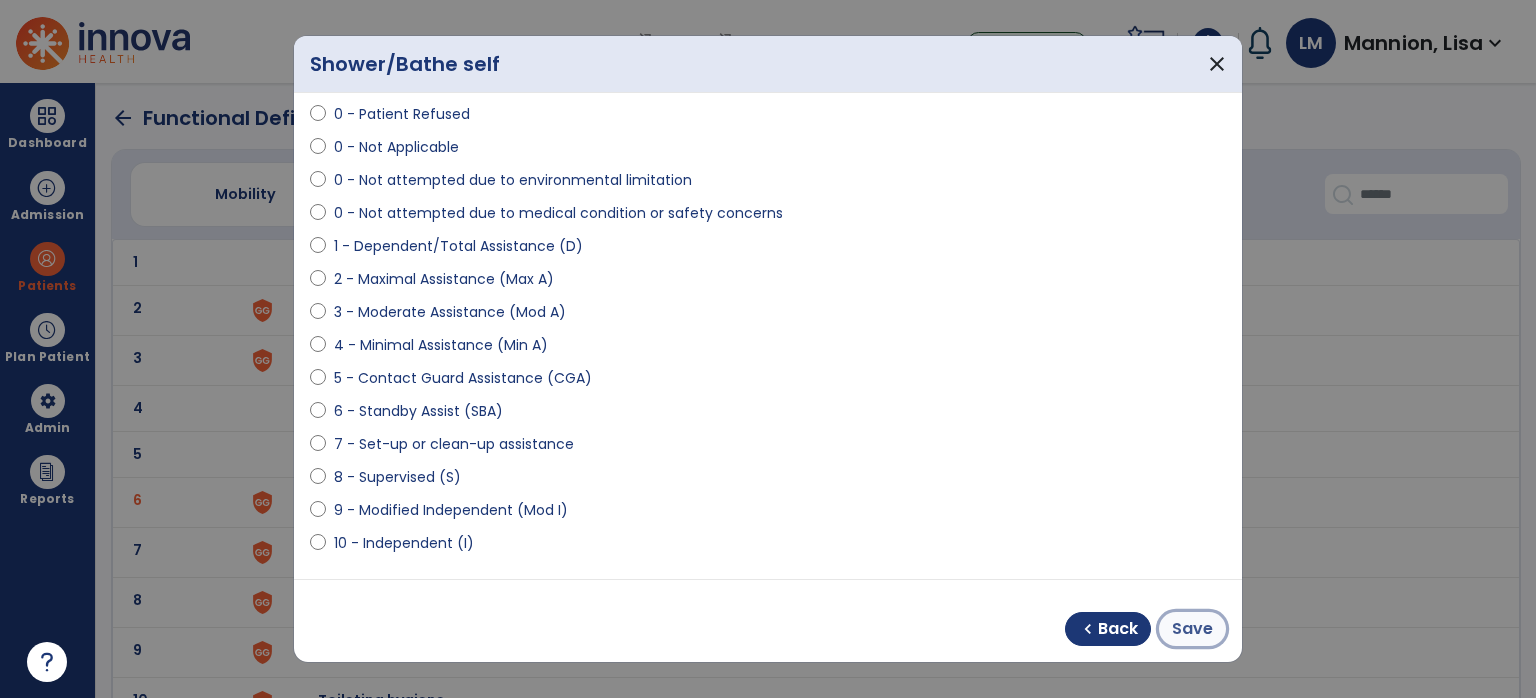 click on "Save" at bounding box center (1192, 629) 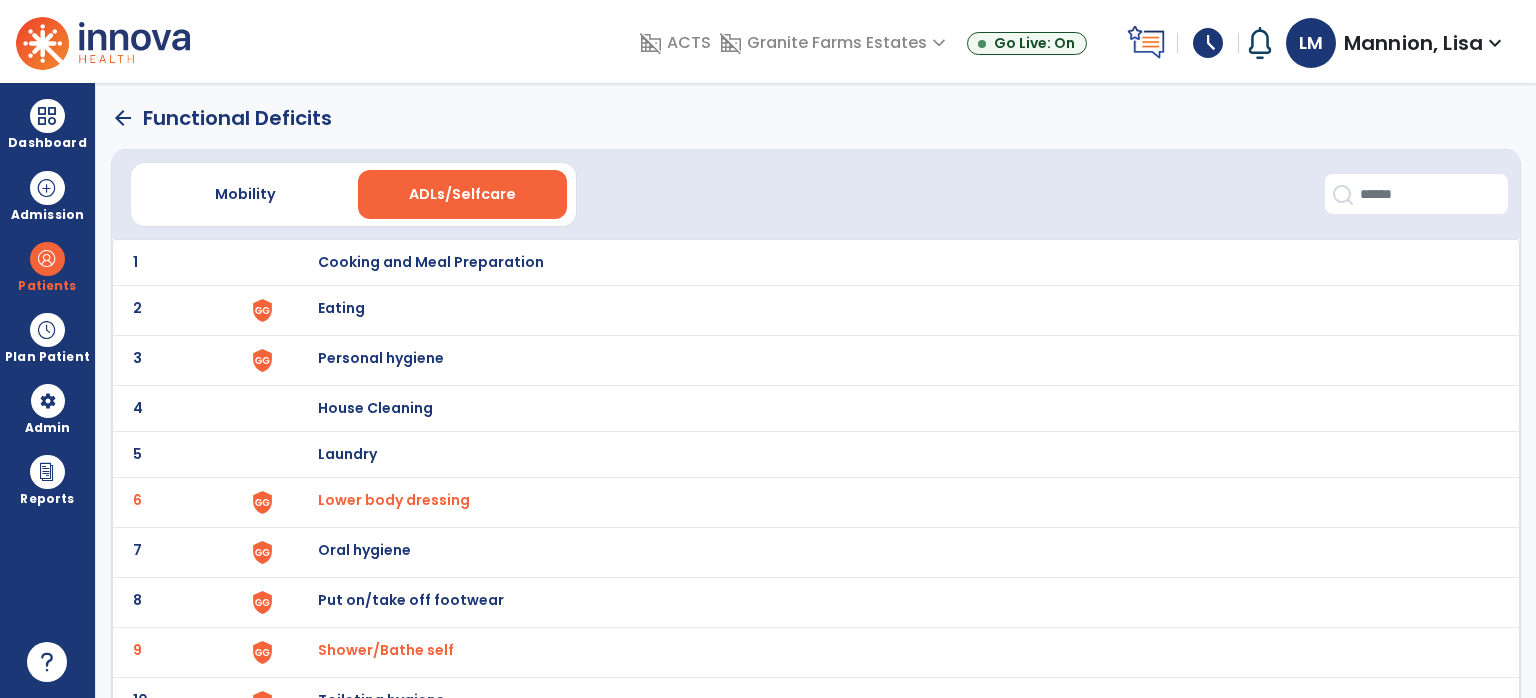 click on "Put on/take off footwear" at bounding box center [888, 262] 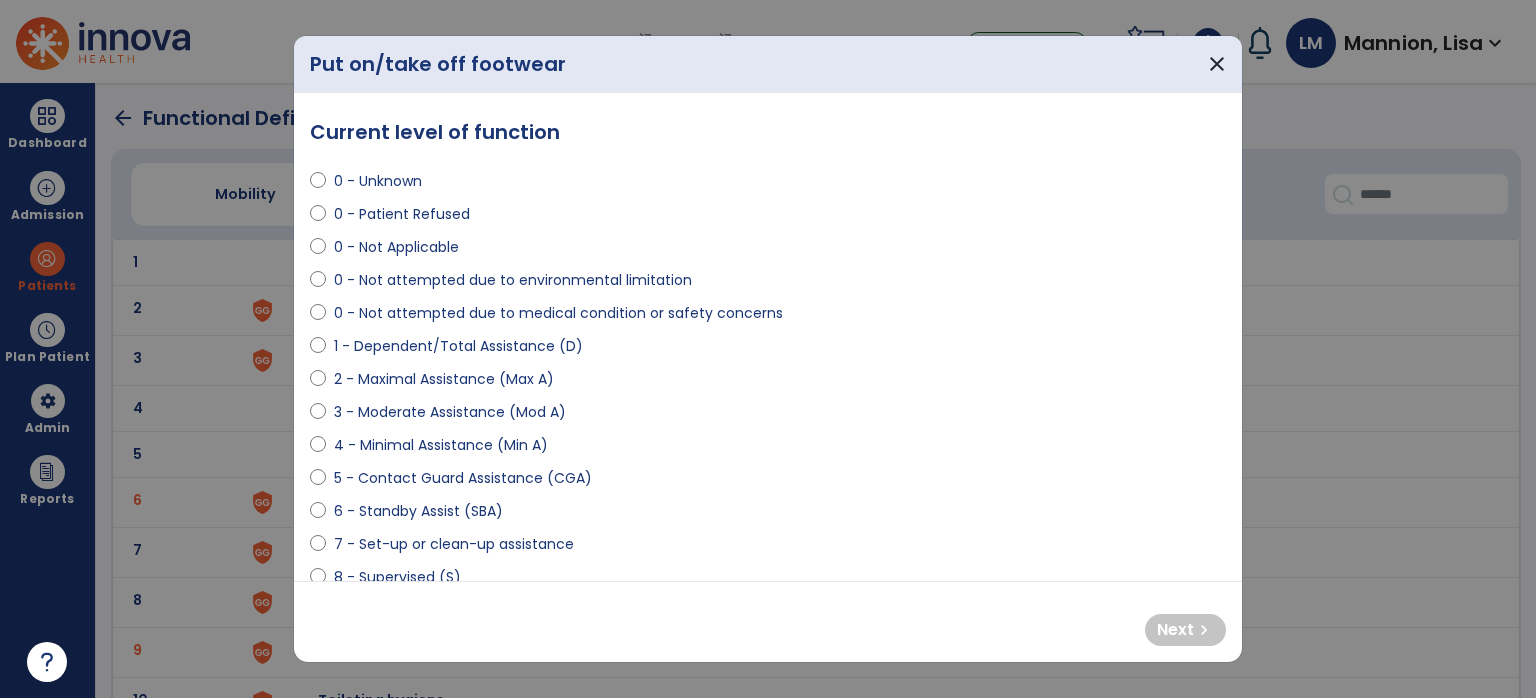 select on "**********" 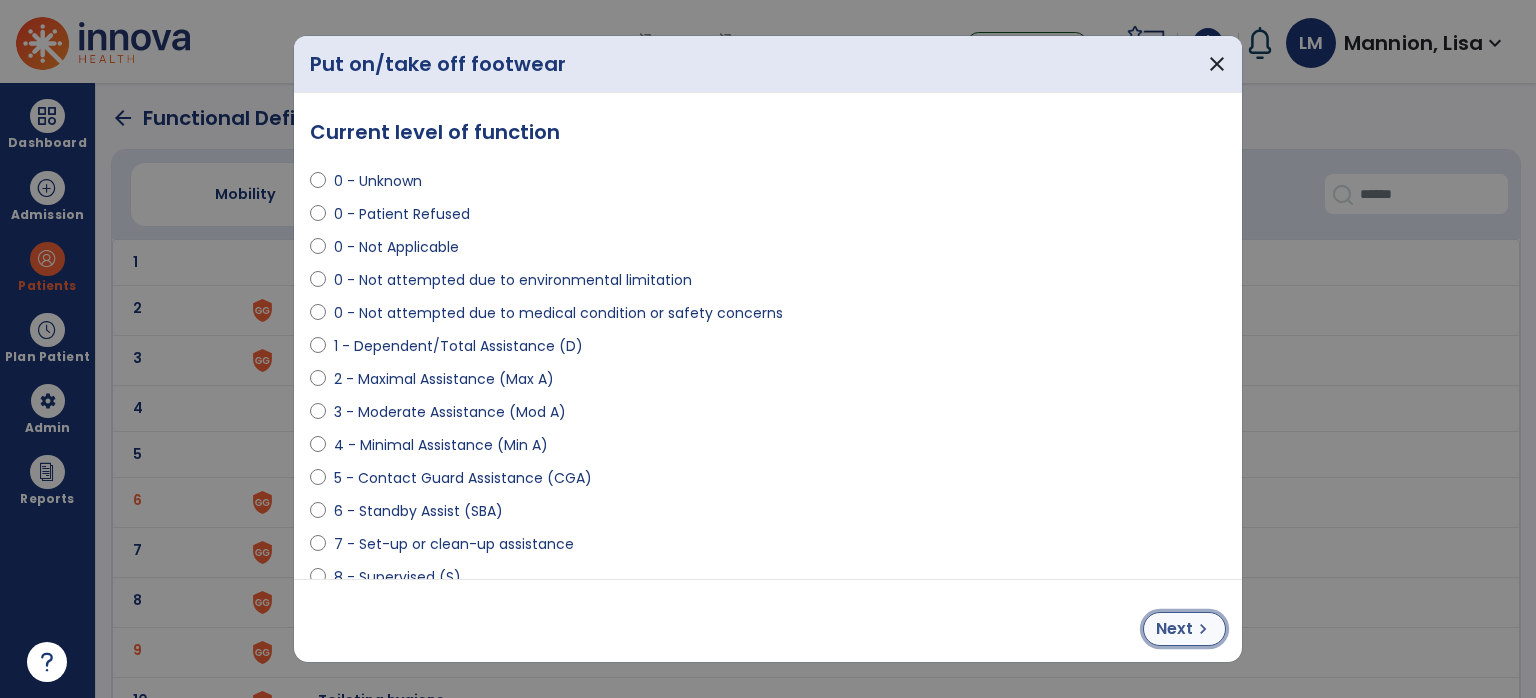 click on "Next" at bounding box center [1174, 629] 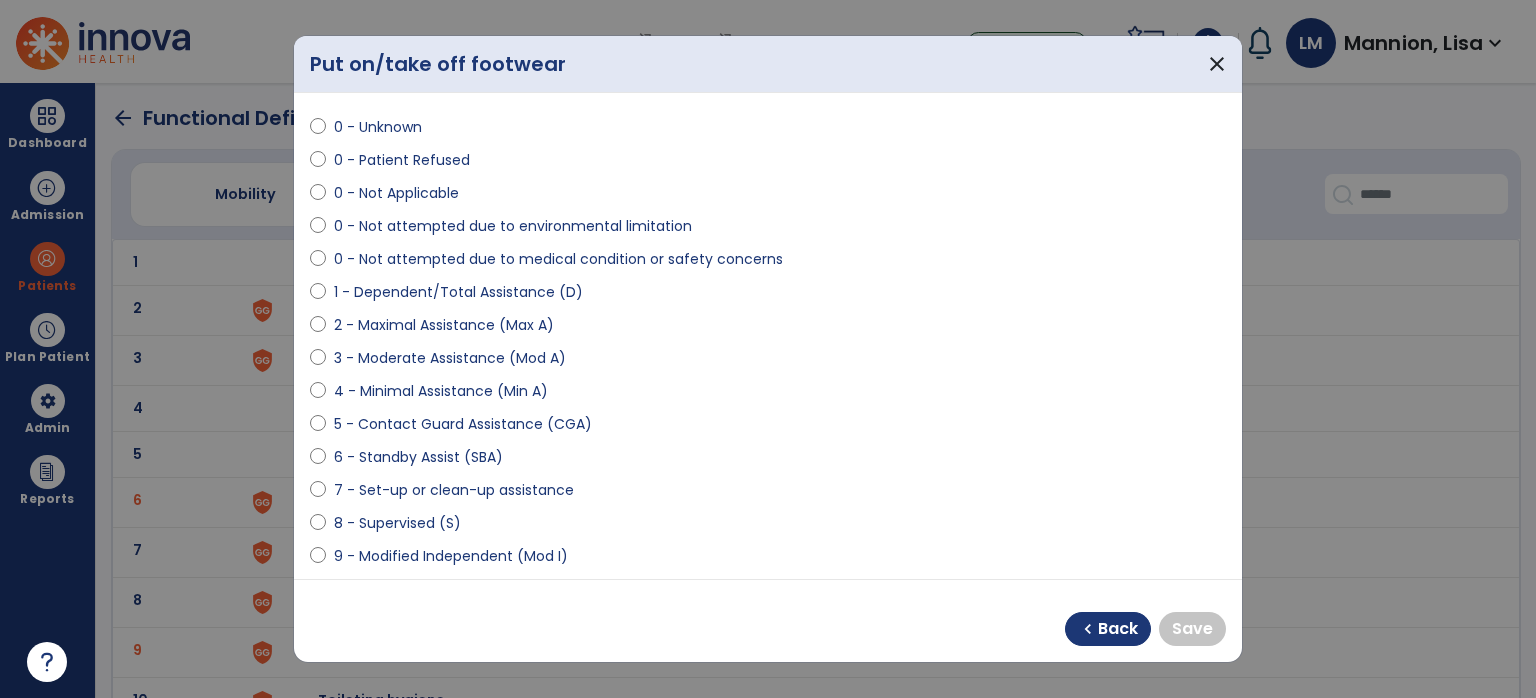 scroll, scrollTop: 100, scrollLeft: 0, axis: vertical 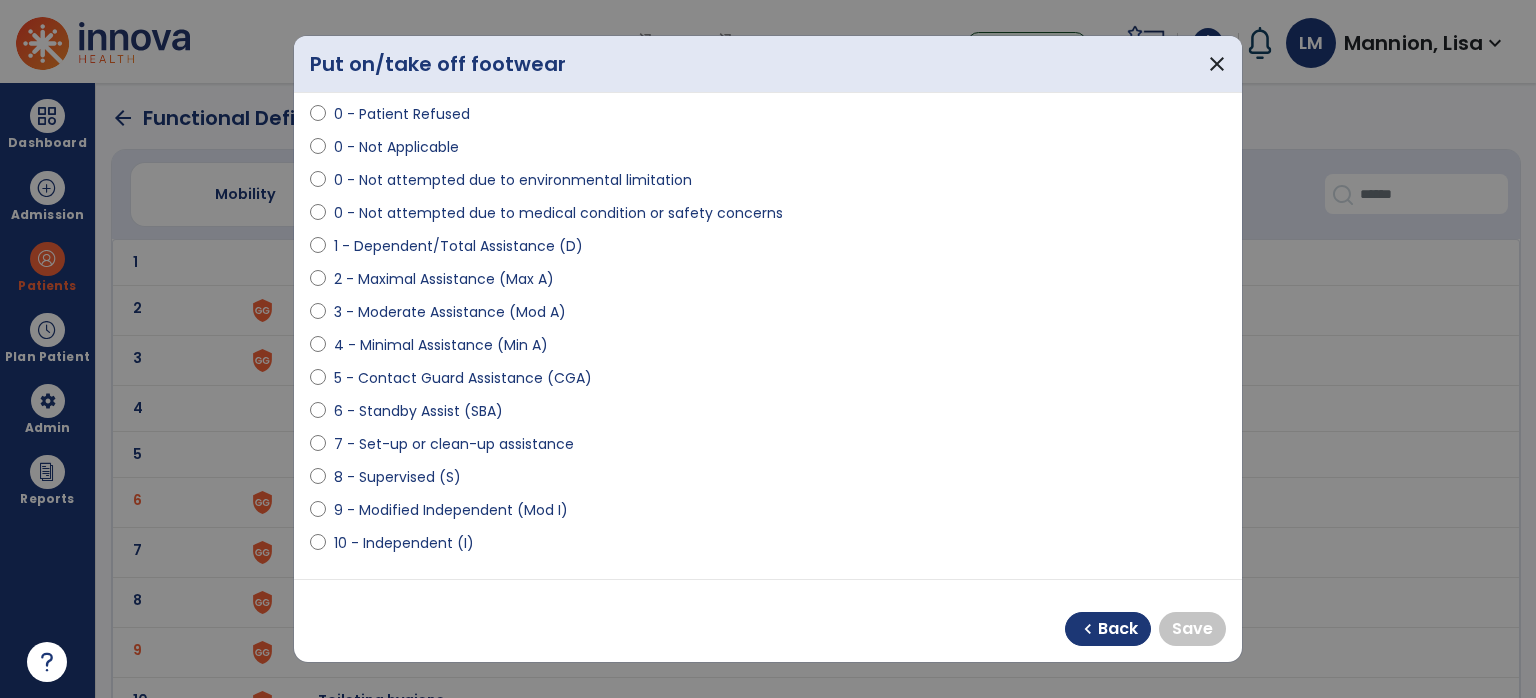 select on "**********" 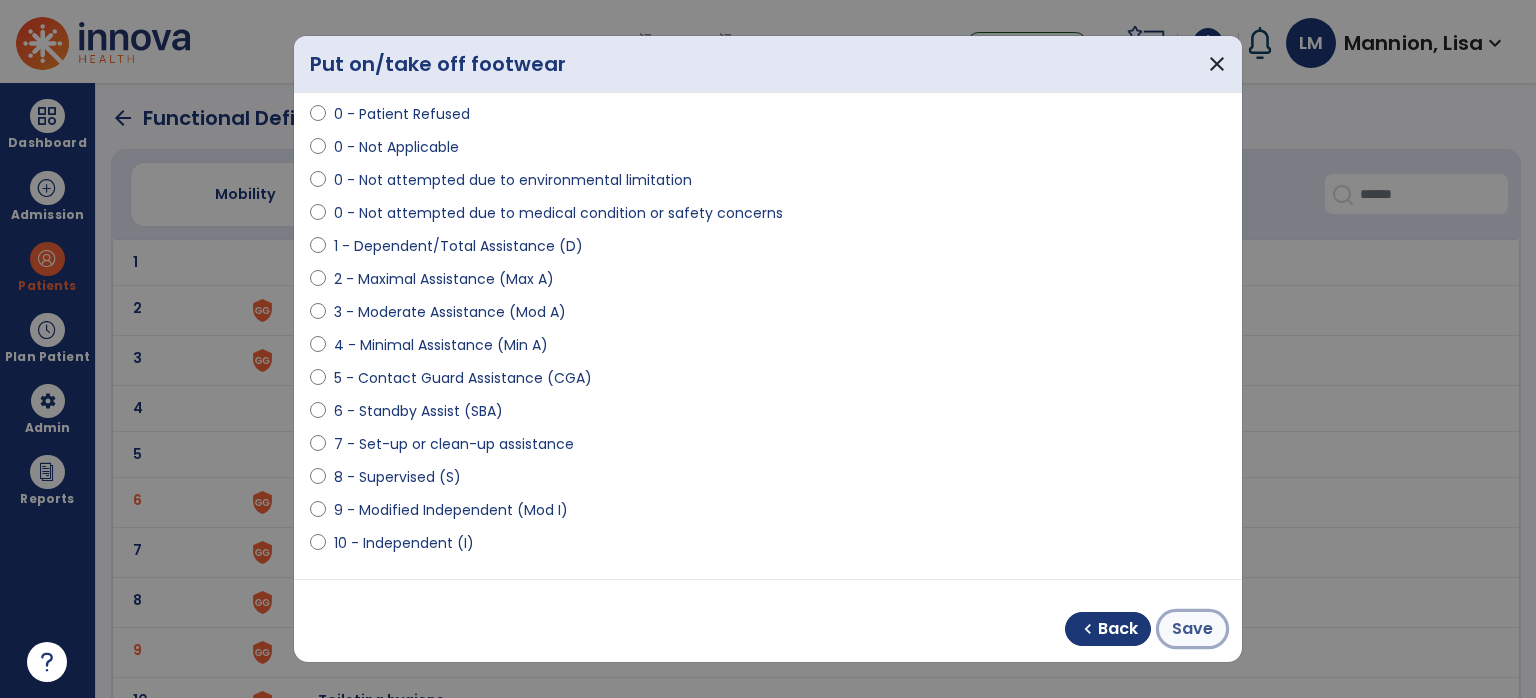 click on "Save" at bounding box center (1192, 629) 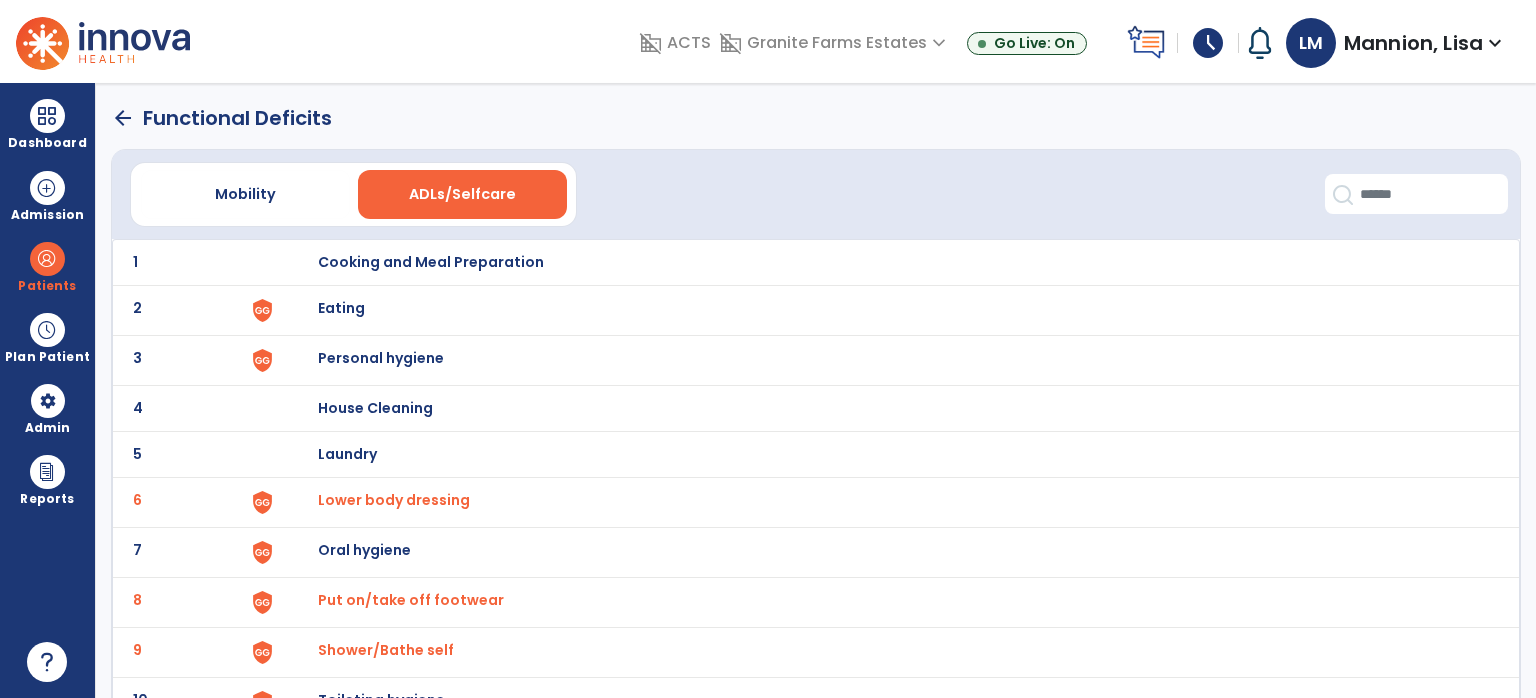 click on "Laundry" at bounding box center [431, 262] 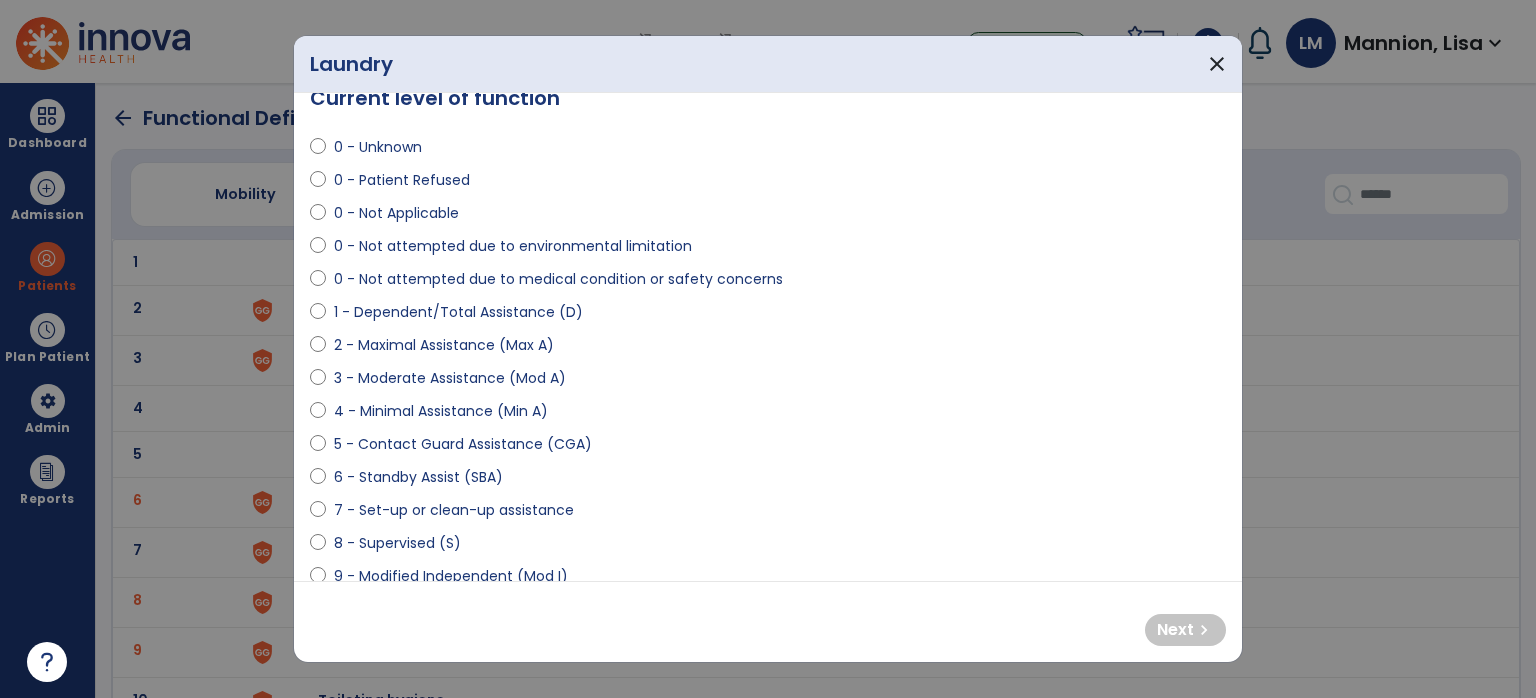 scroll, scrollTop: 0, scrollLeft: 0, axis: both 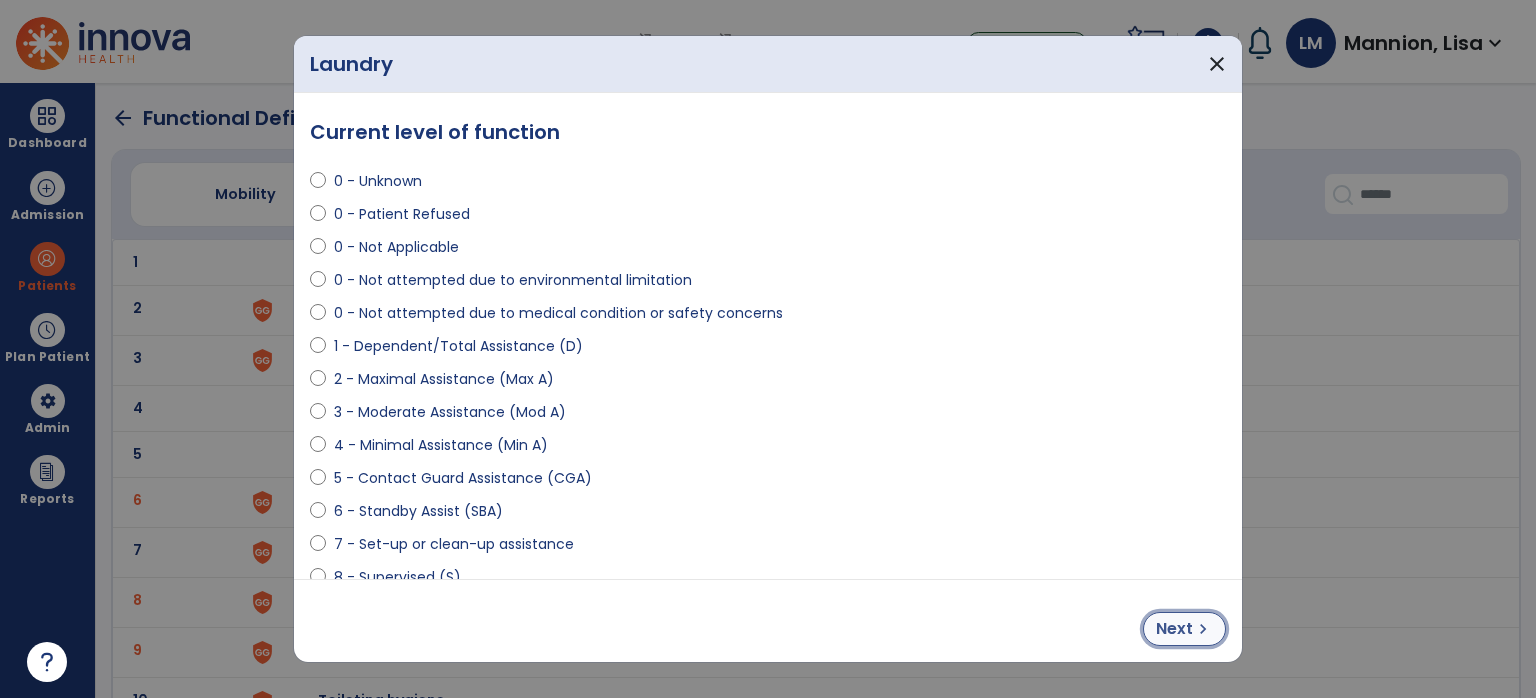 click on "Next" at bounding box center [1174, 629] 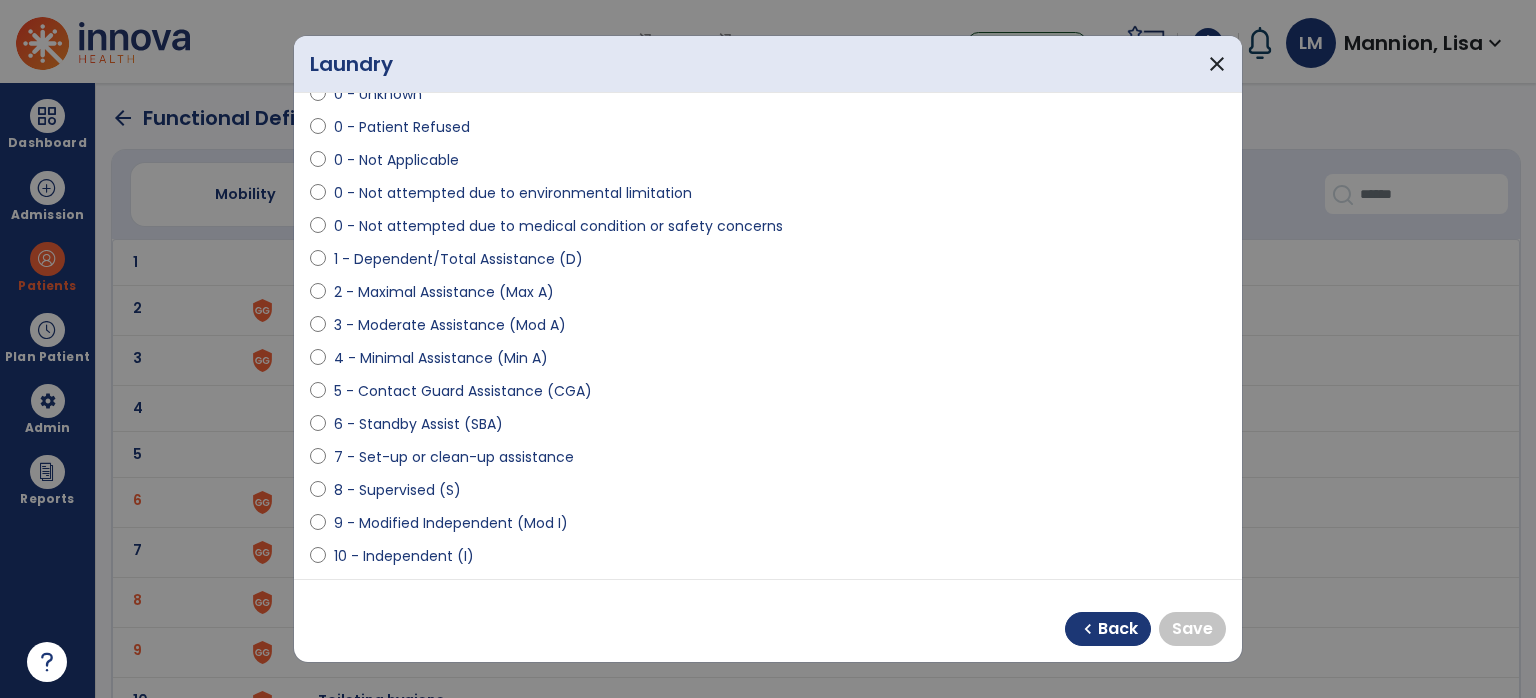 scroll, scrollTop: 200, scrollLeft: 0, axis: vertical 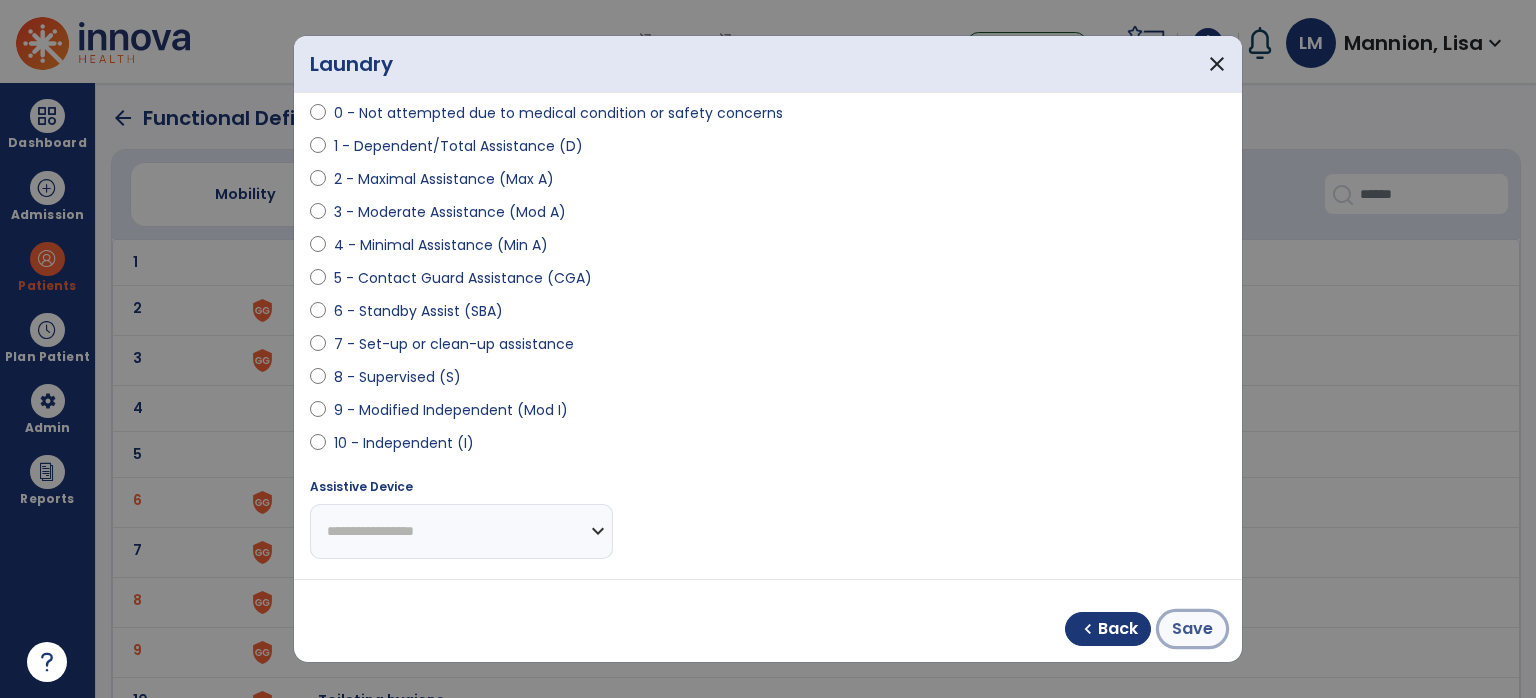 click on "Save" at bounding box center [1192, 629] 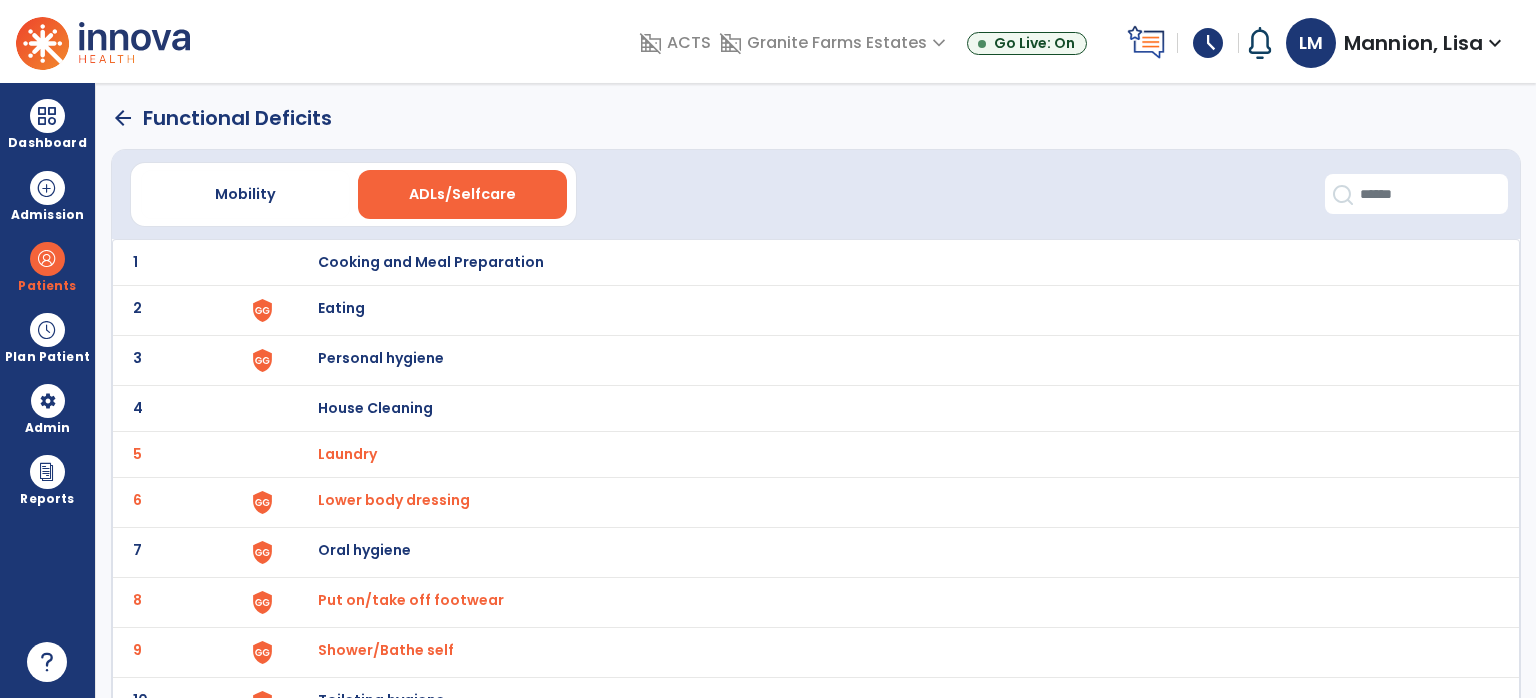 click on "Cooking and Meal Preparation" at bounding box center [431, 262] 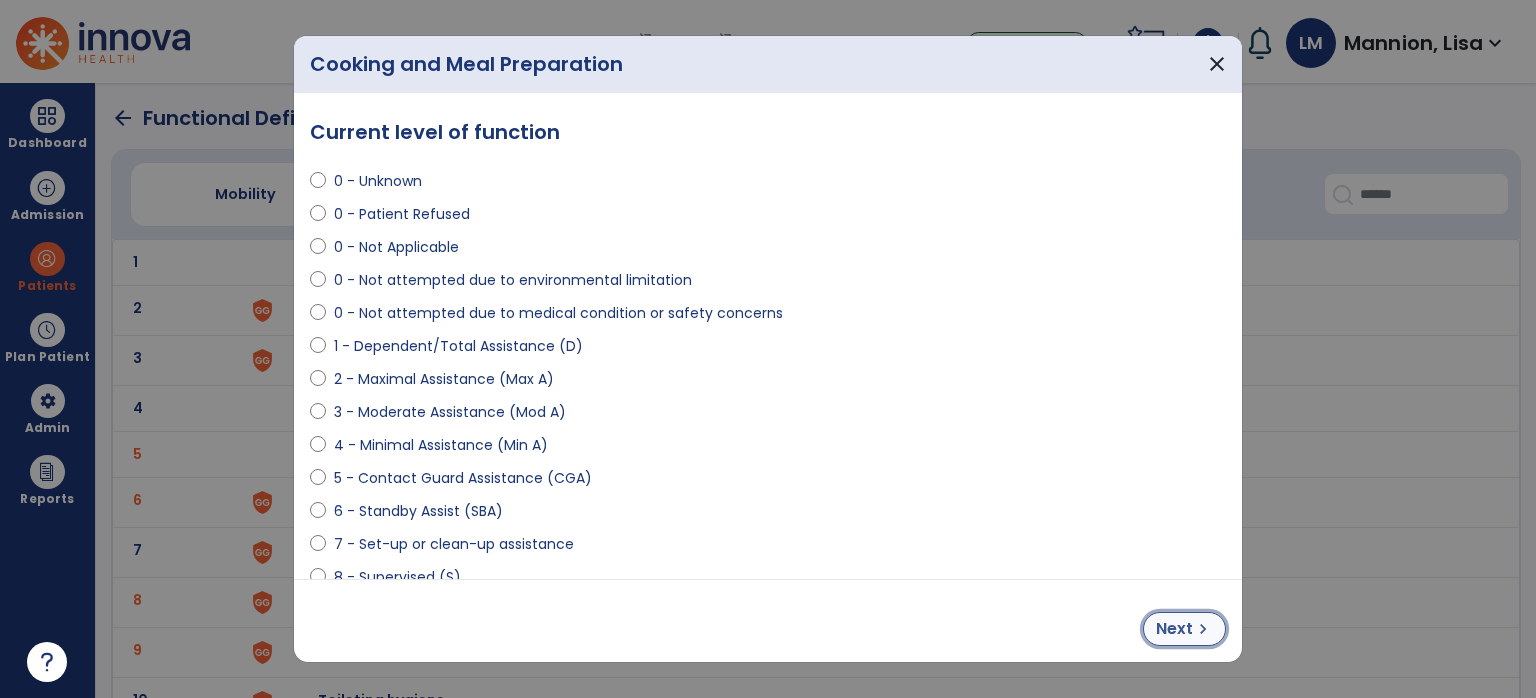 click on "Next  chevron_right" at bounding box center [1184, 629] 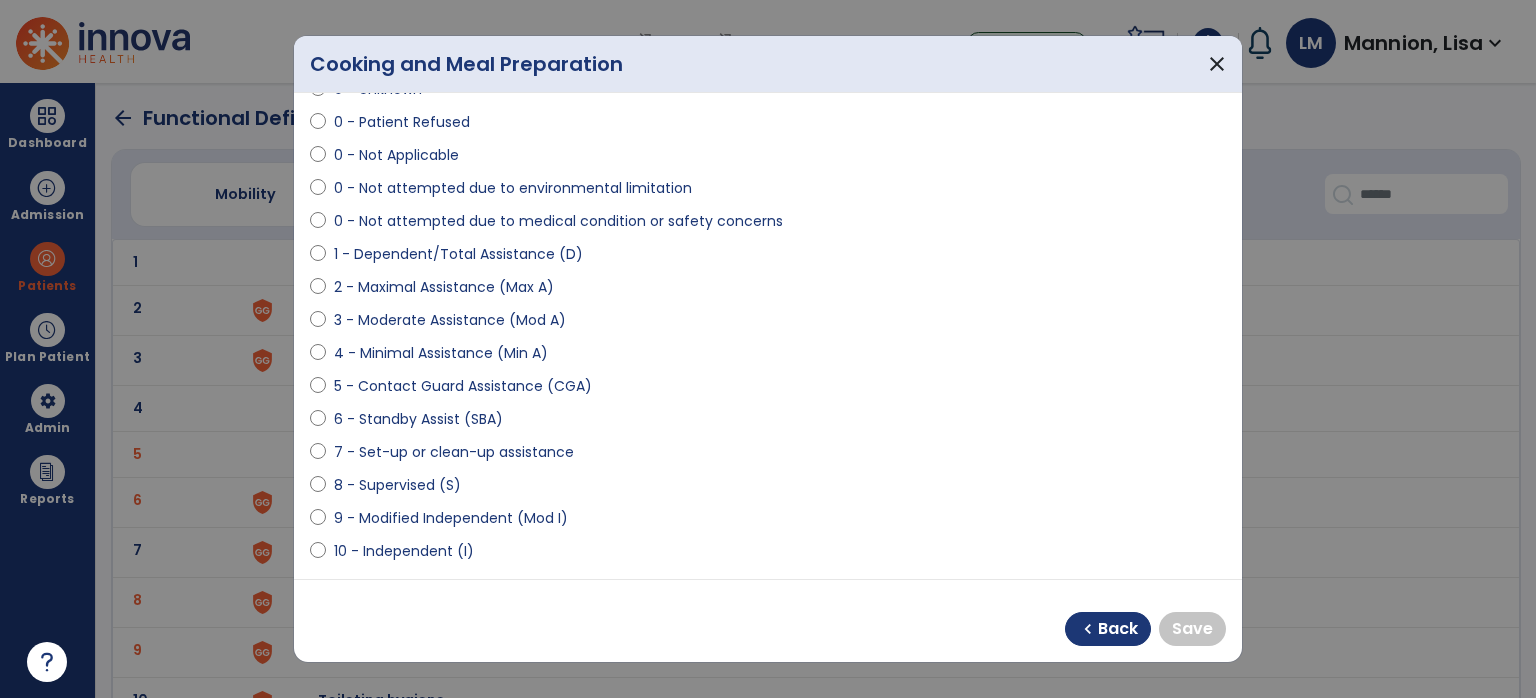 scroll, scrollTop: 100, scrollLeft: 0, axis: vertical 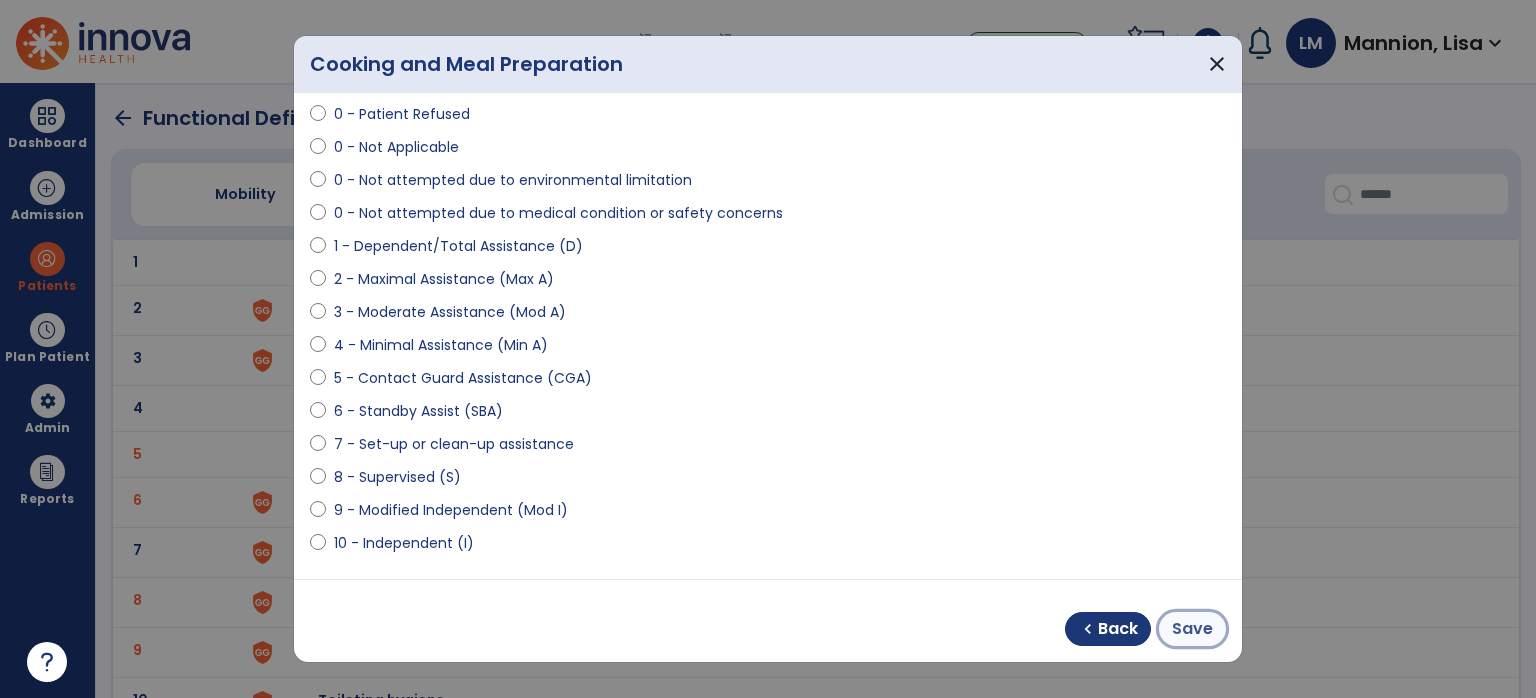 click on "Save" at bounding box center [1192, 629] 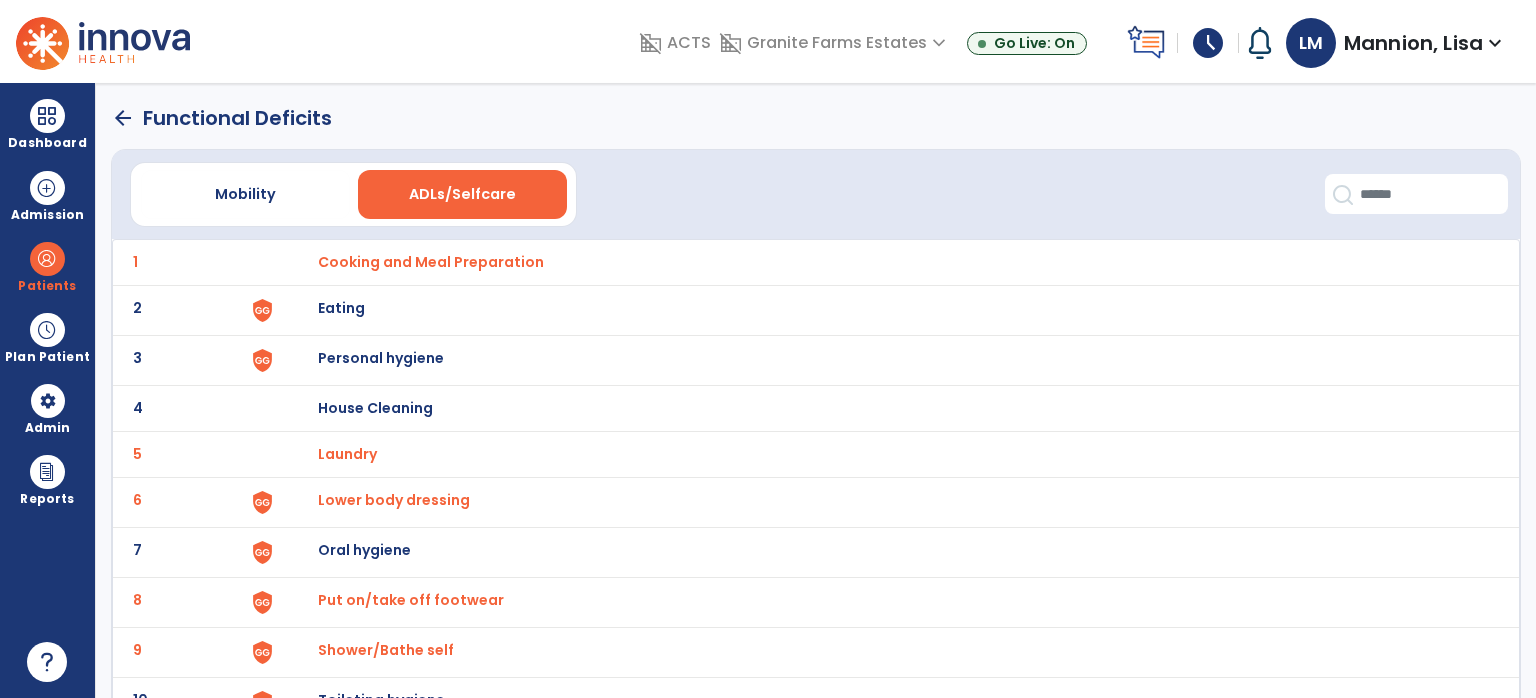 click on "Laundry" at bounding box center [431, 262] 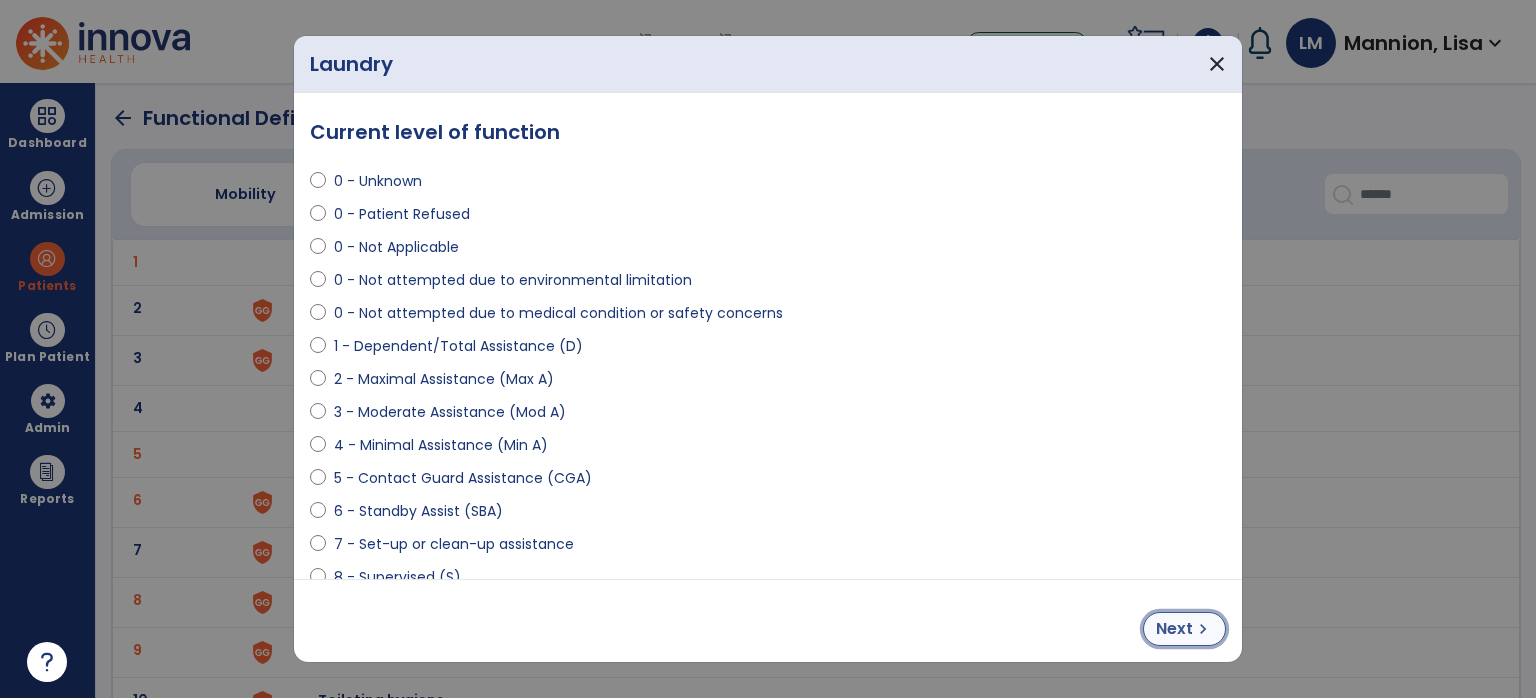 click on "Next" at bounding box center [1174, 629] 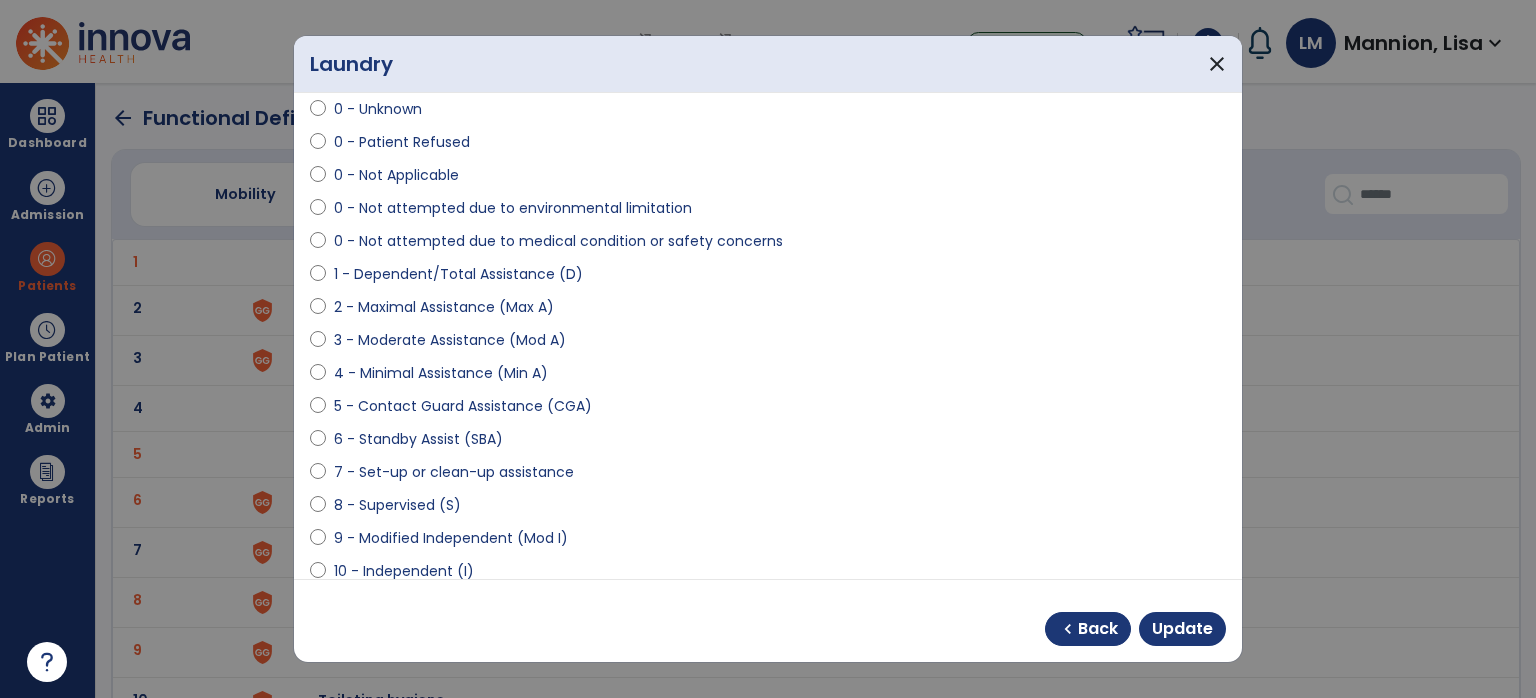 scroll, scrollTop: 100, scrollLeft: 0, axis: vertical 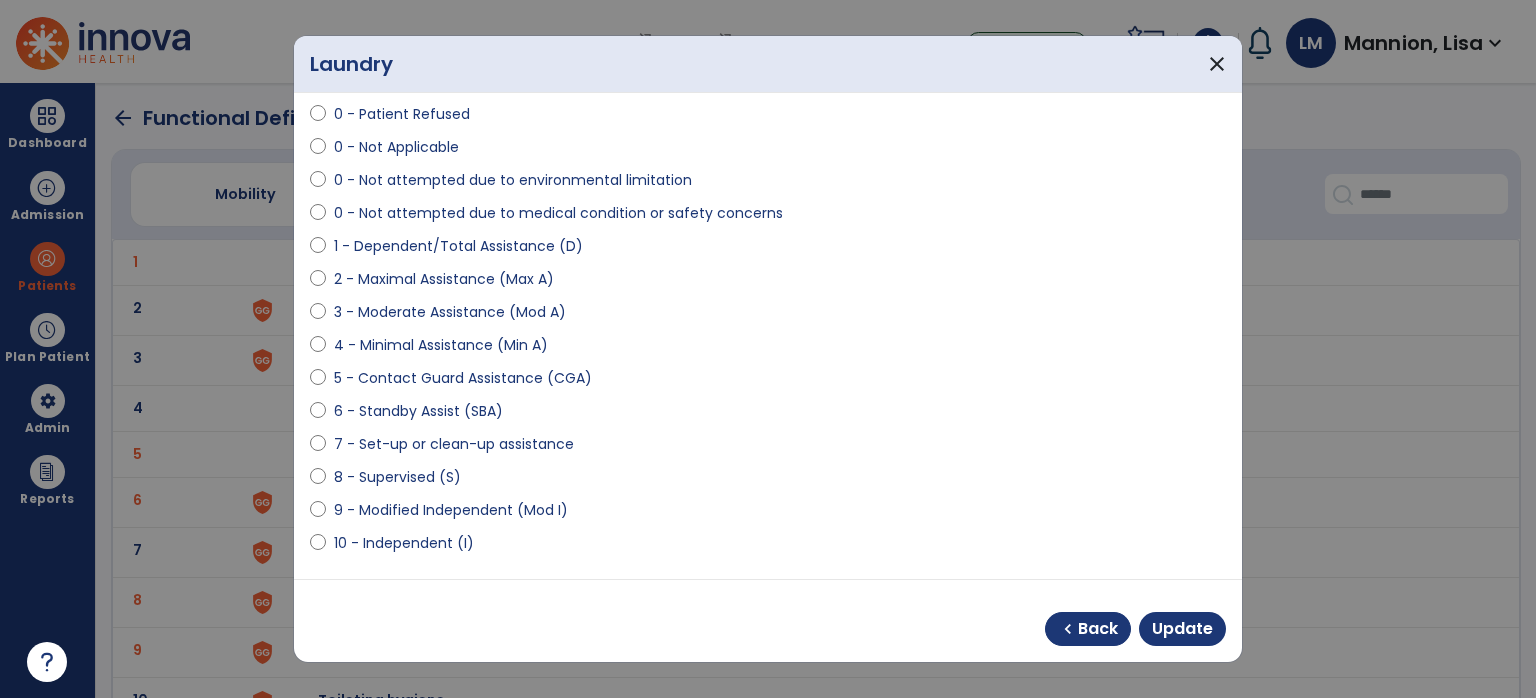 click on "10 - Independent (I)" at bounding box center [404, 543] 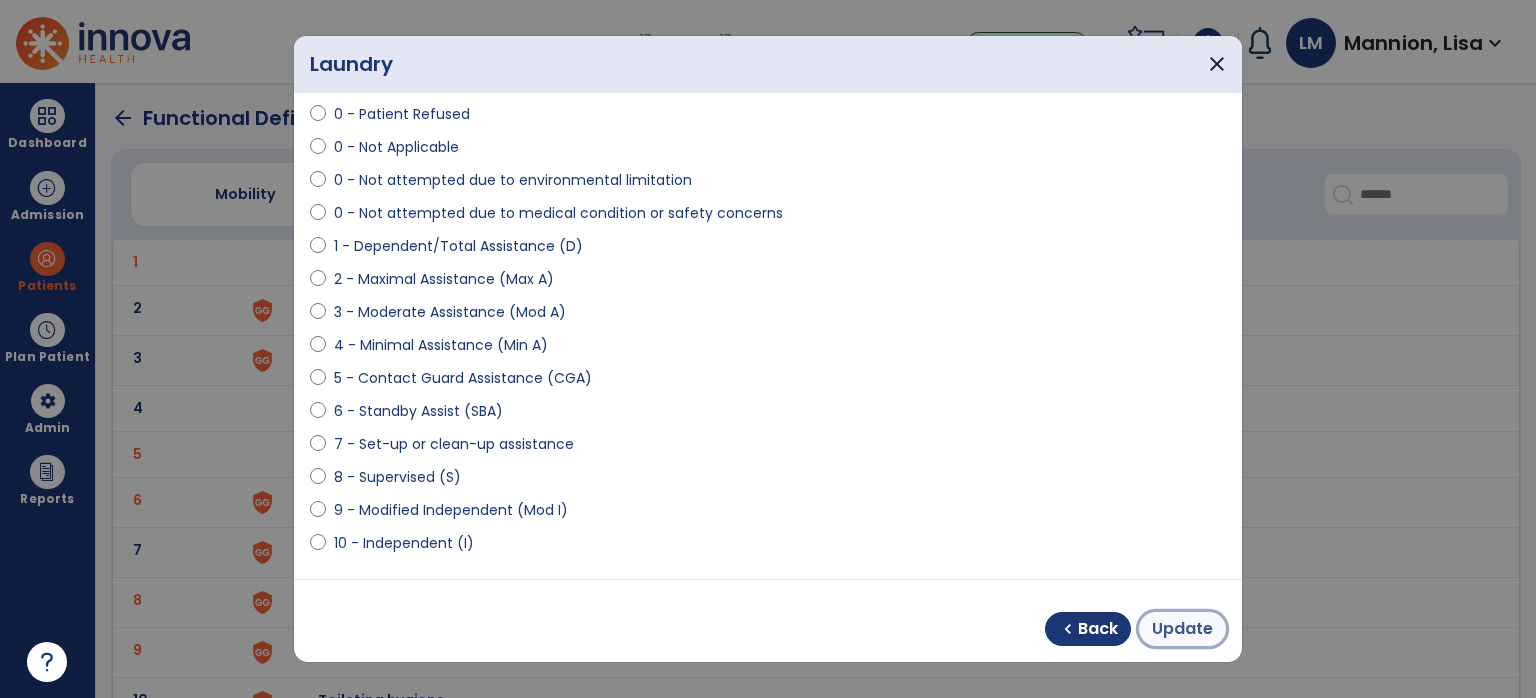 click on "Update" at bounding box center (1182, 629) 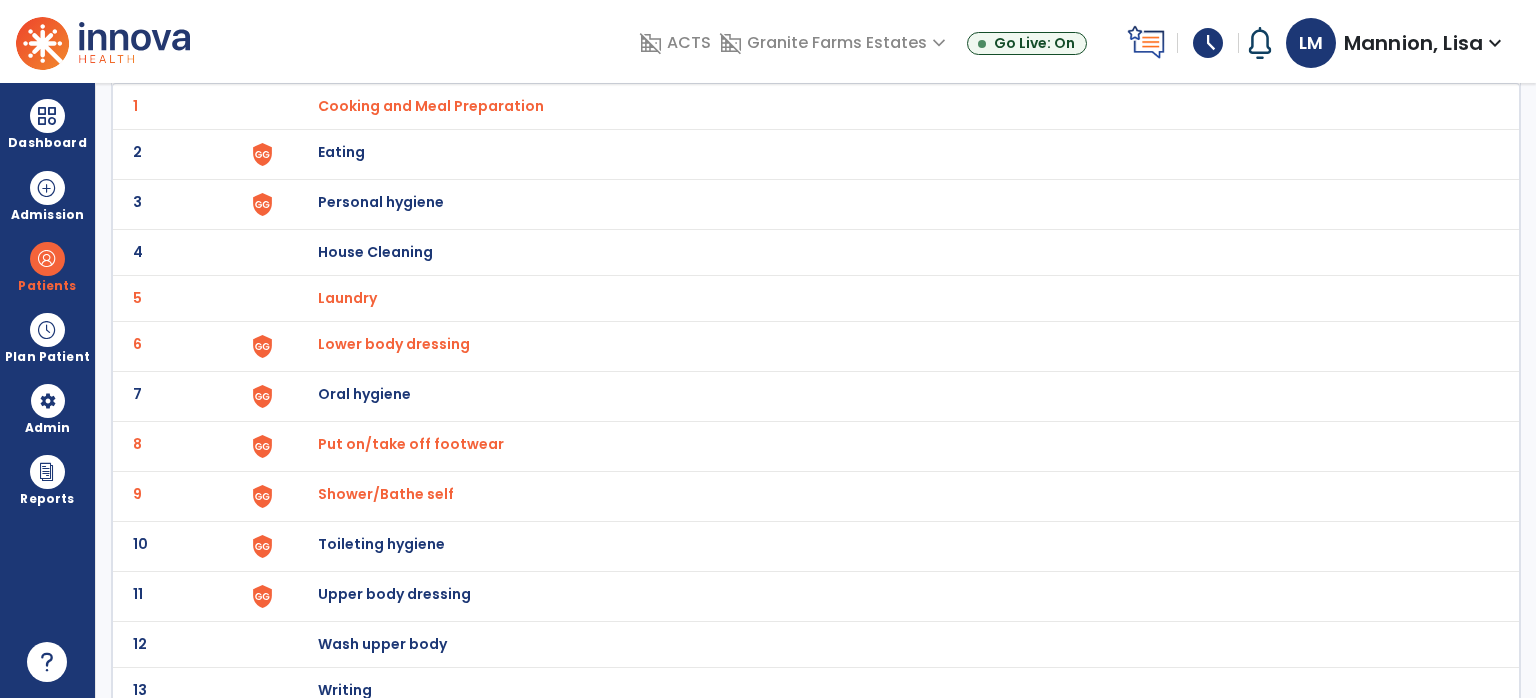 scroll, scrollTop: 169, scrollLeft: 0, axis: vertical 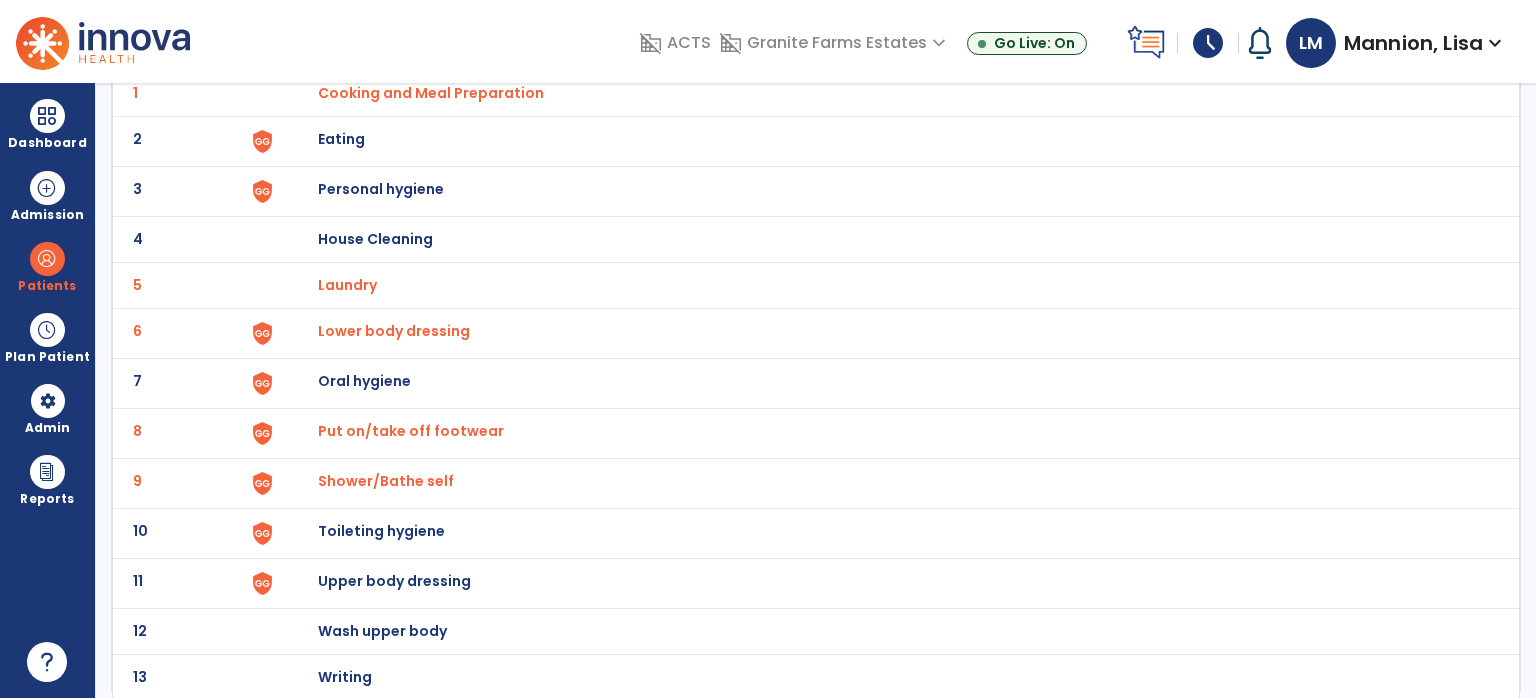 click on "Toileting hygiene" at bounding box center [431, 93] 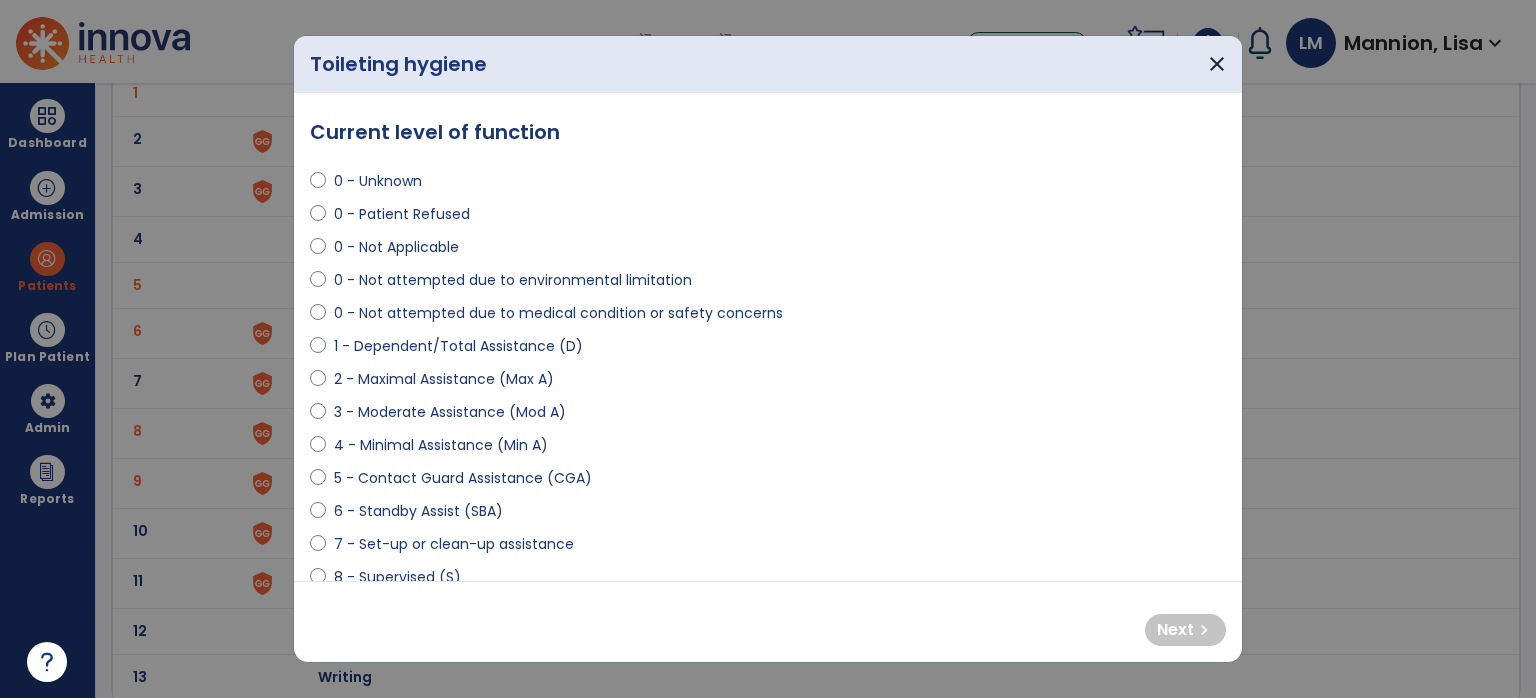 select on "**********" 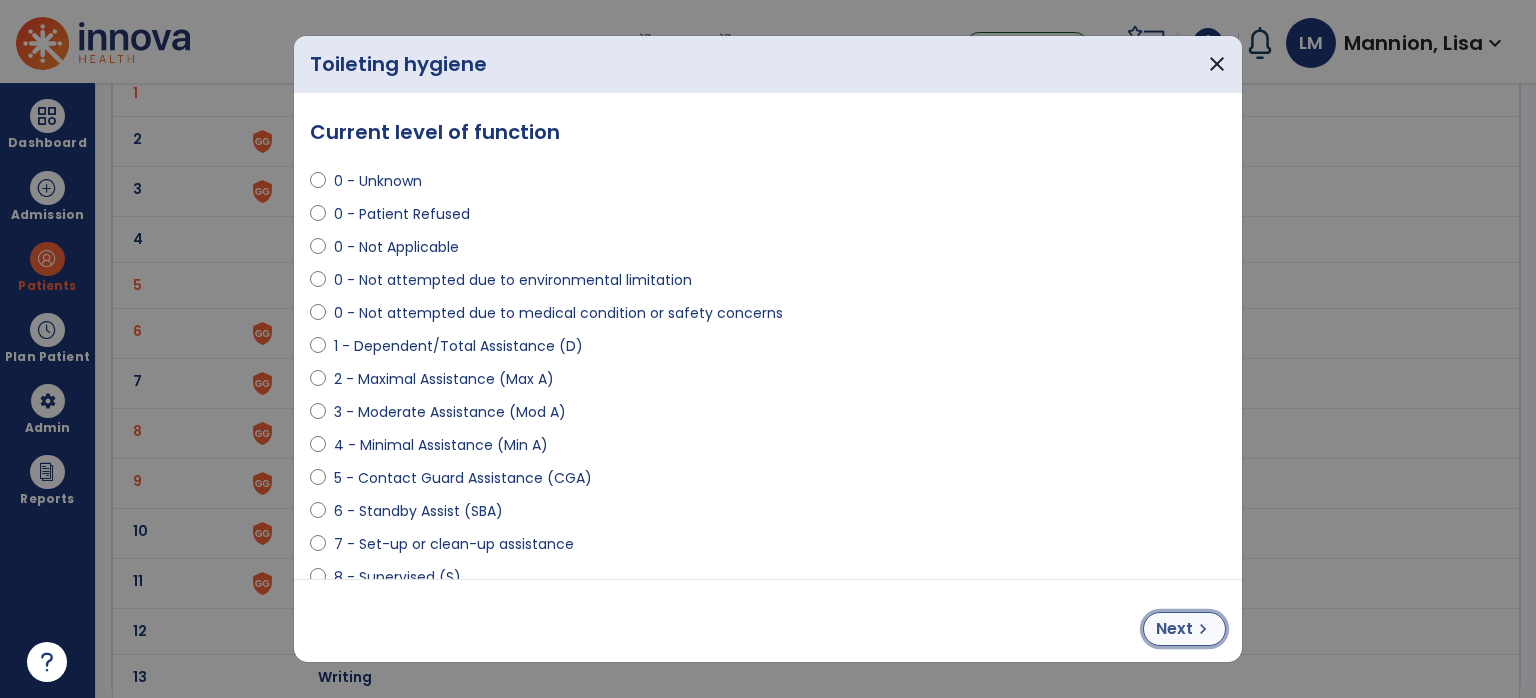 click on "chevron_right" at bounding box center [1203, 629] 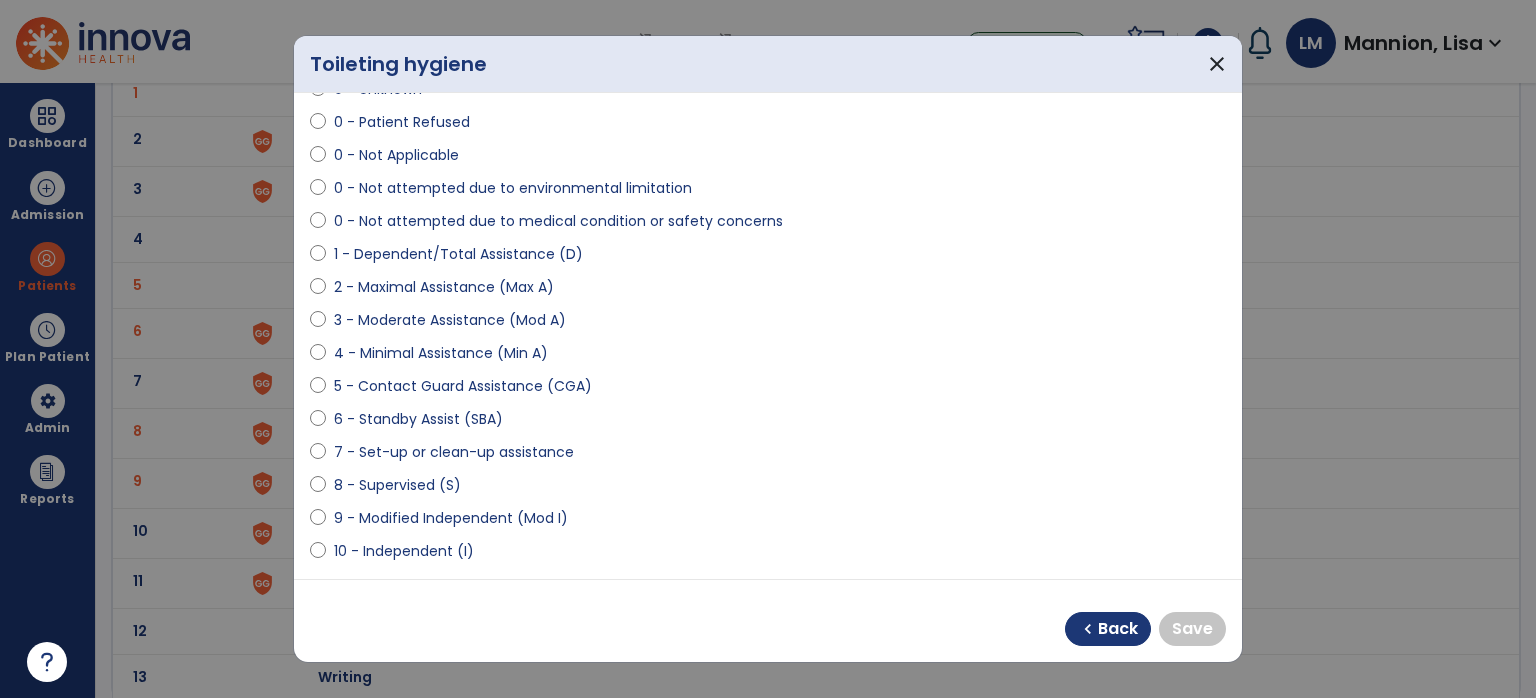 scroll, scrollTop: 200, scrollLeft: 0, axis: vertical 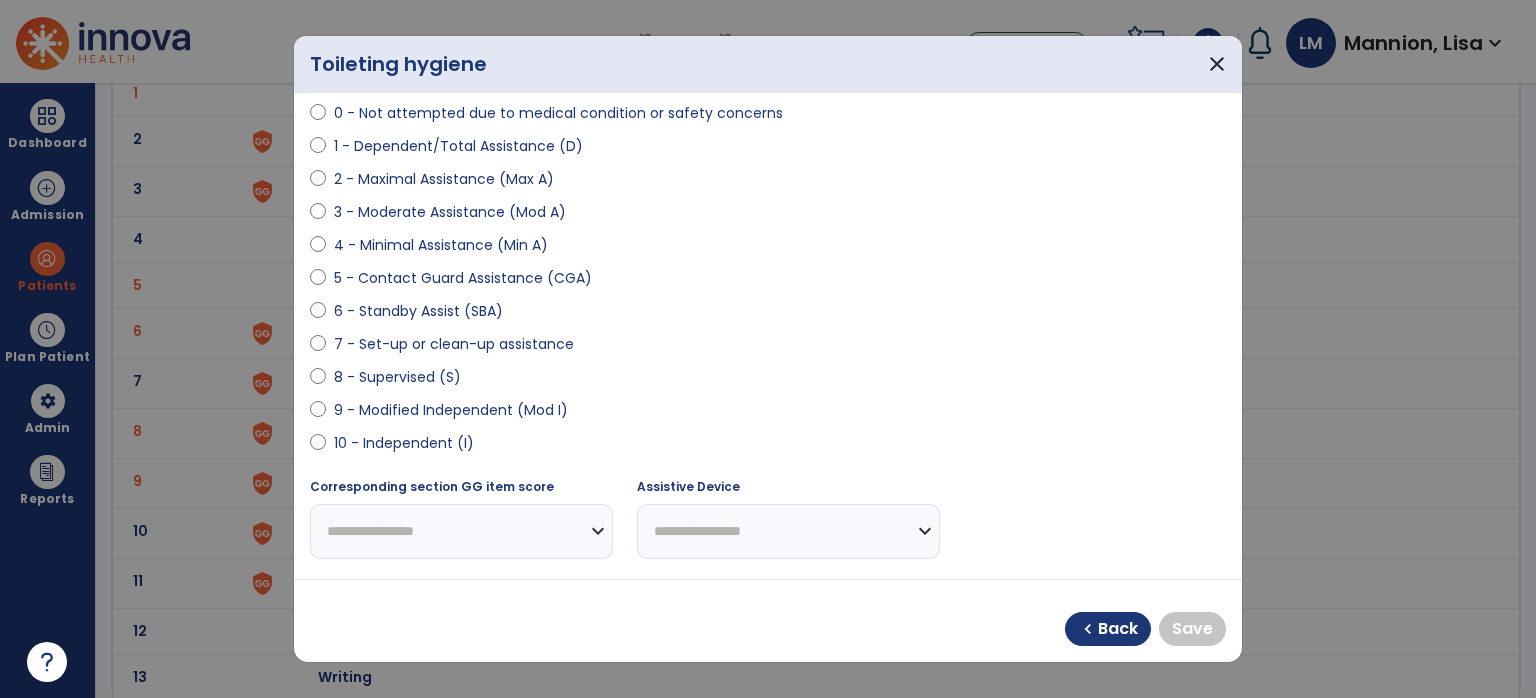 select on "**********" 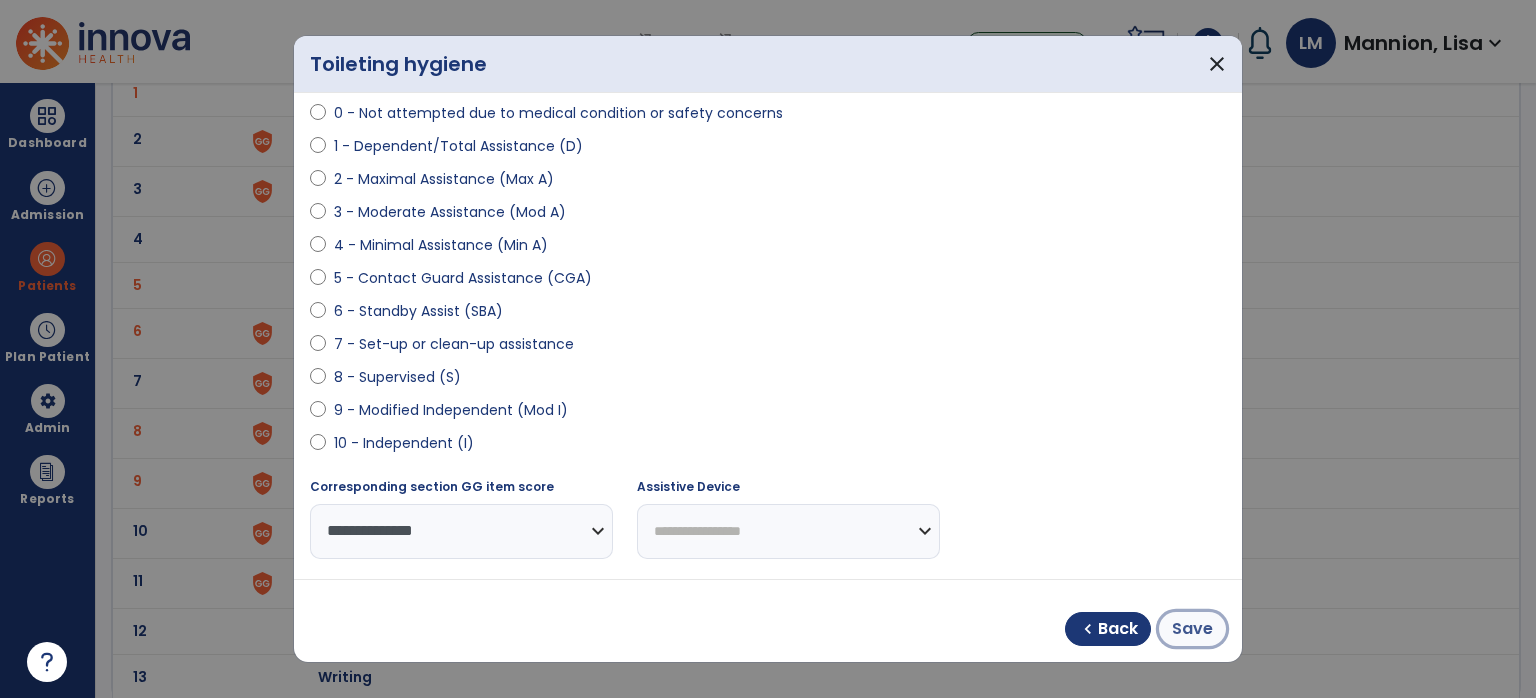 click on "Save" at bounding box center [1192, 629] 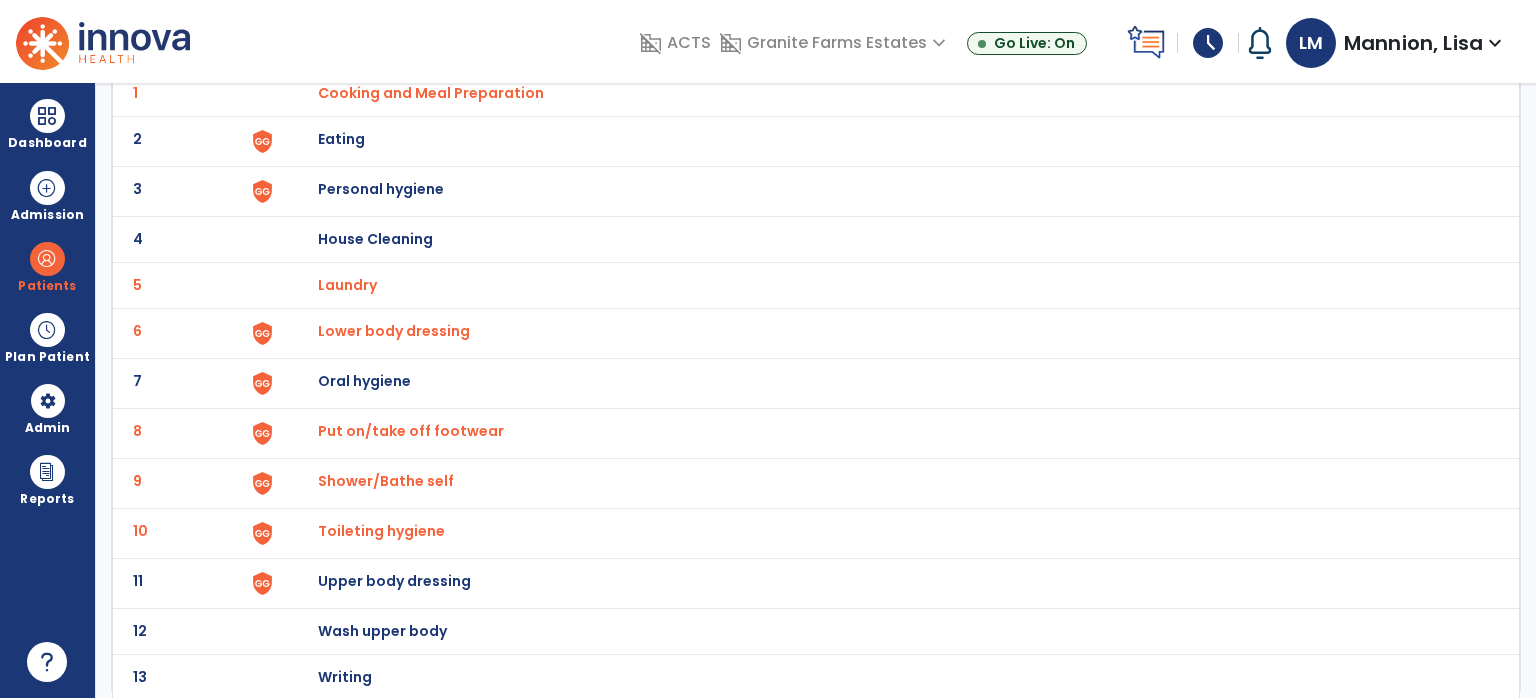 click on "Upper body dressing" at bounding box center (431, 93) 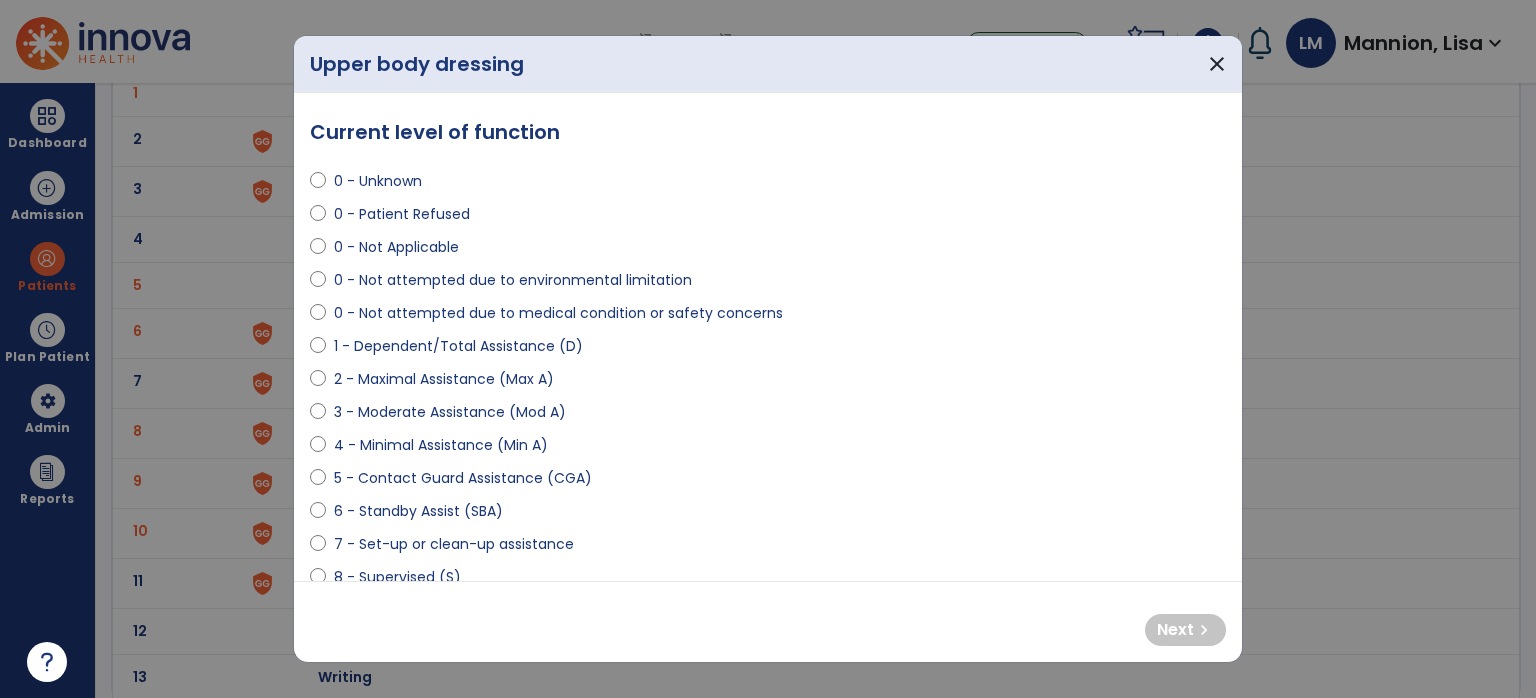 select on "**********" 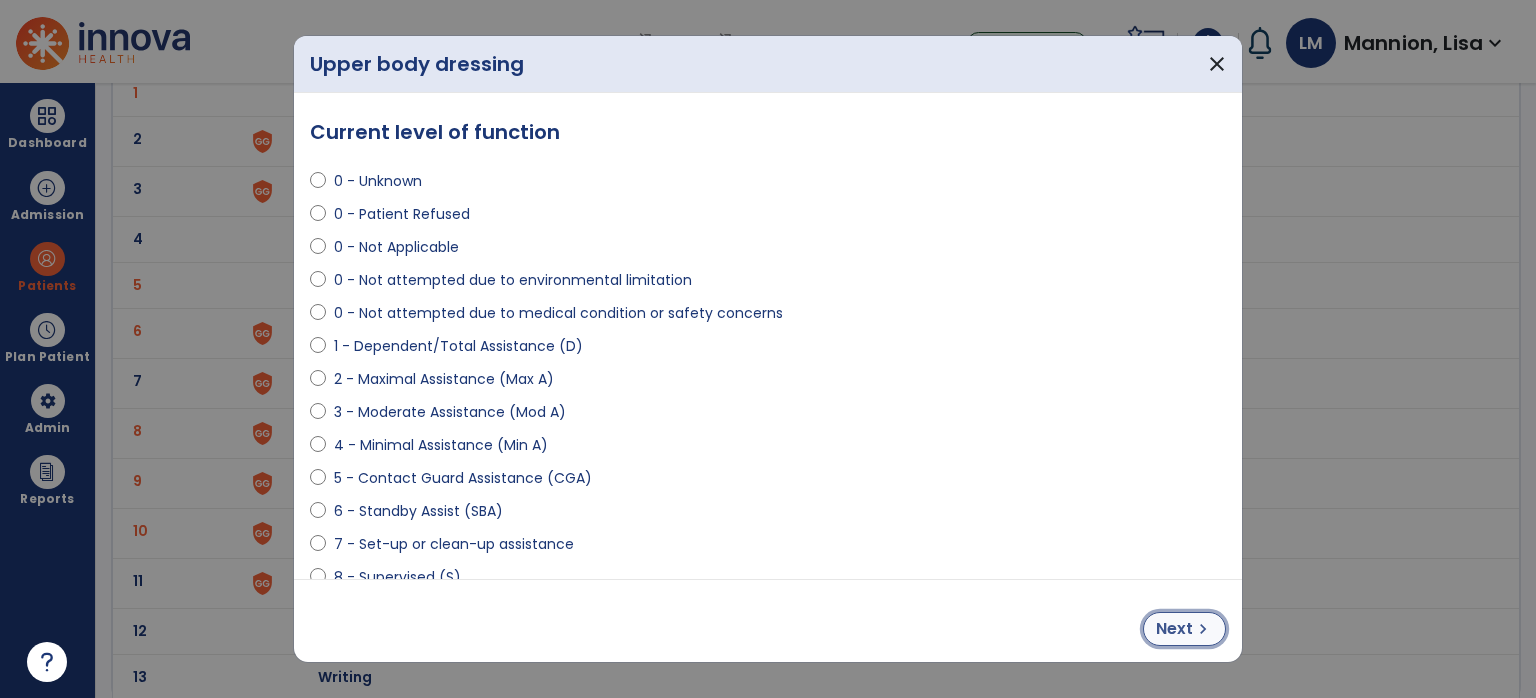 click on "chevron_right" at bounding box center (1203, 629) 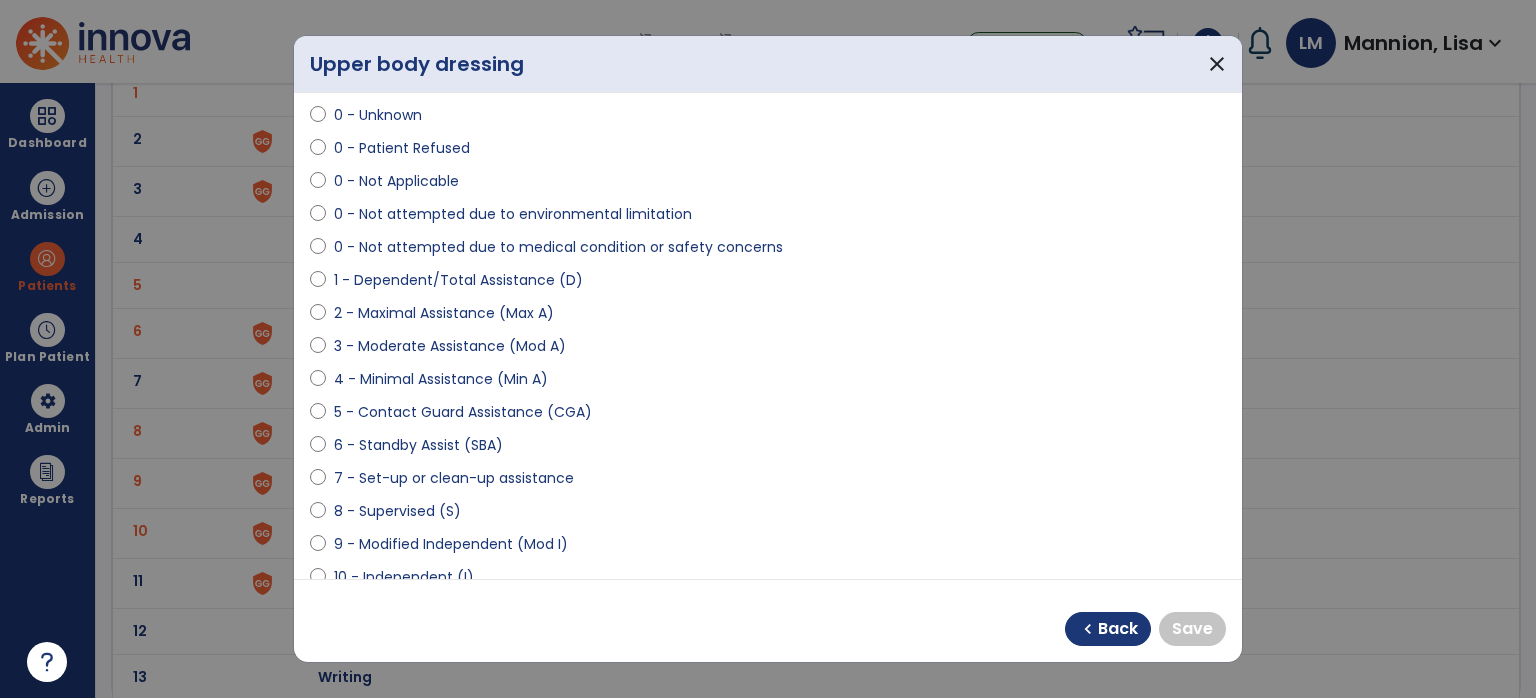 scroll, scrollTop: 100, scrollLeft: 0, axis: vertical 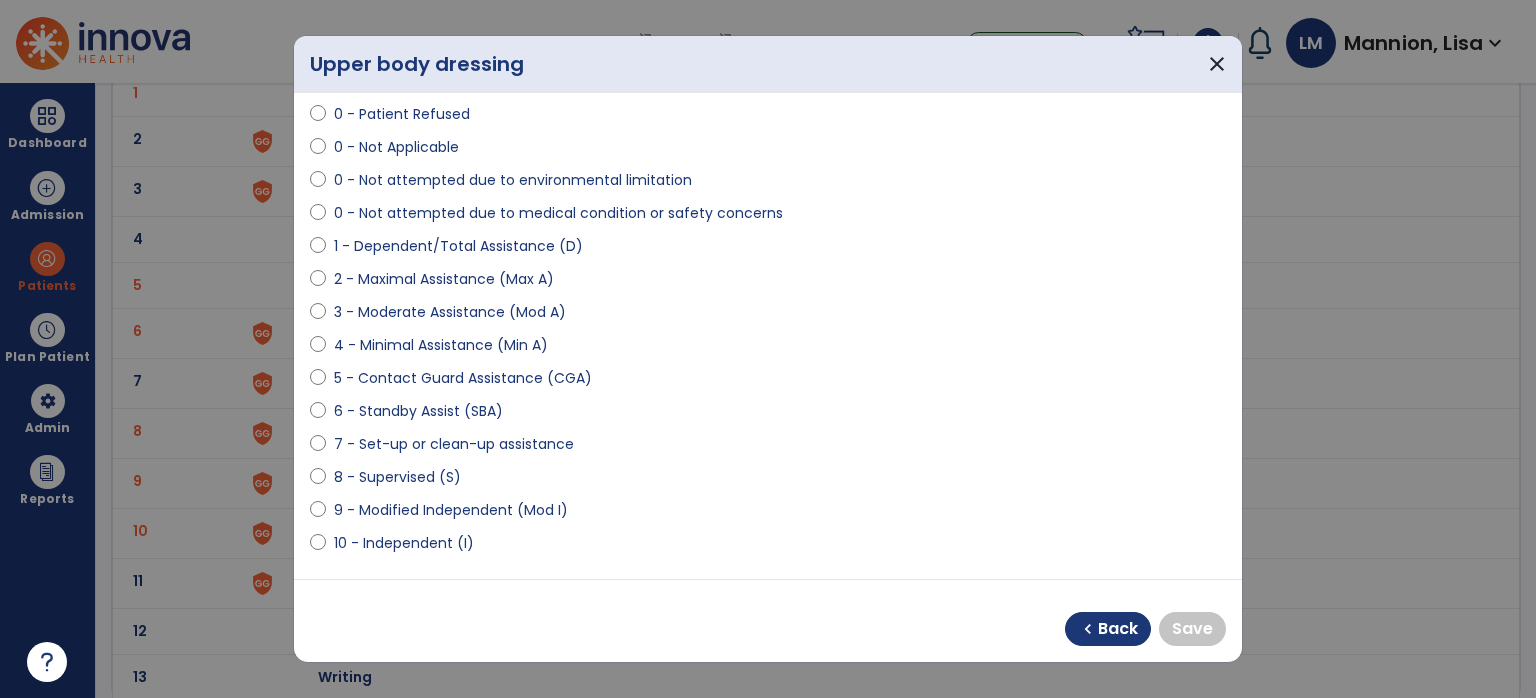 select on "**********" 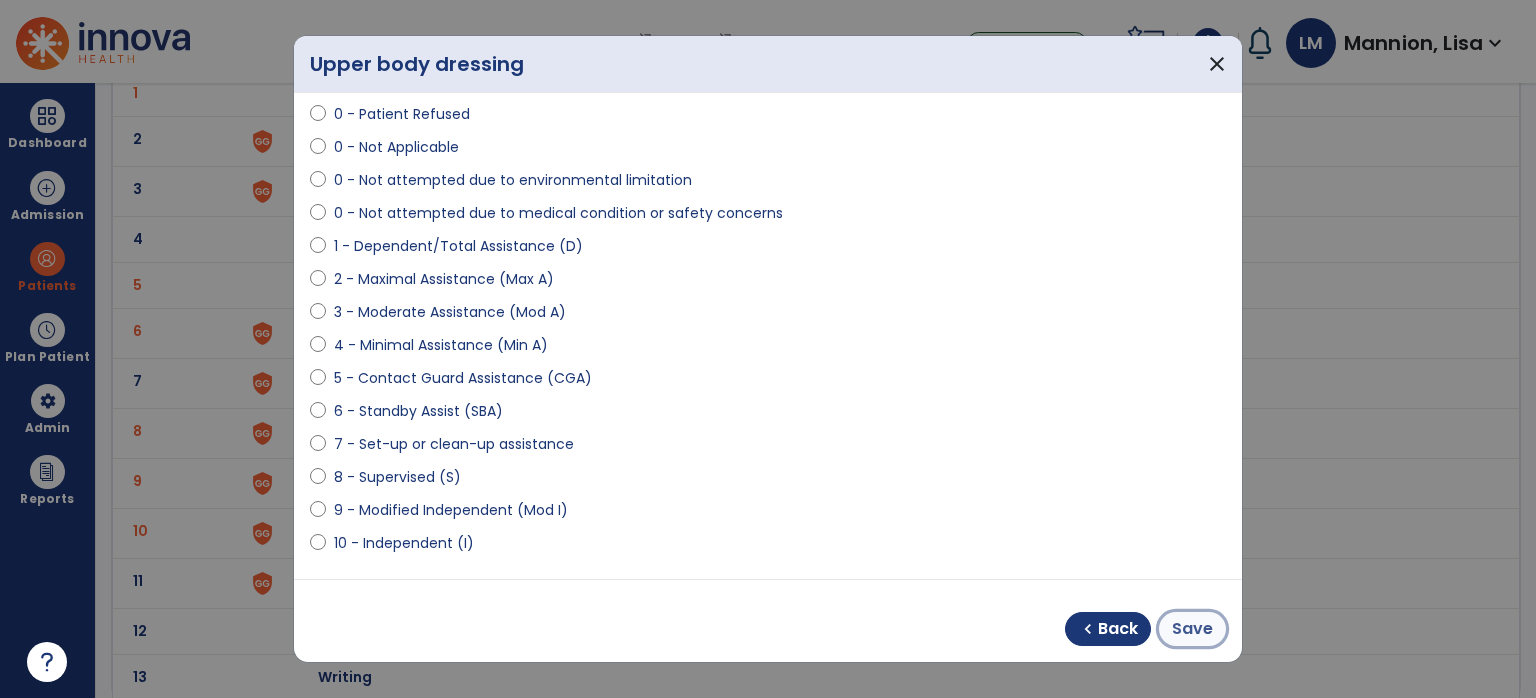 click on "Save" at bounding box center (1192, 629) 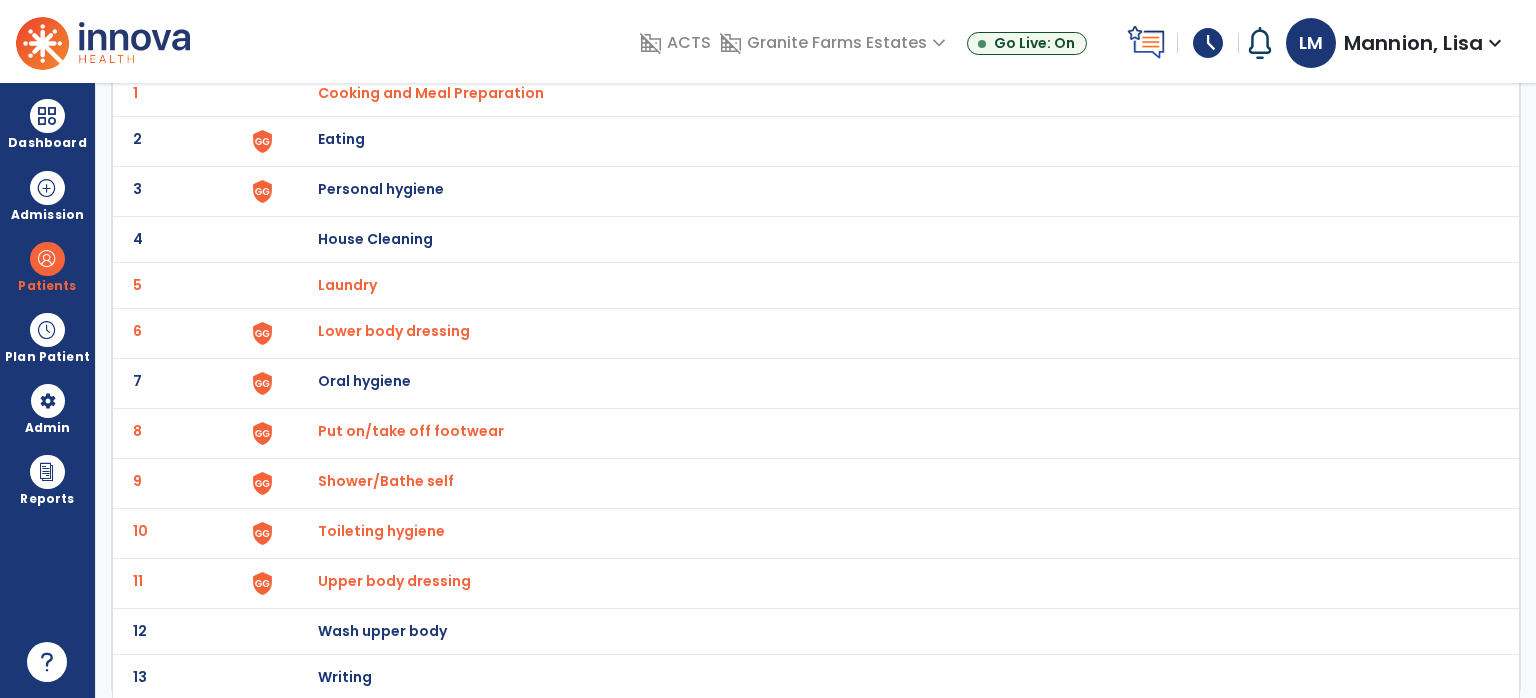 click on "Wash upper body" at bounding box center (431, 93) 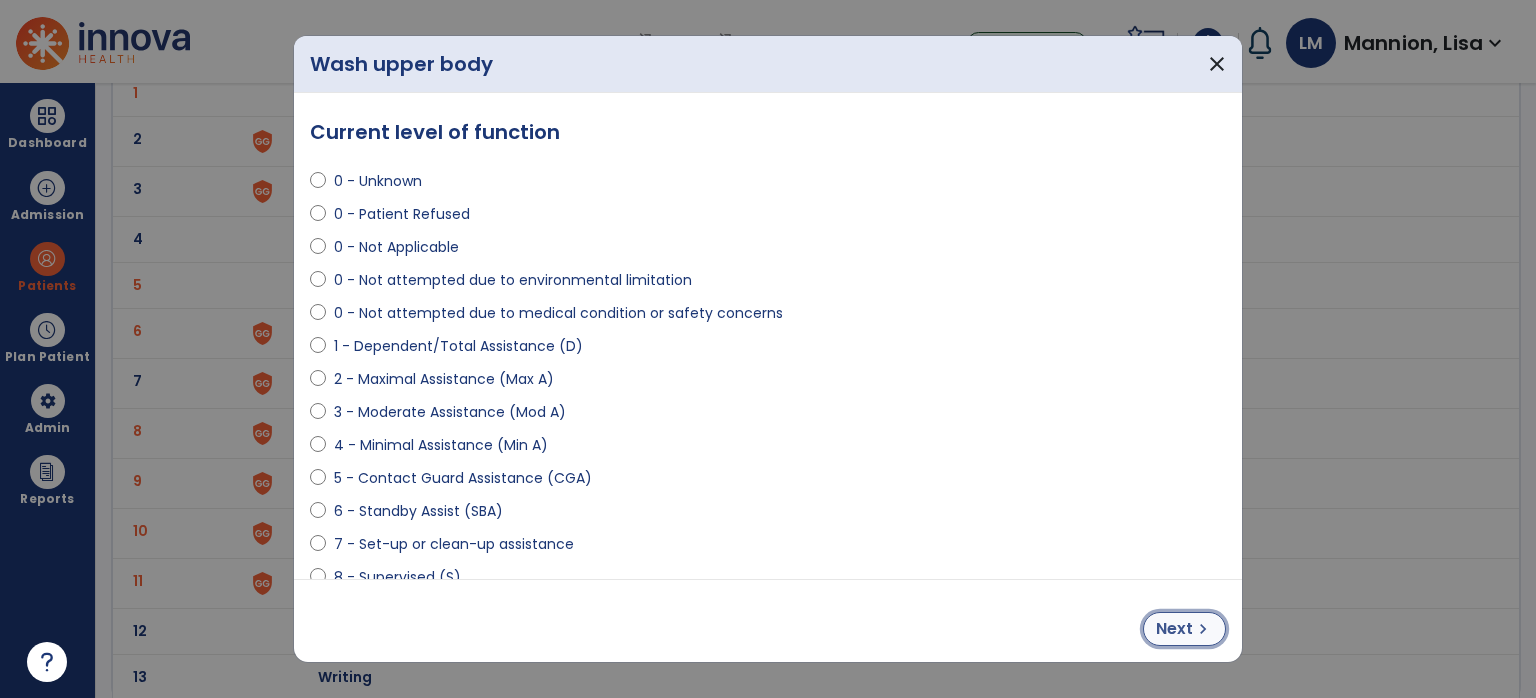 click on "Next" at bounding box center (1174, 629) 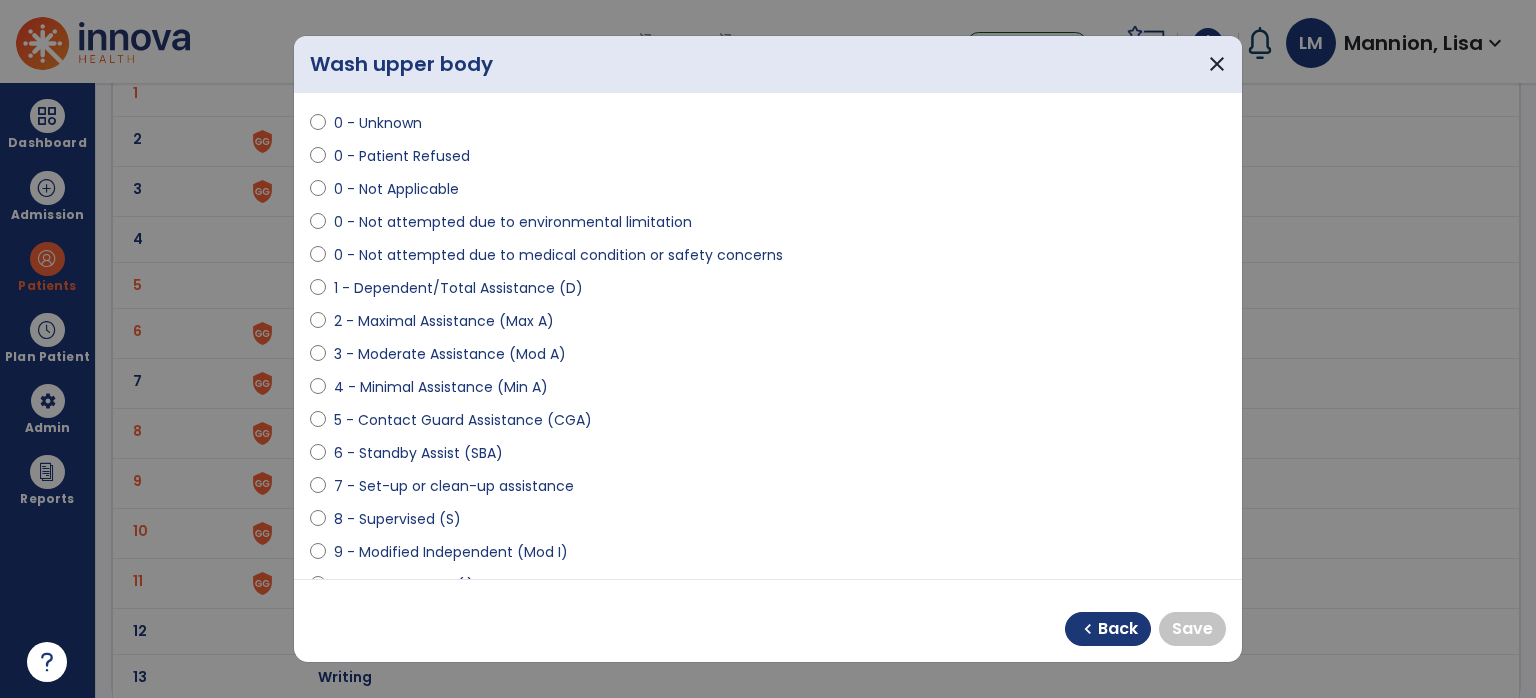 scroll, scrollTop: 100, scrollLeft: 0, axis: vertical 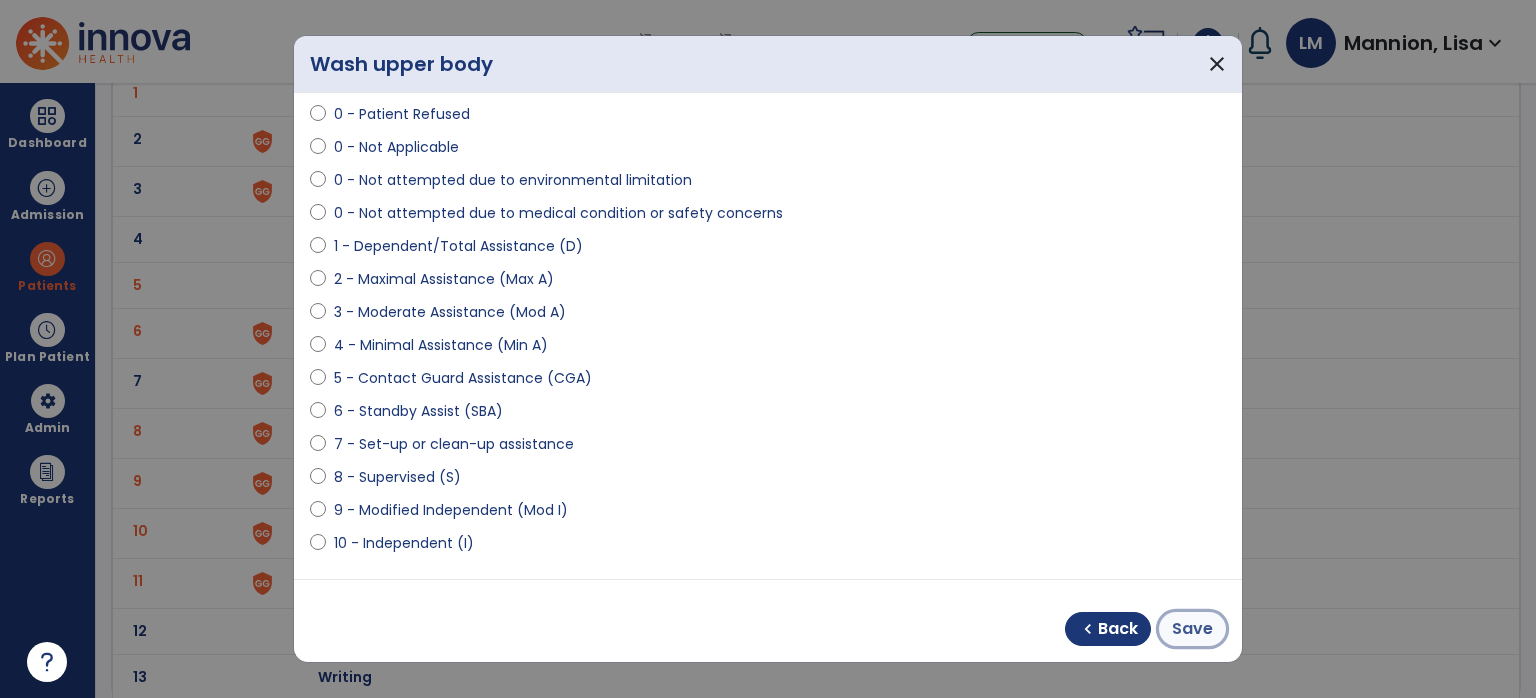 click on "Save" at bounding box center [1192, 629] 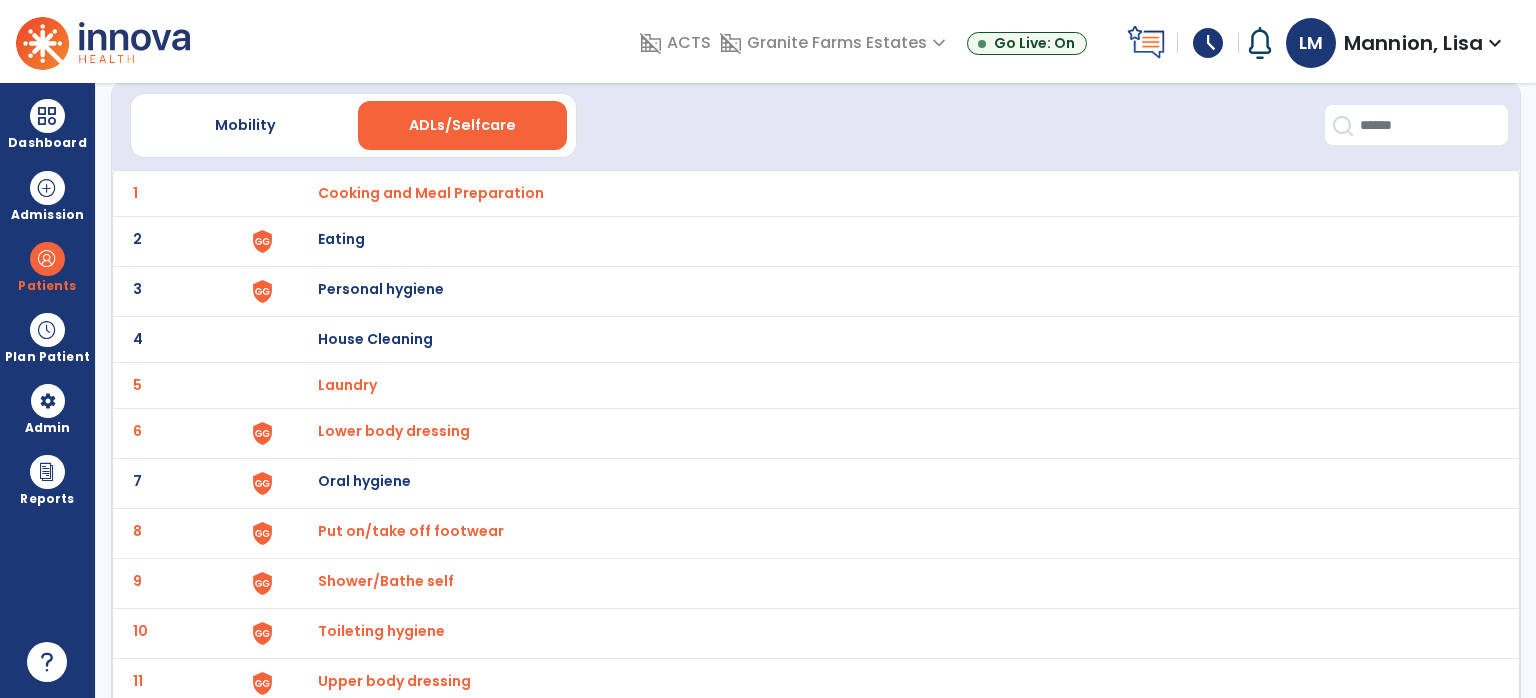 scroll, scrollTop: 169, scrollLeft: 0, axis: vertical 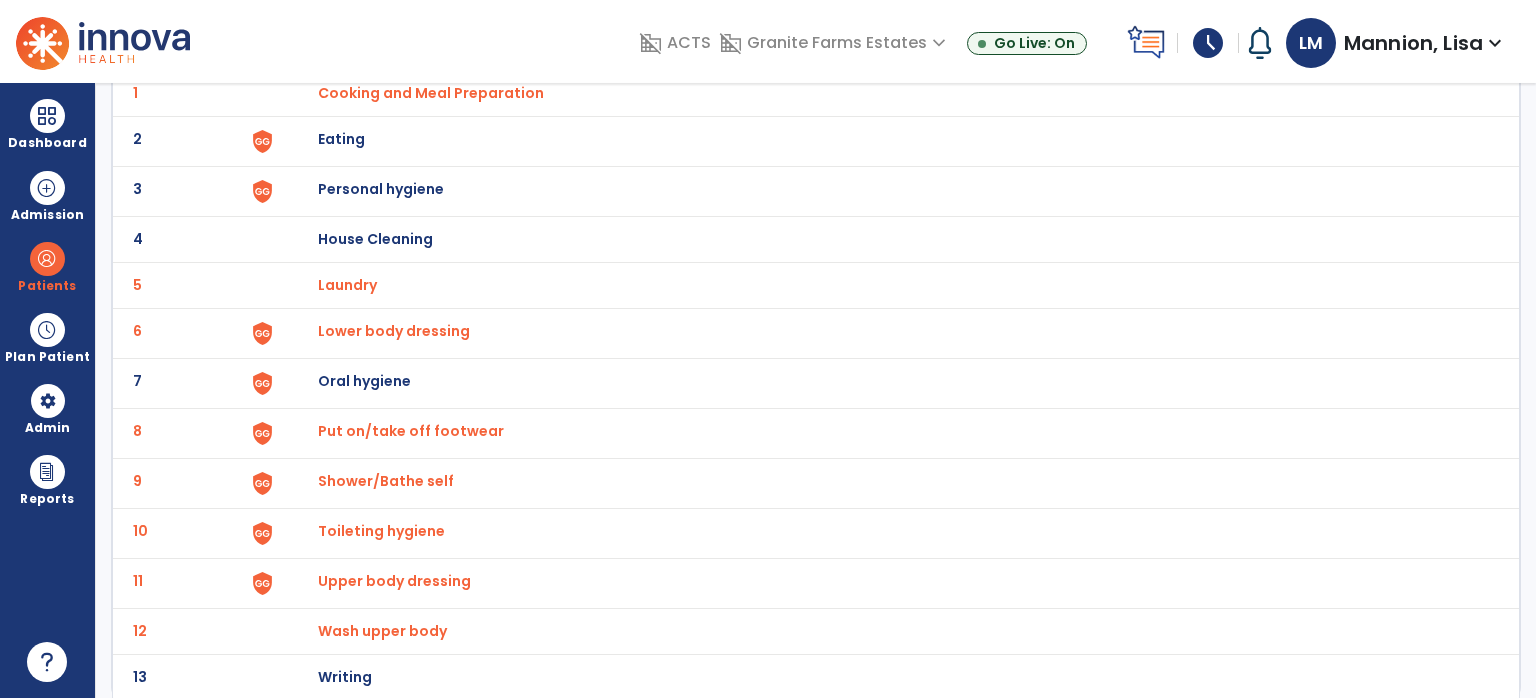 click on "9 Shower/Bathe self" 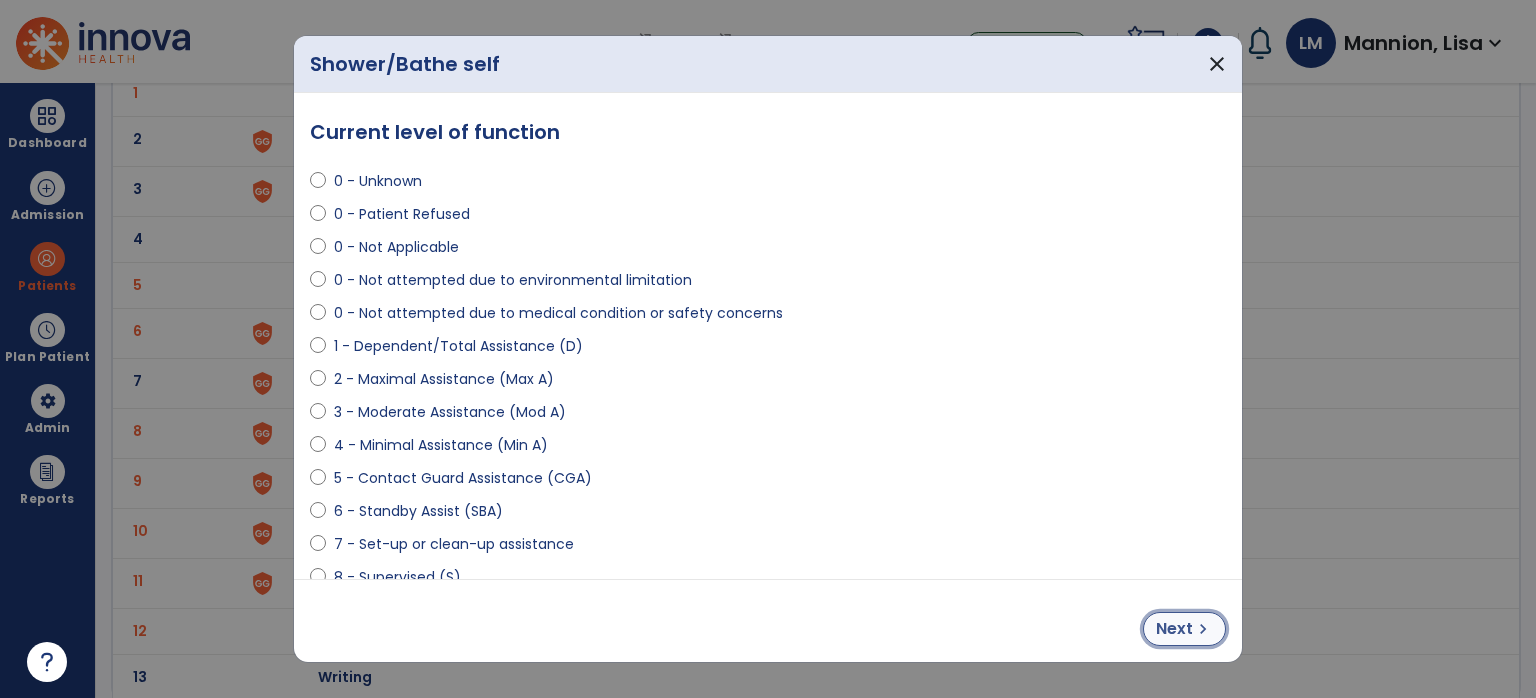 click on "Next" at bounding box center (1174, 629) 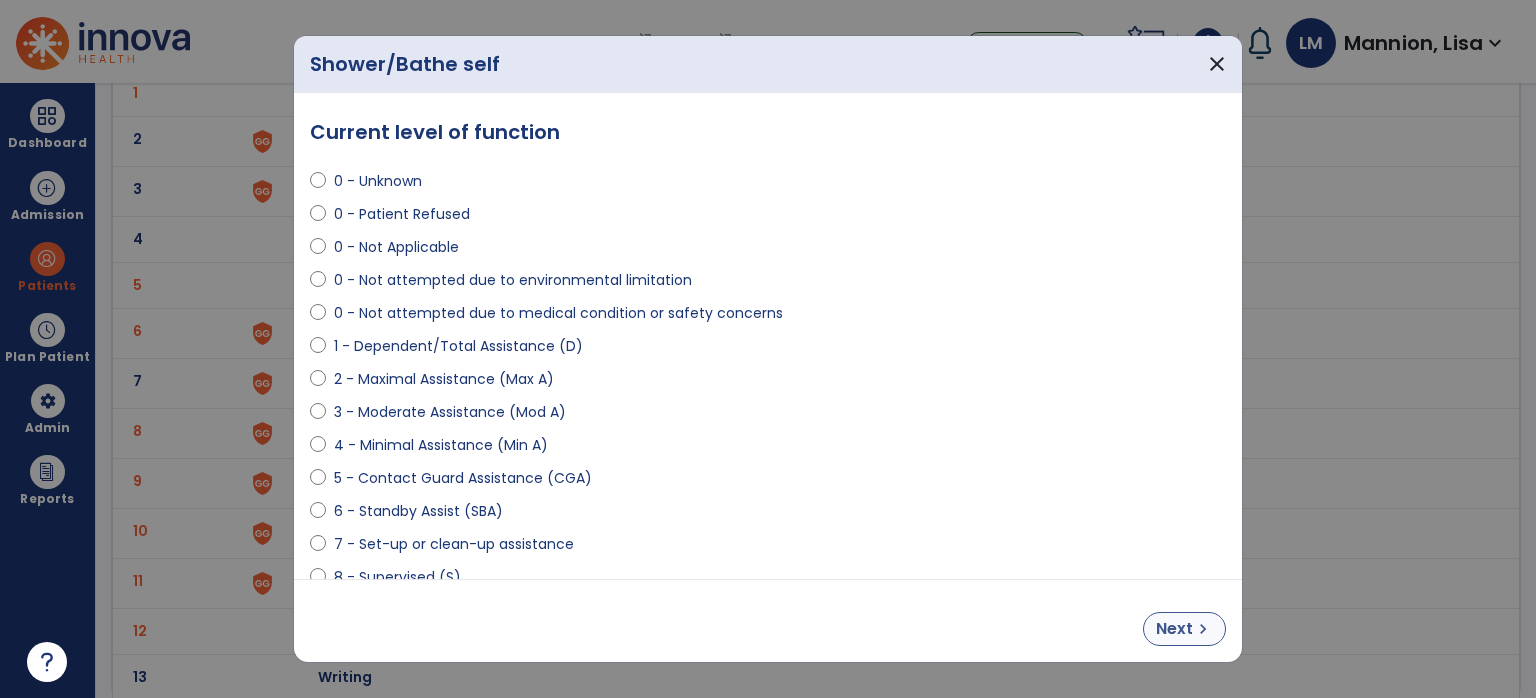 select on "**********" 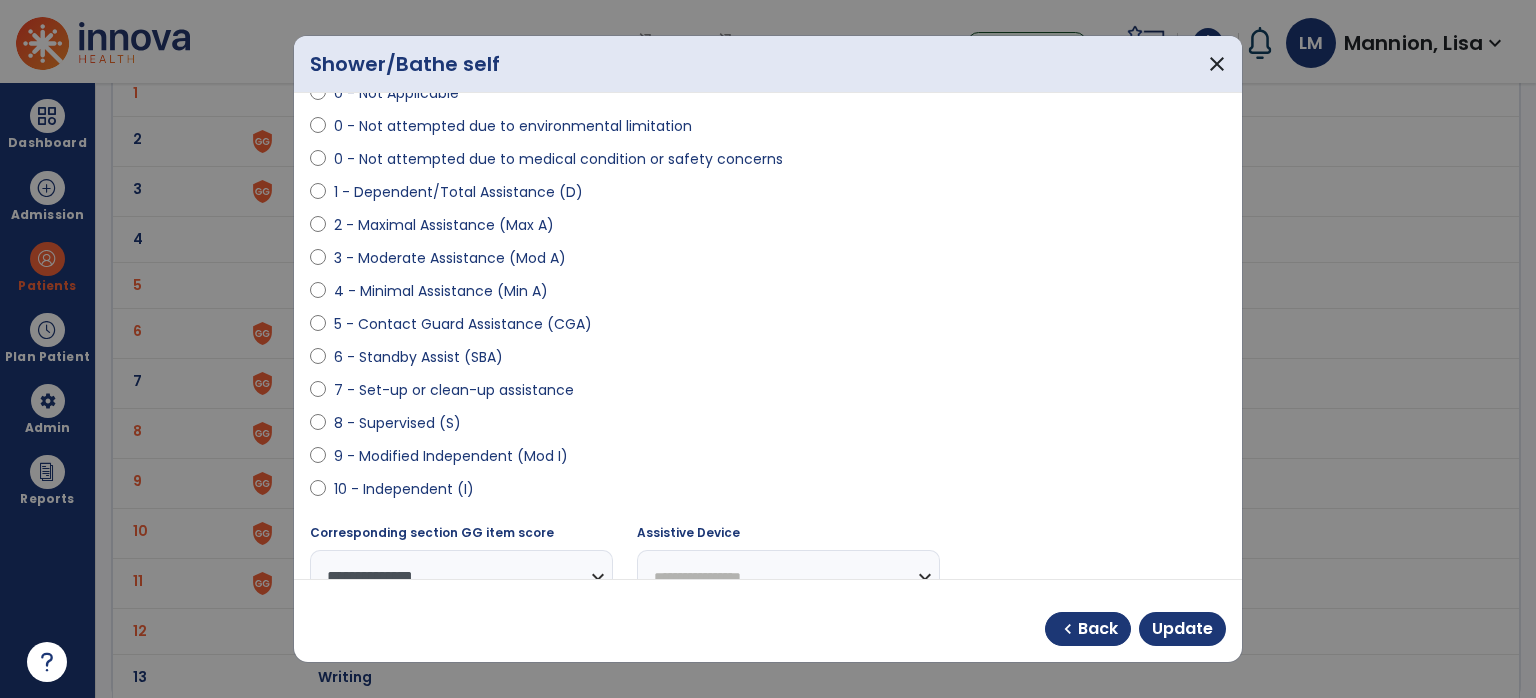 scroll, scrollTop: 0, scrollLeft: 0, axis: both 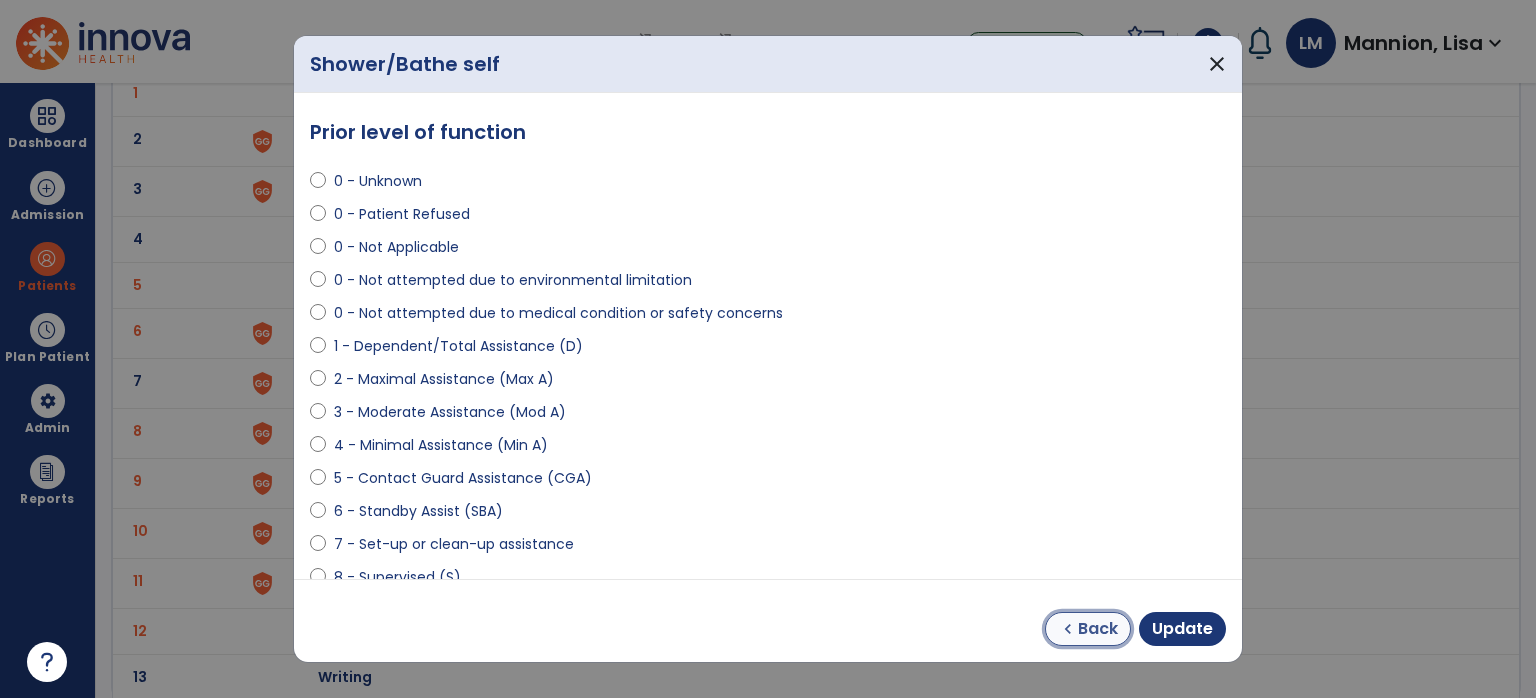 click on "chevron_left  Back" at bounding box center [1088, 629] 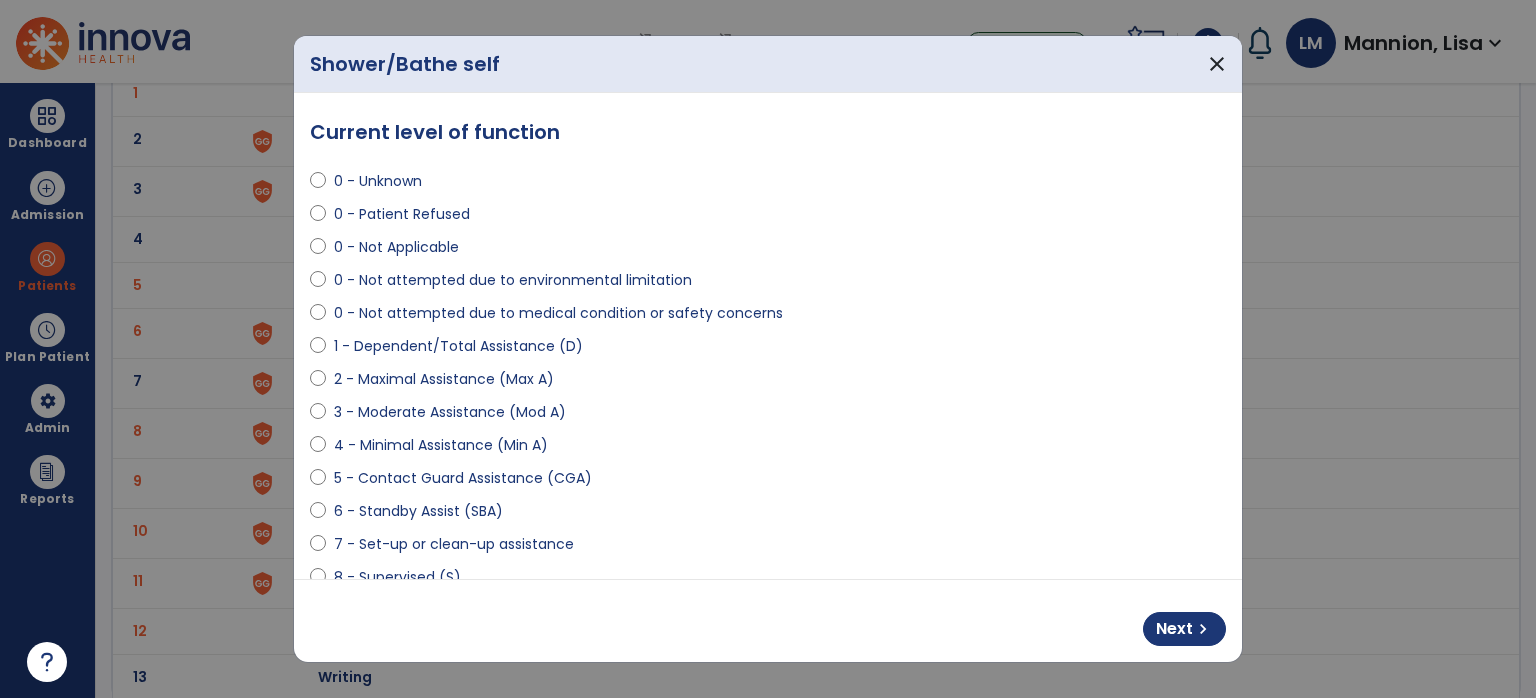 select on "**********" 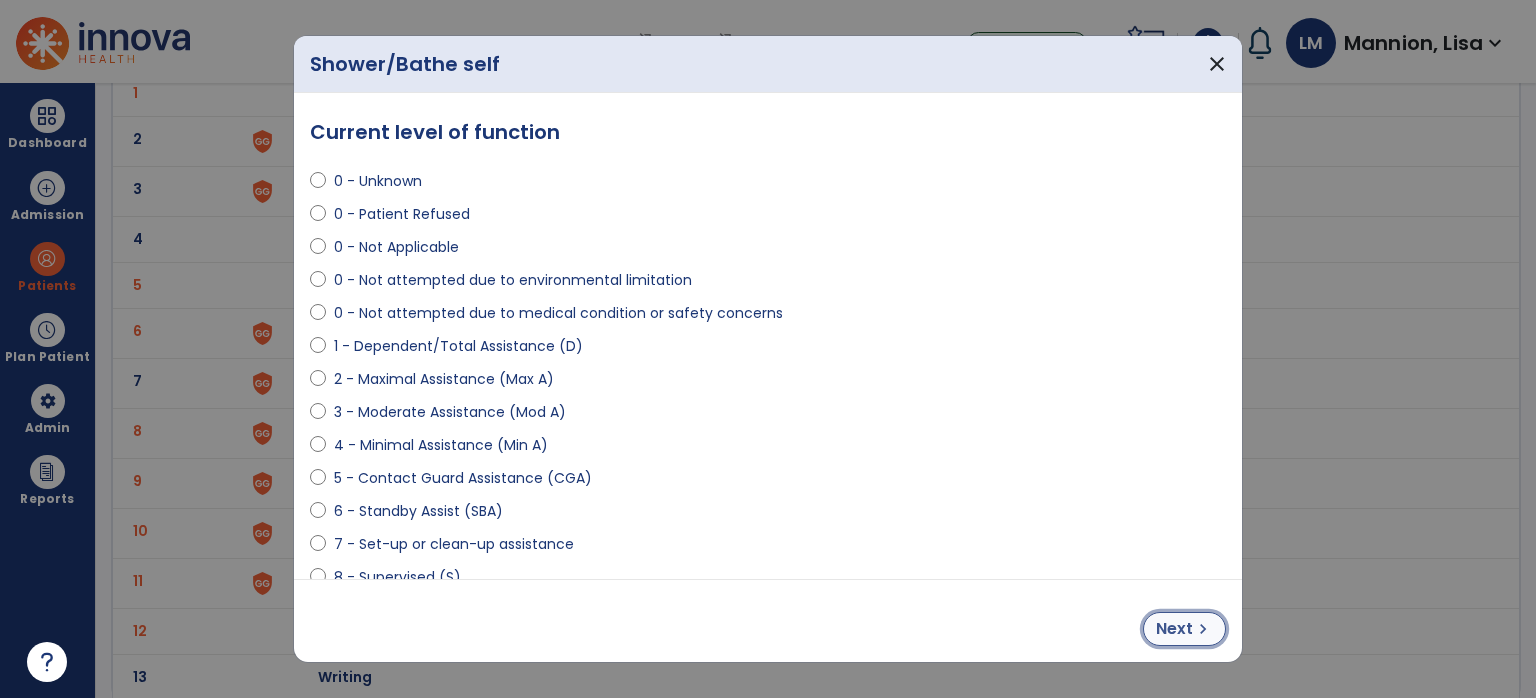 click on "chevron_right" at bounding box center [1203, 629] 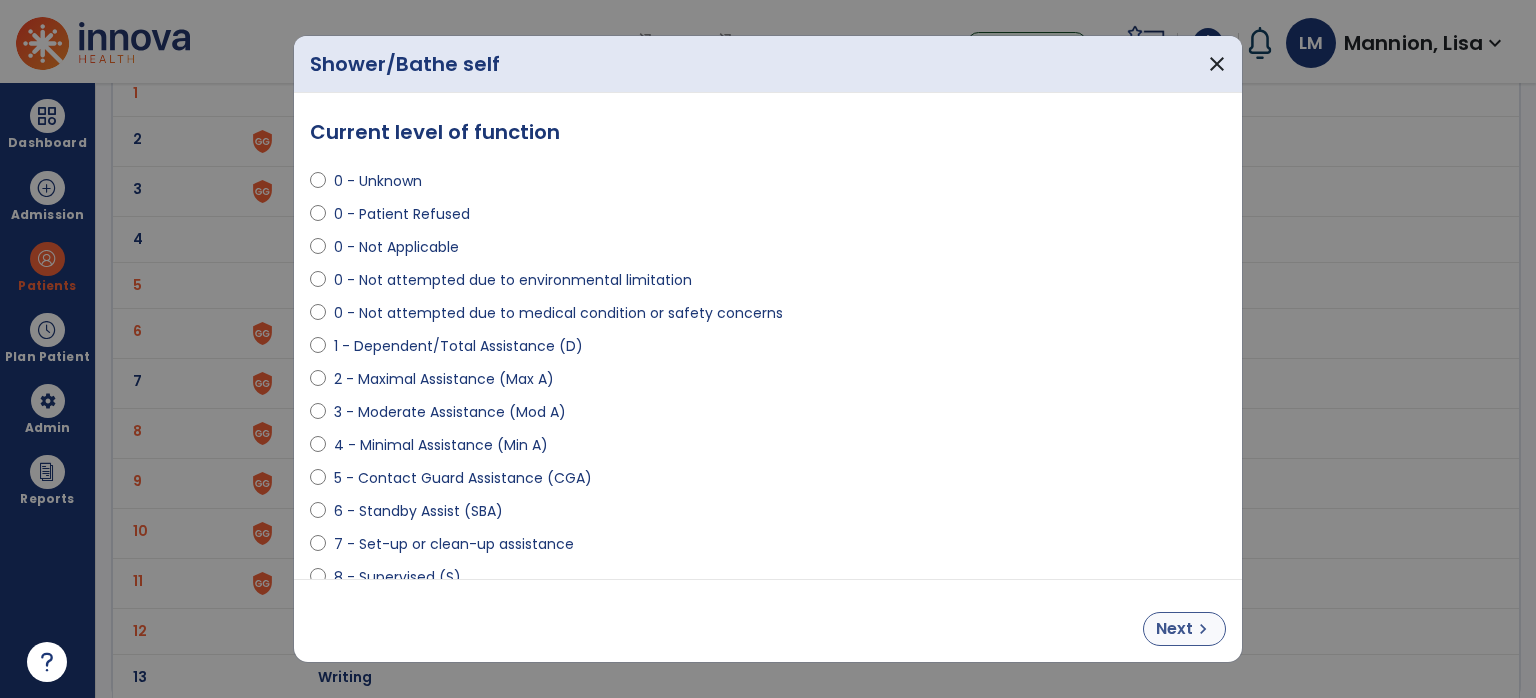 select on "**********" 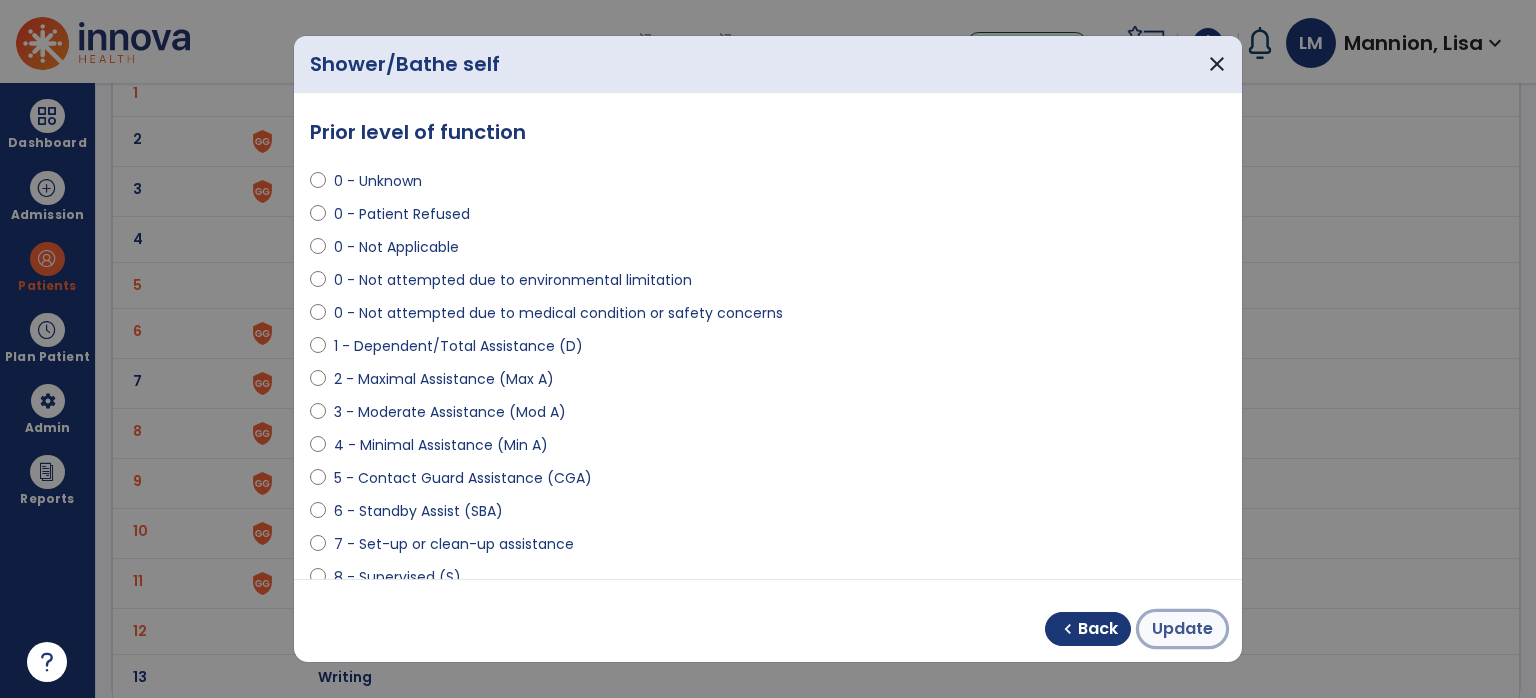 click on "Update" at bounding box center [1182, 629] 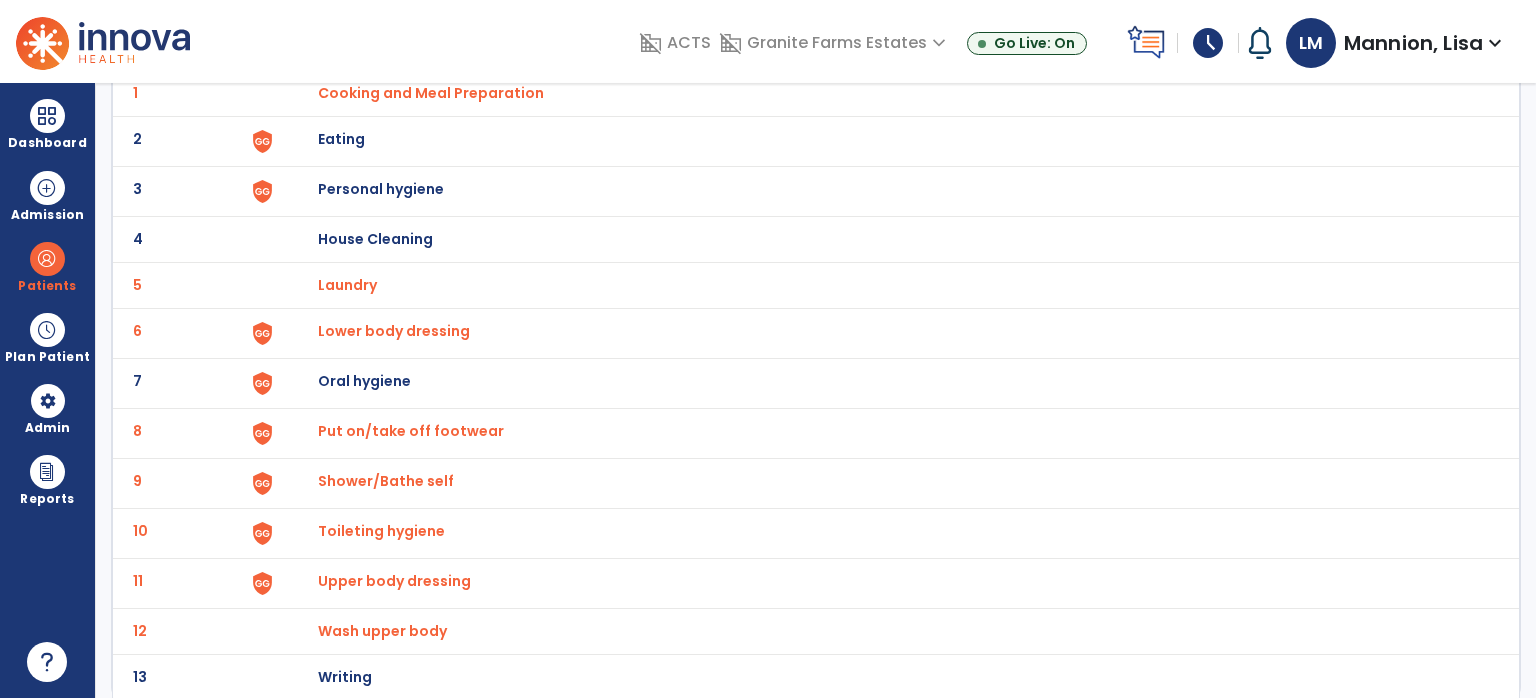 click on "Wash upper body" at bounding box center [431, 93] 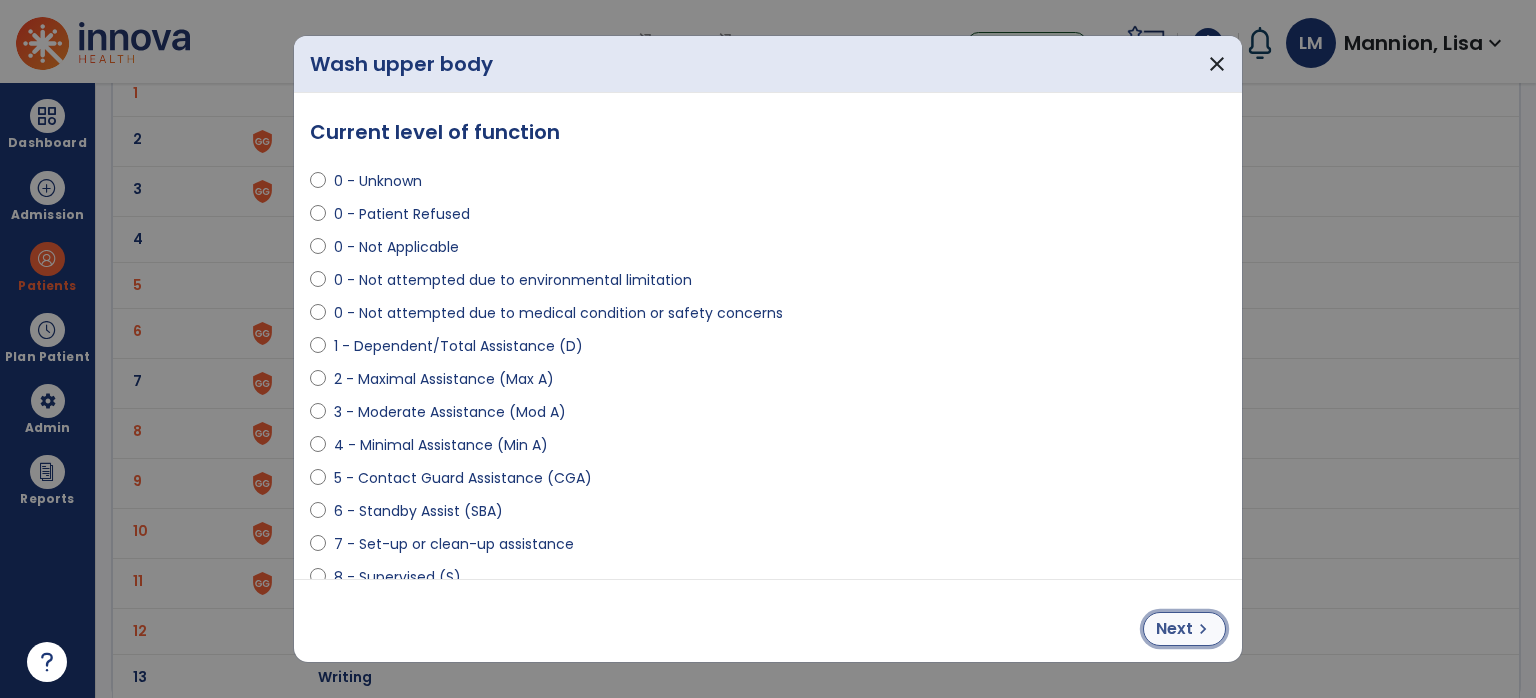 click on "Next  chevron_right" at bounding box center (1184, 629) 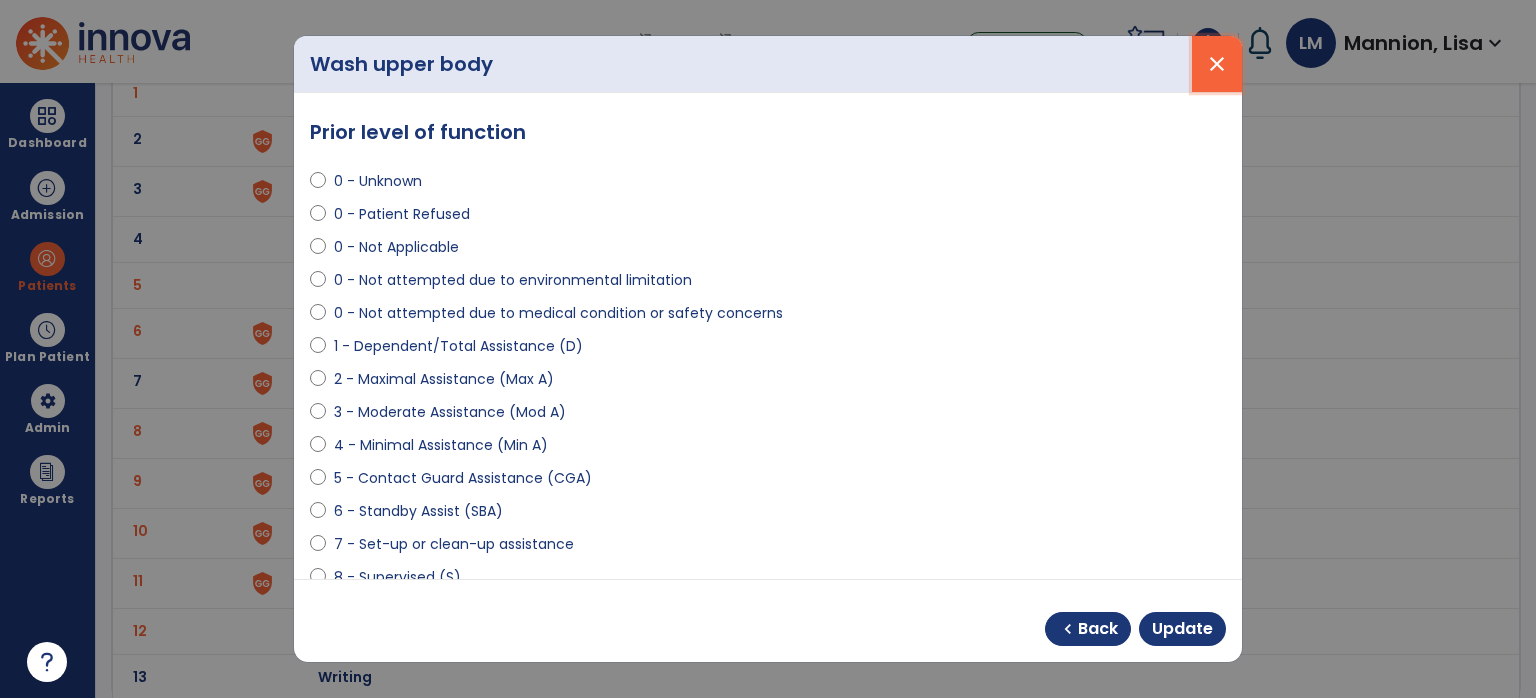 click on "close" at bounding box center [1217, 64] 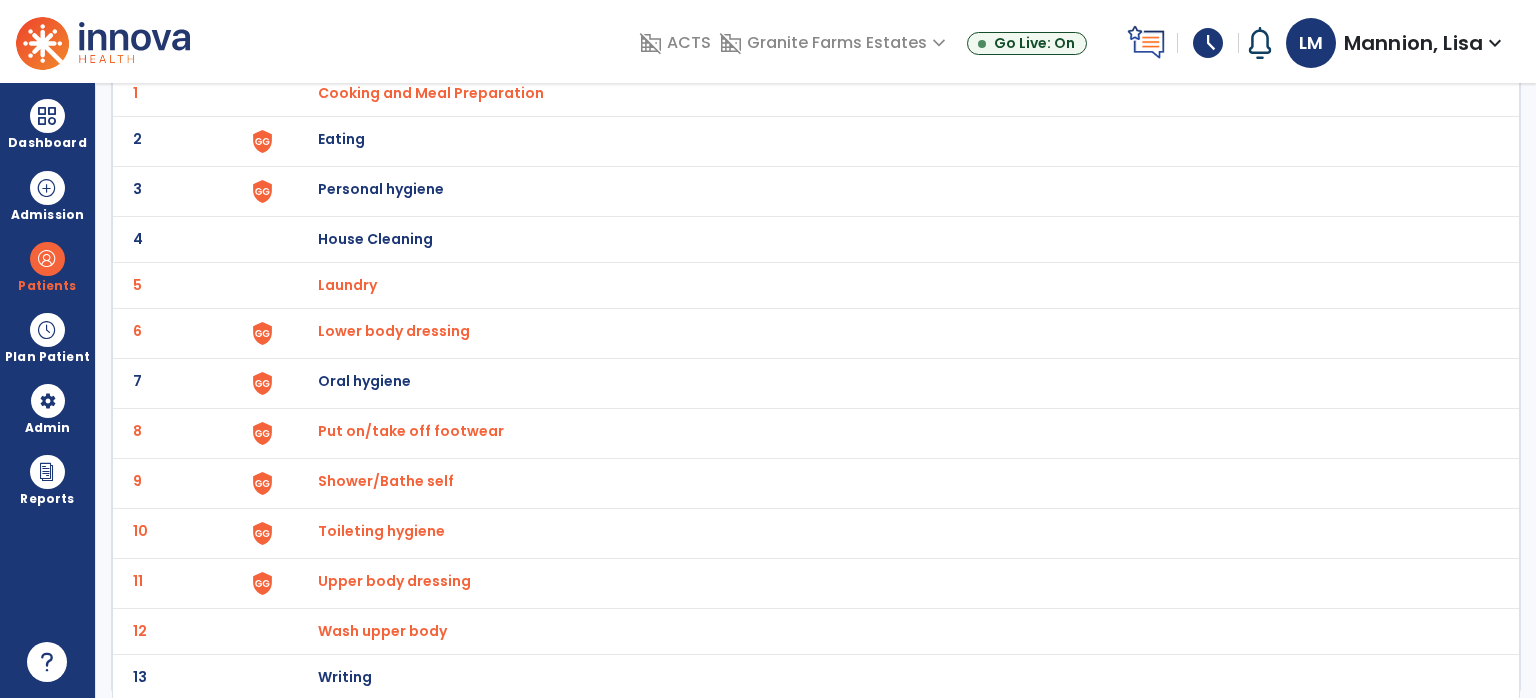 click on "Shower/Bathe self" at bounding box center [431, 93] 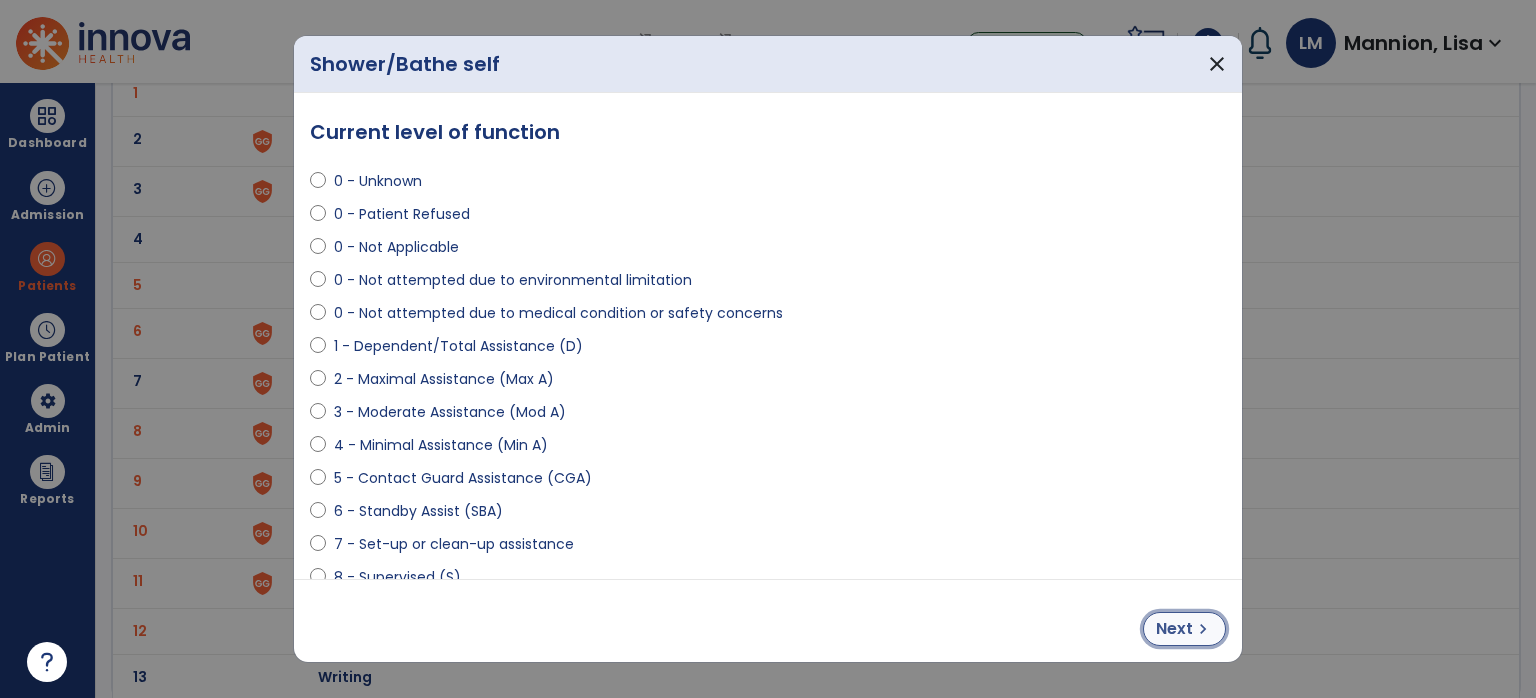 click on "chevron_right" at bounding box center (1203, 629) 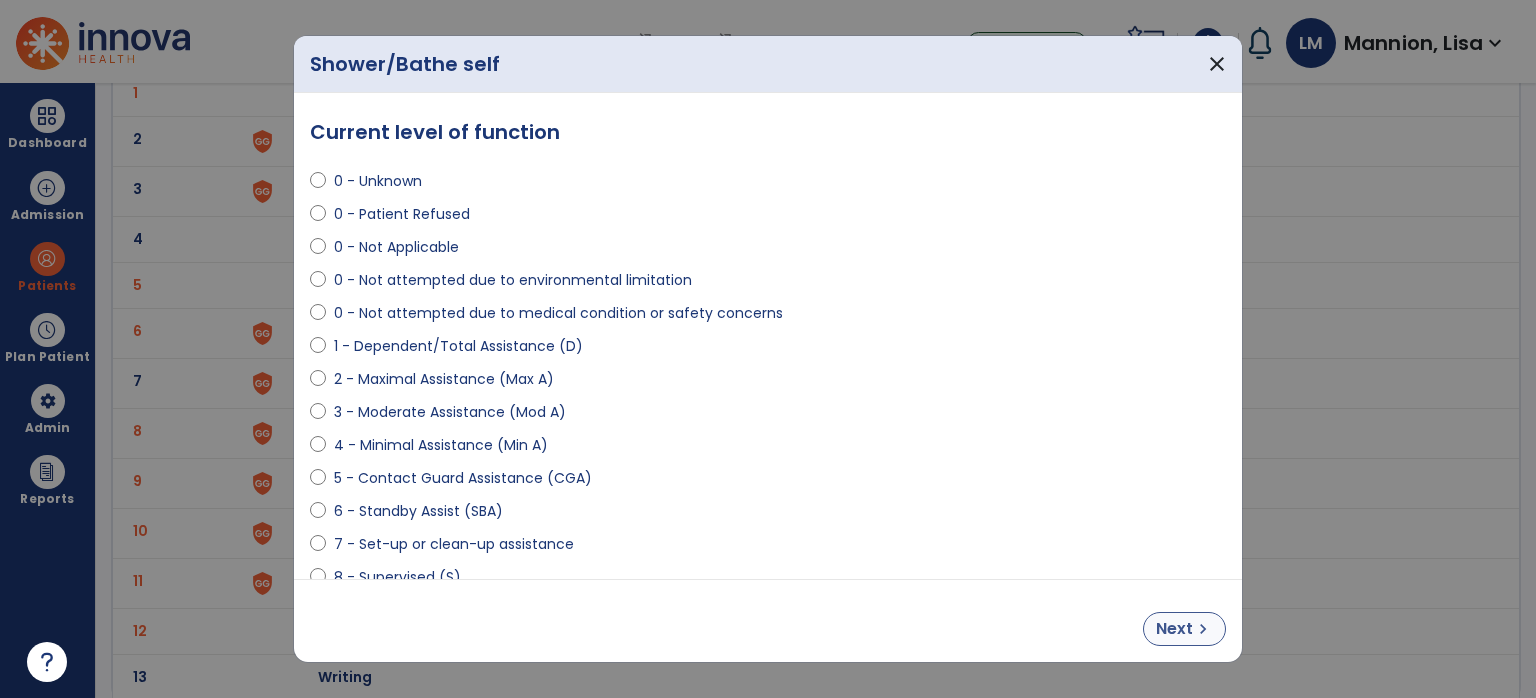 select on "**********" 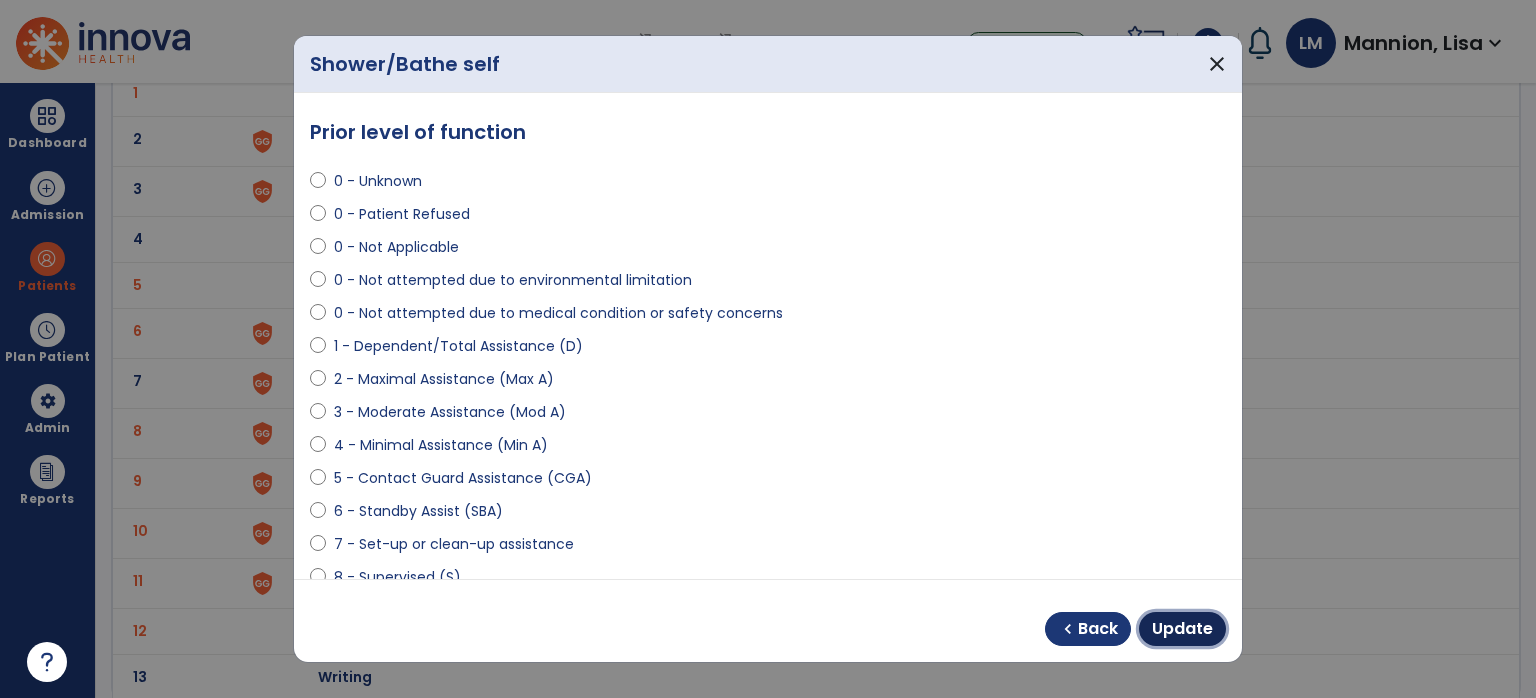 click on "Update" at bounding box center [1182, 629] 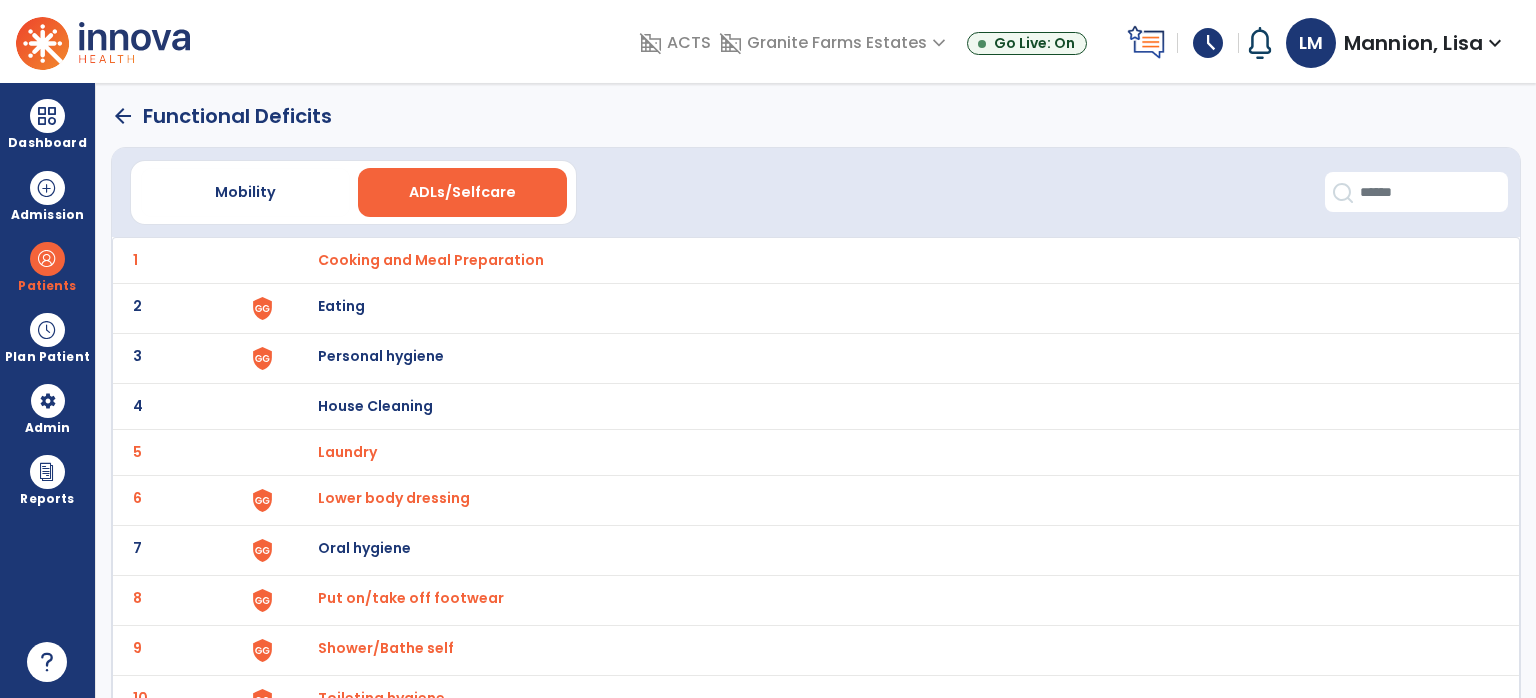 scroll, scrollTop: 0, scrollLeft: 0, axis: both 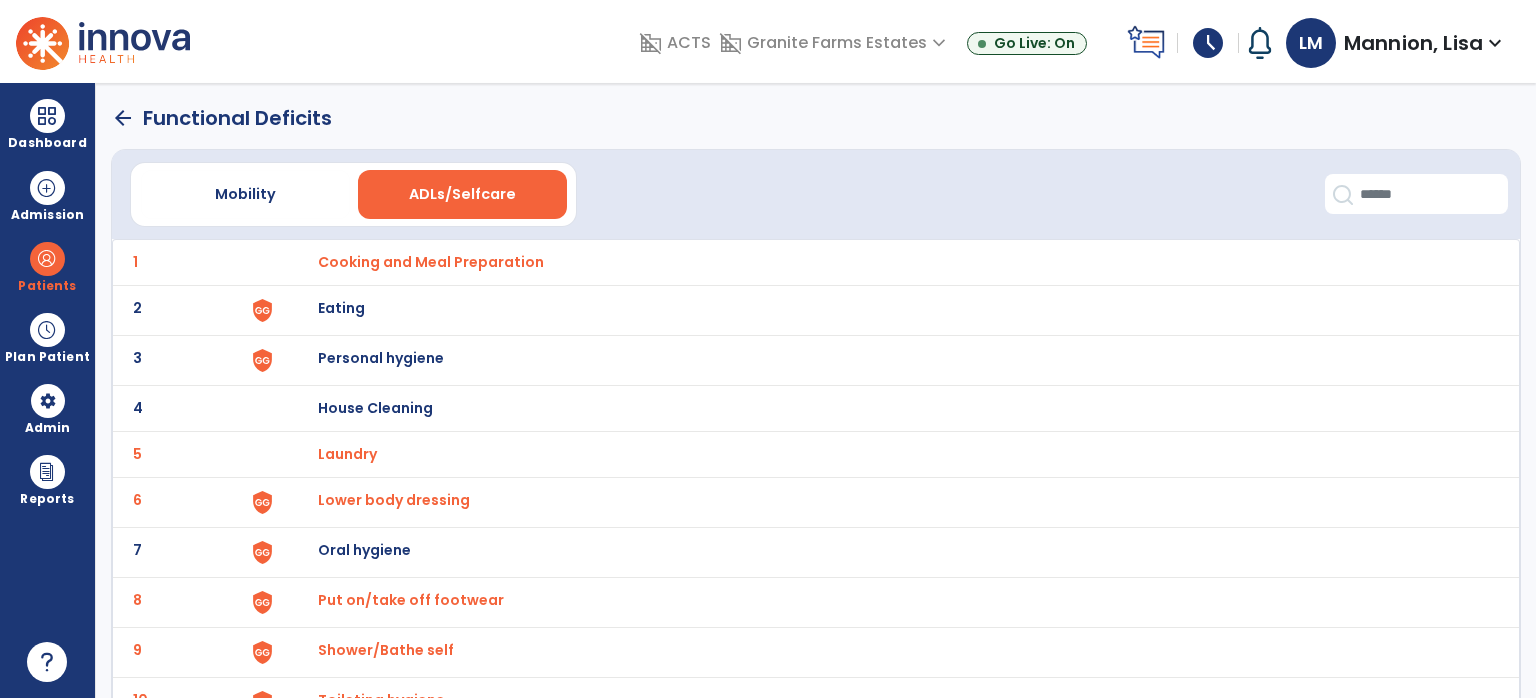 click on "arrow_back" 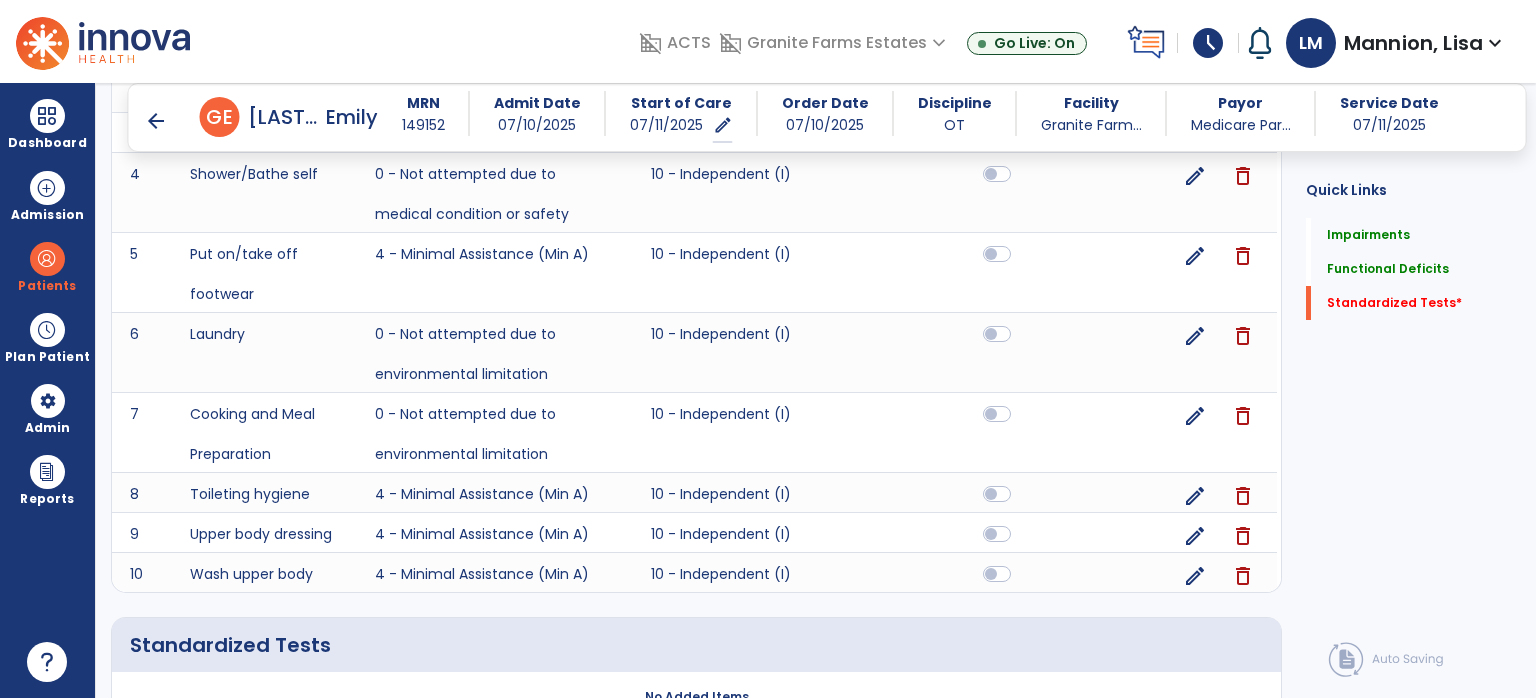 scroll, scrollTop: 866, scrollLeft: 0, axis: vertical 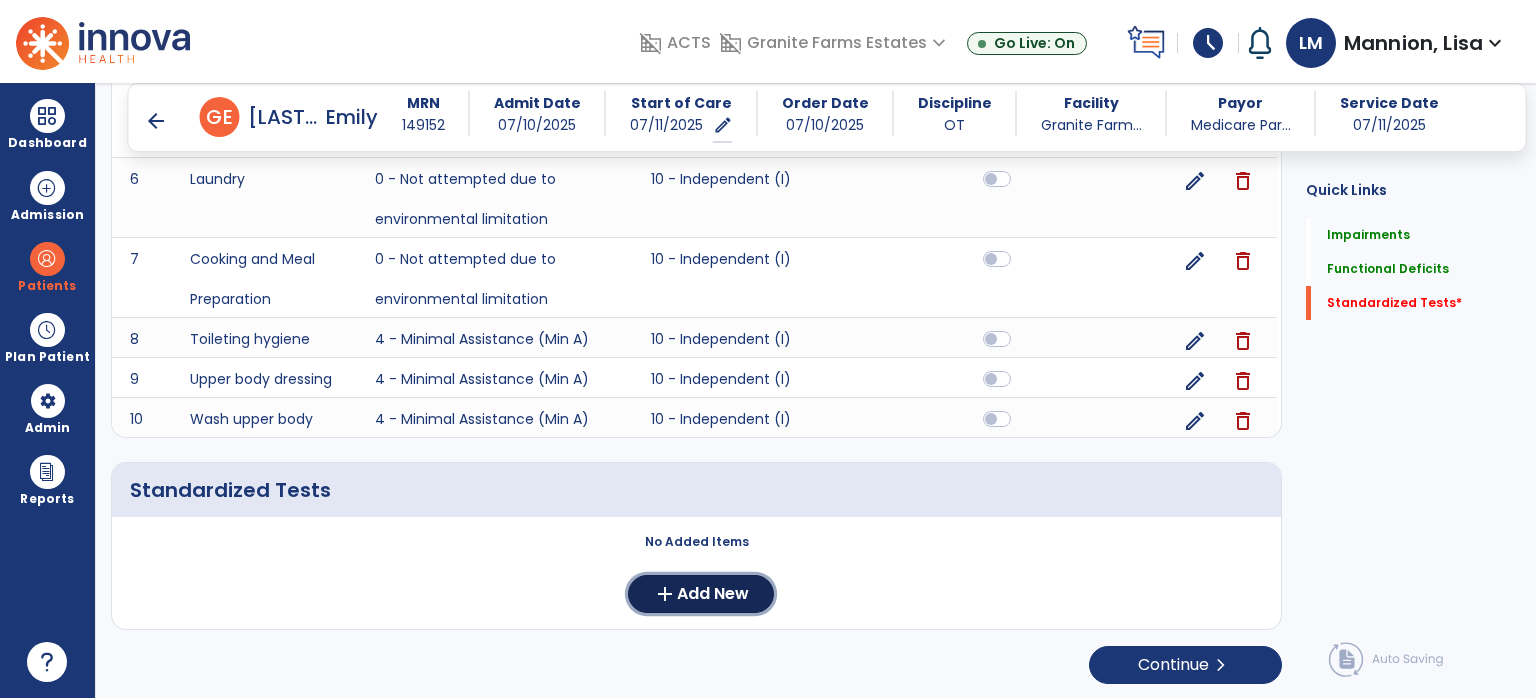 drag, startPoint x: 761, startPoint y: 584, endPoint x: 1010, endPoint y: 584, distance: 249 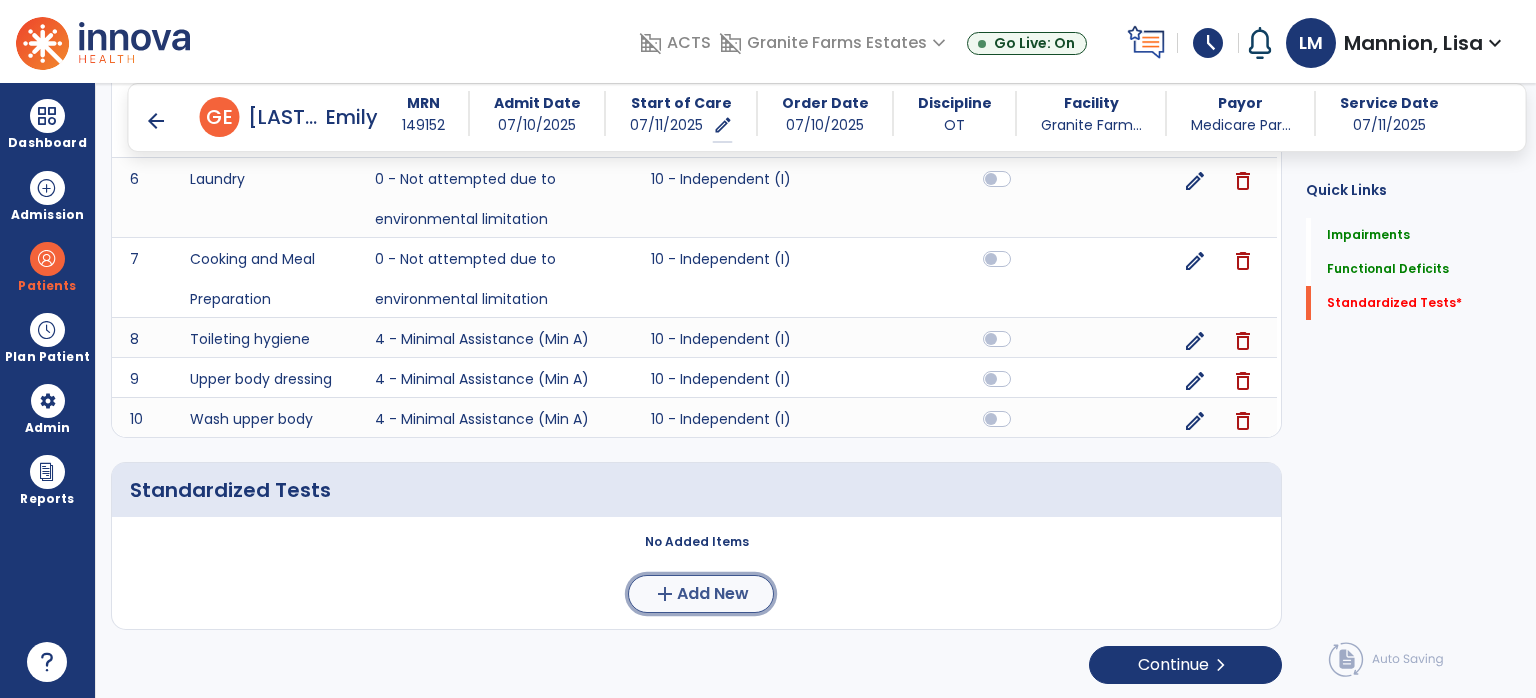 click on "add  Add New" 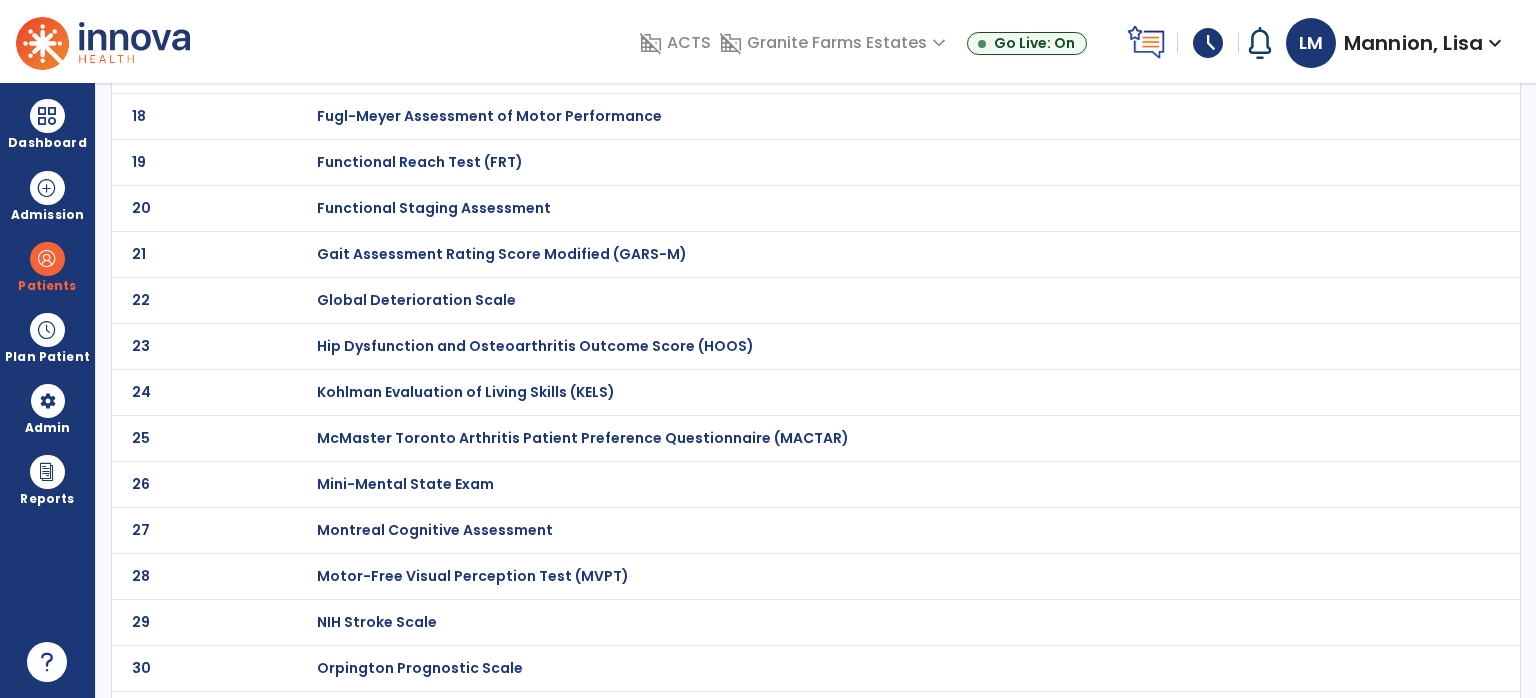 scroll, scrollTop: 0, scrollLeft: 0, axis: both 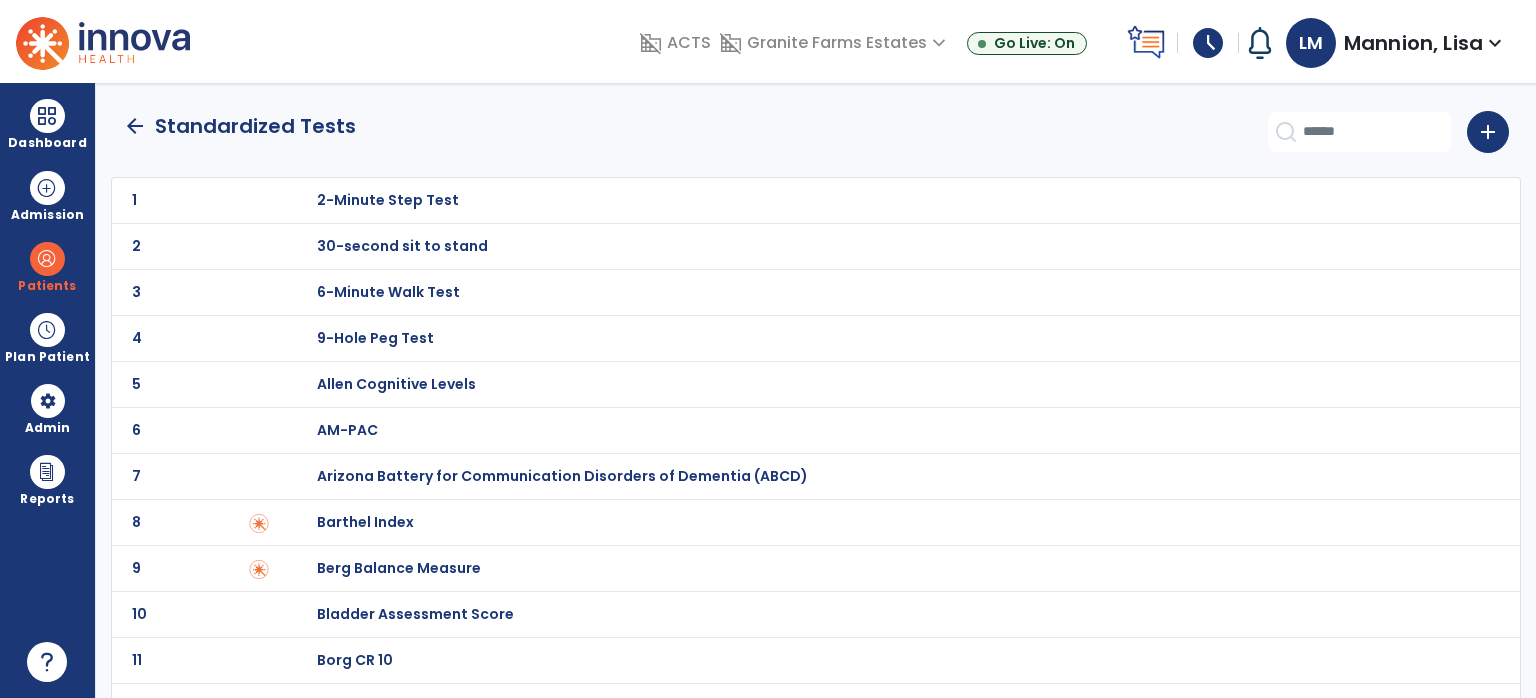 click on "30-second sit to stand" at bounding box center (388, 200) 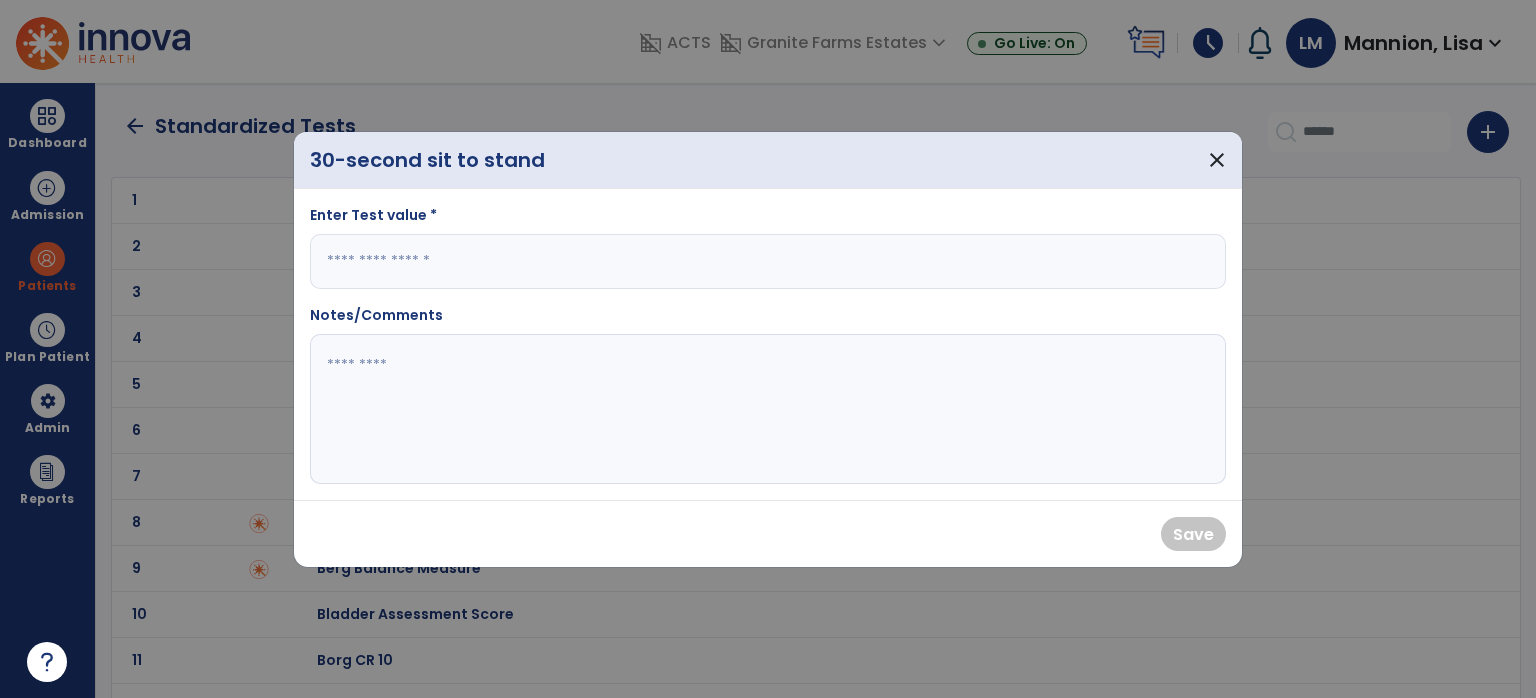 click at bounding box center (768, 261) 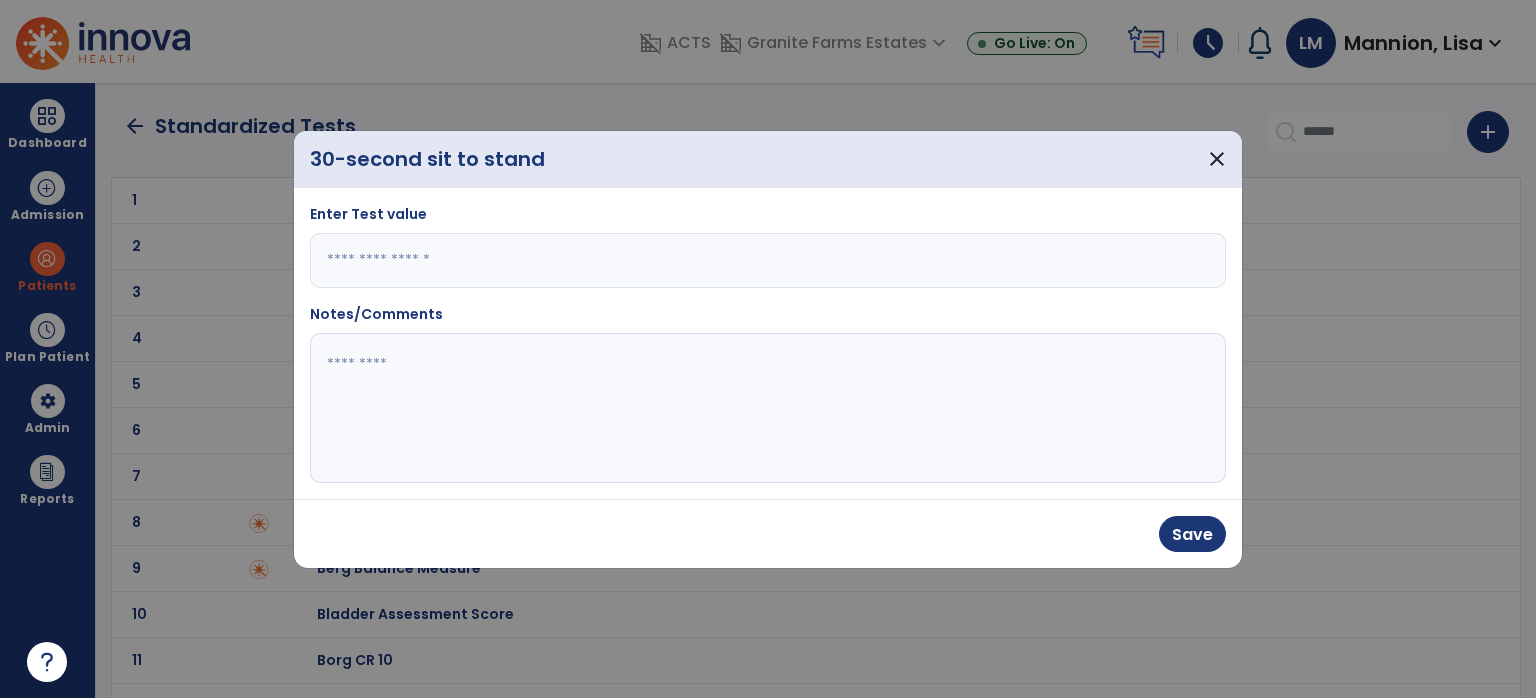 type on "*" 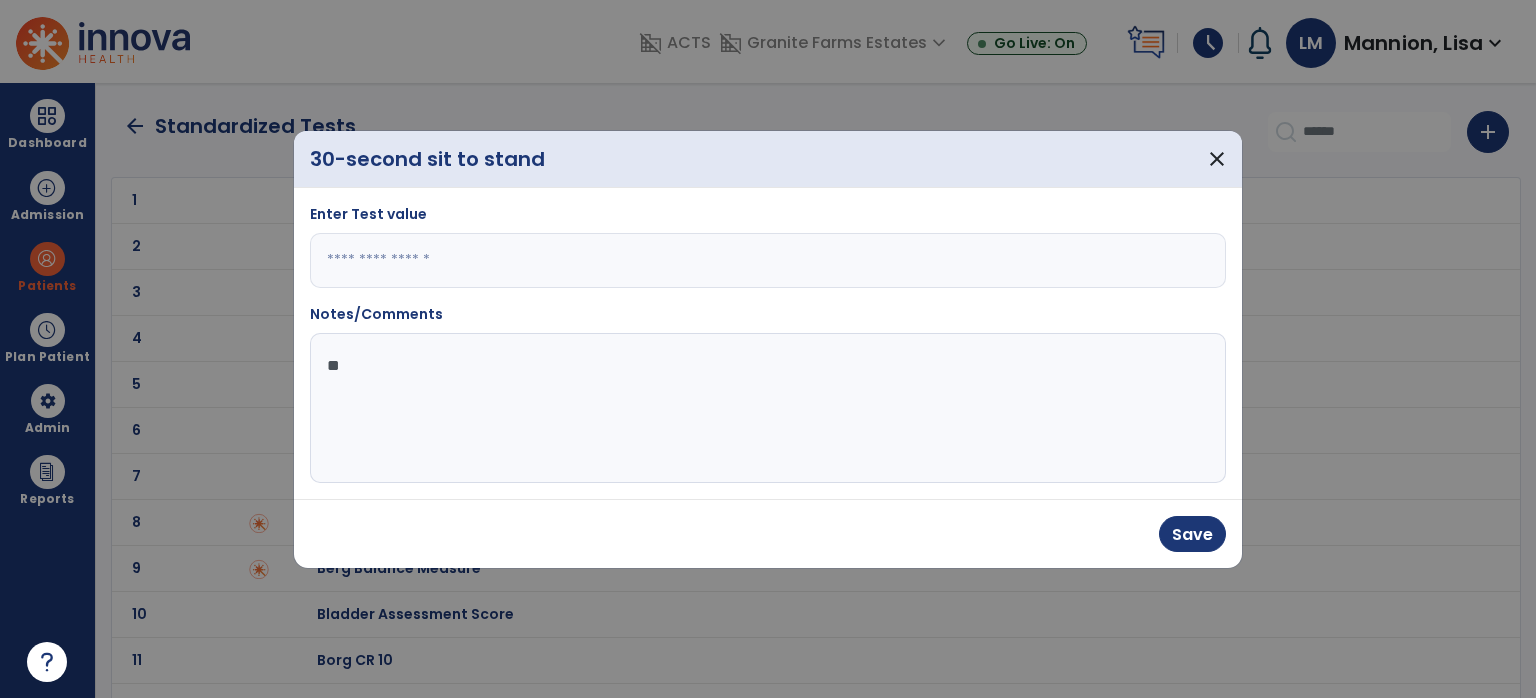 type on "*" 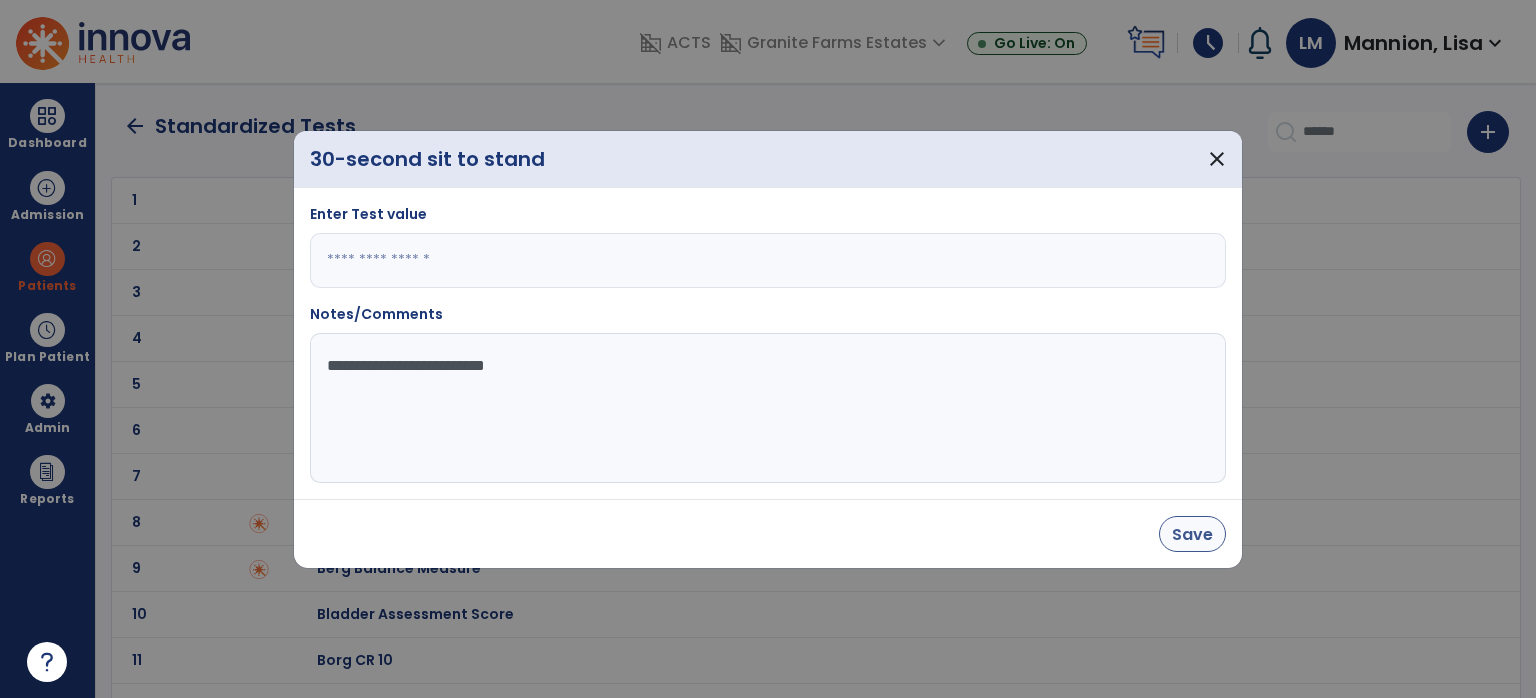 type on "**********" 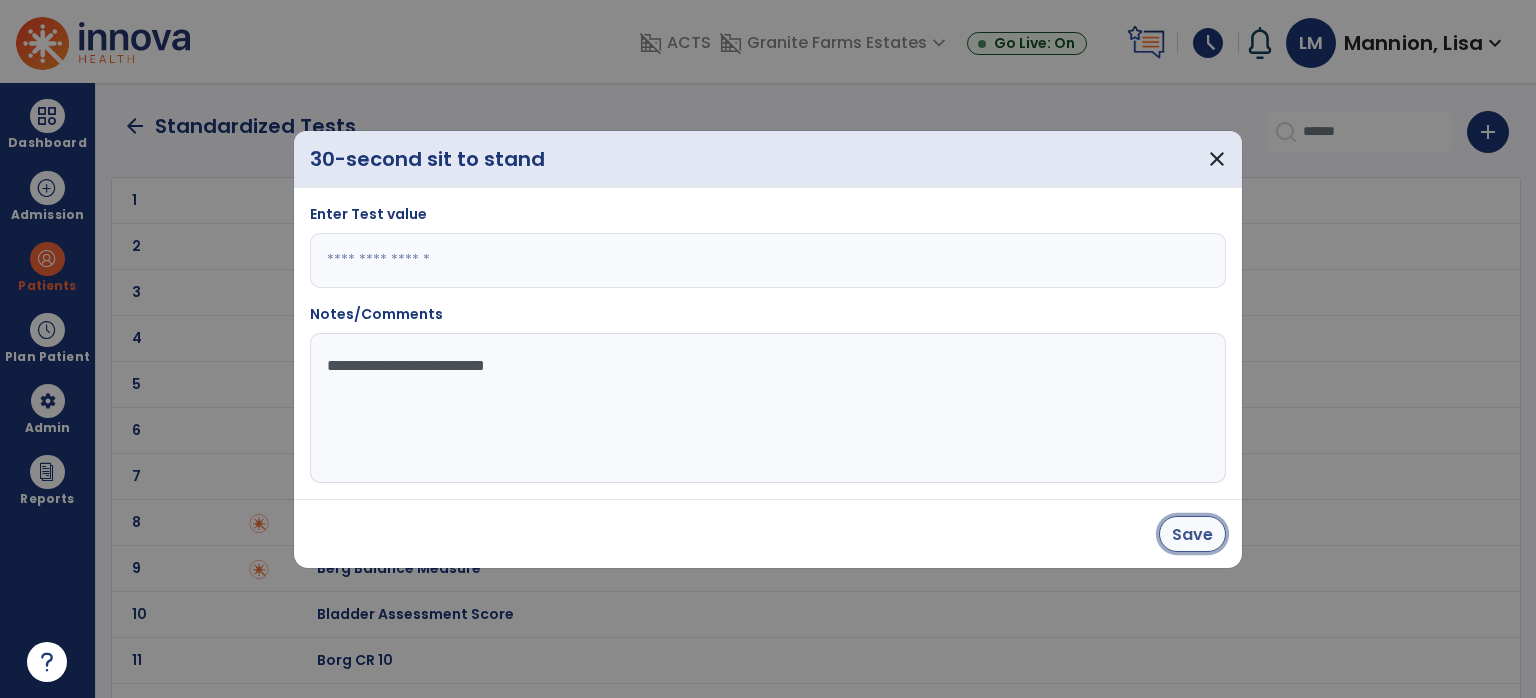 click on "Save" at bounding box center (1192, 534) 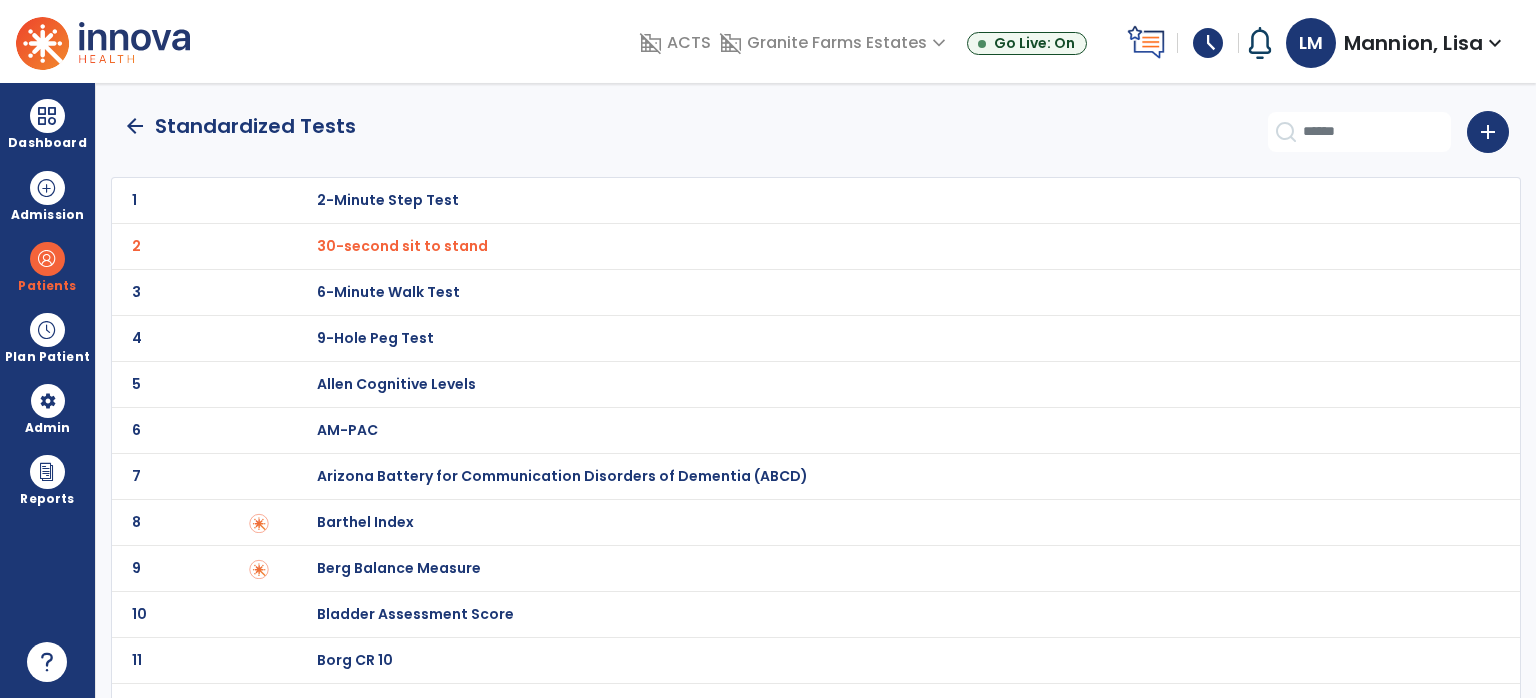 click on "arrow_back" 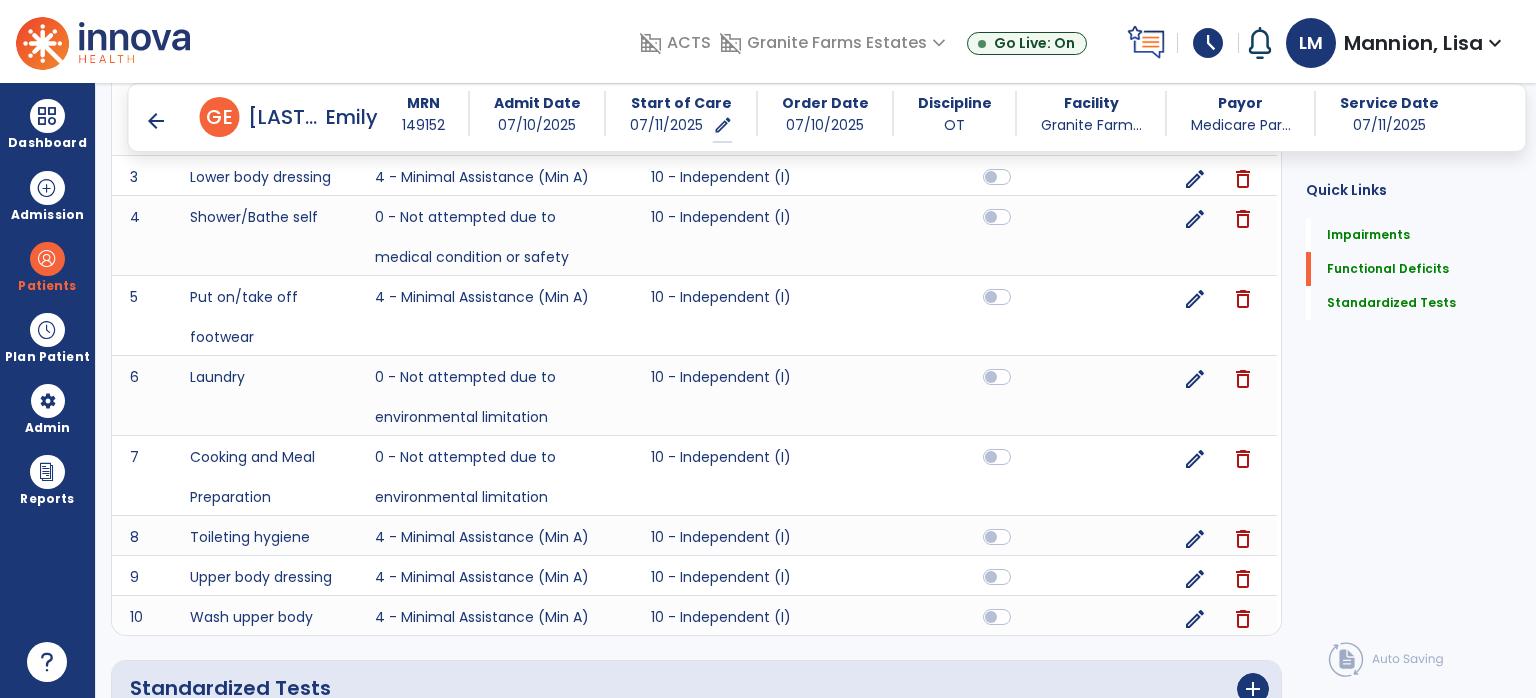 scroll, scrollTop: 895, scrollLeft: 0, axis: vertical 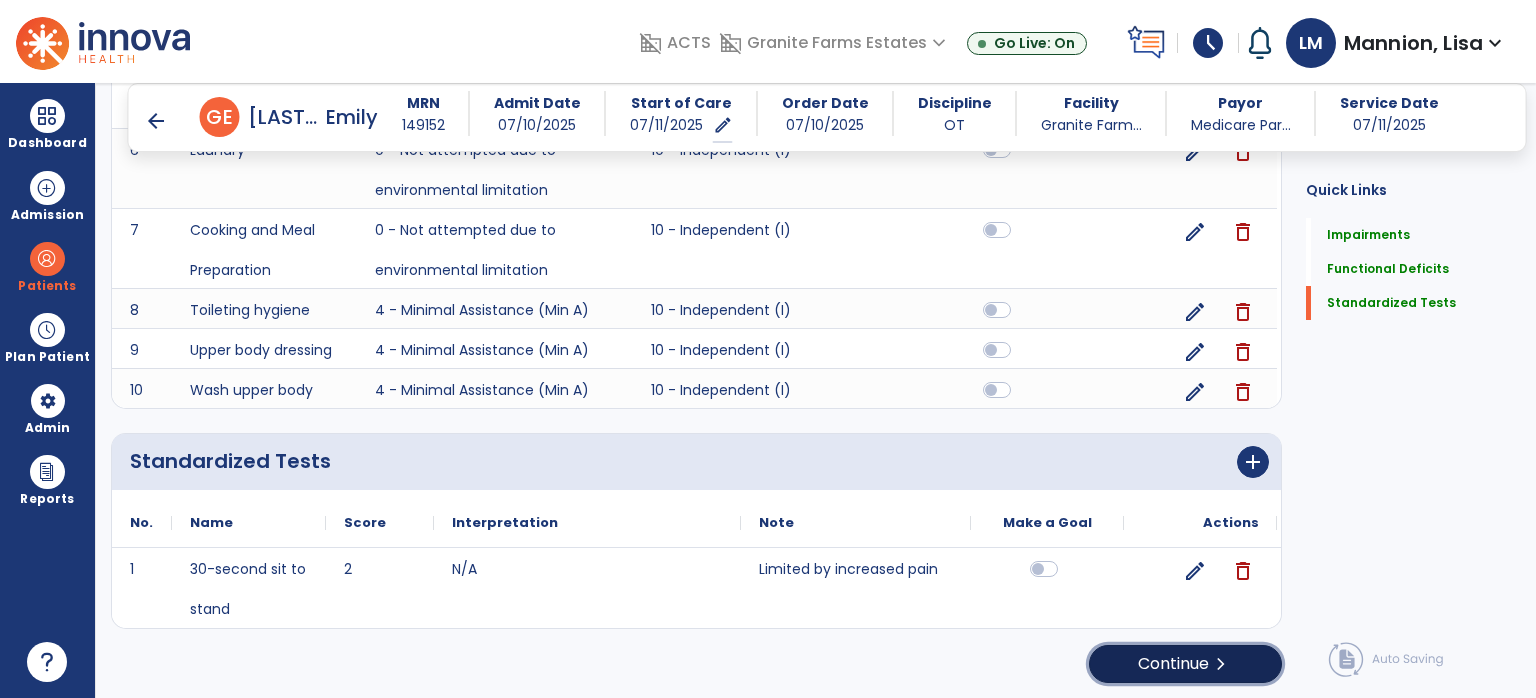 click on "Continue  chevron_right" 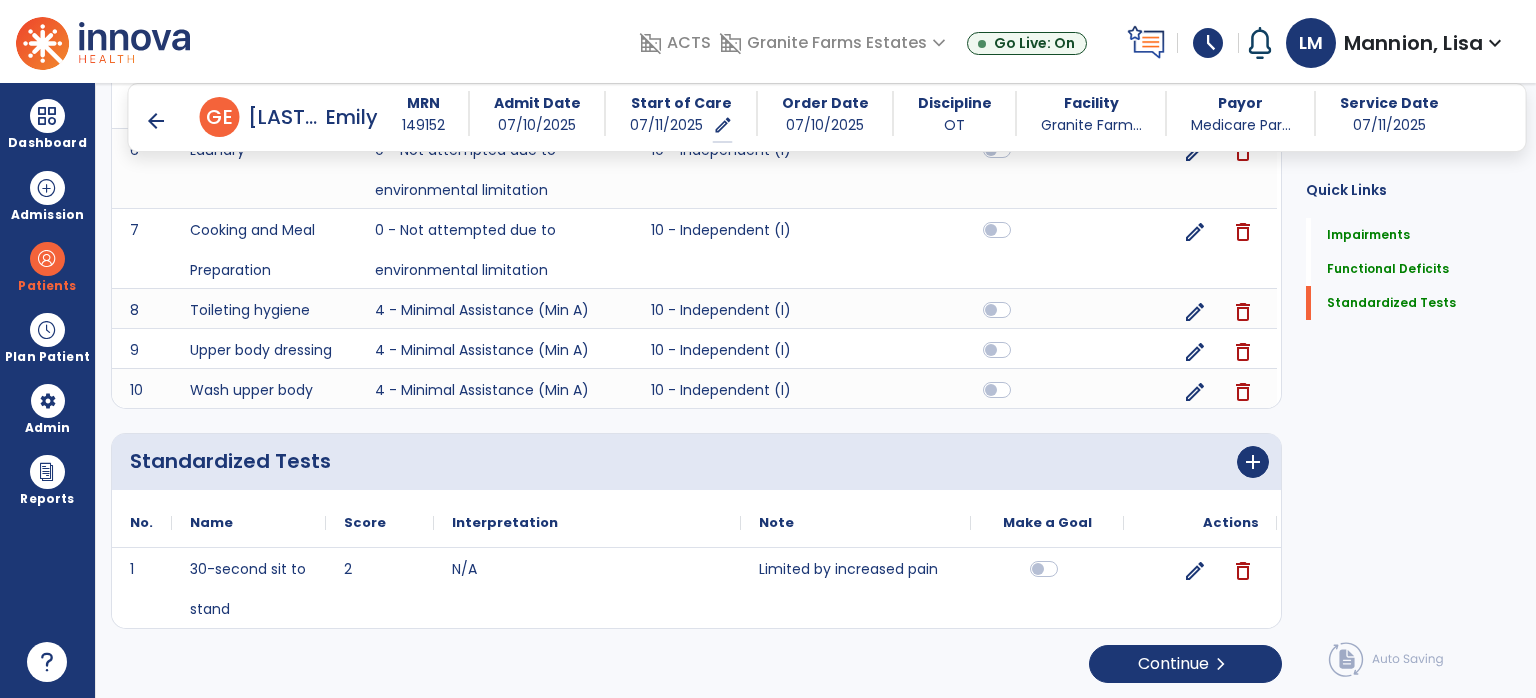 scroll, scrollTop: 0, scrollLeft: 0, axis: both 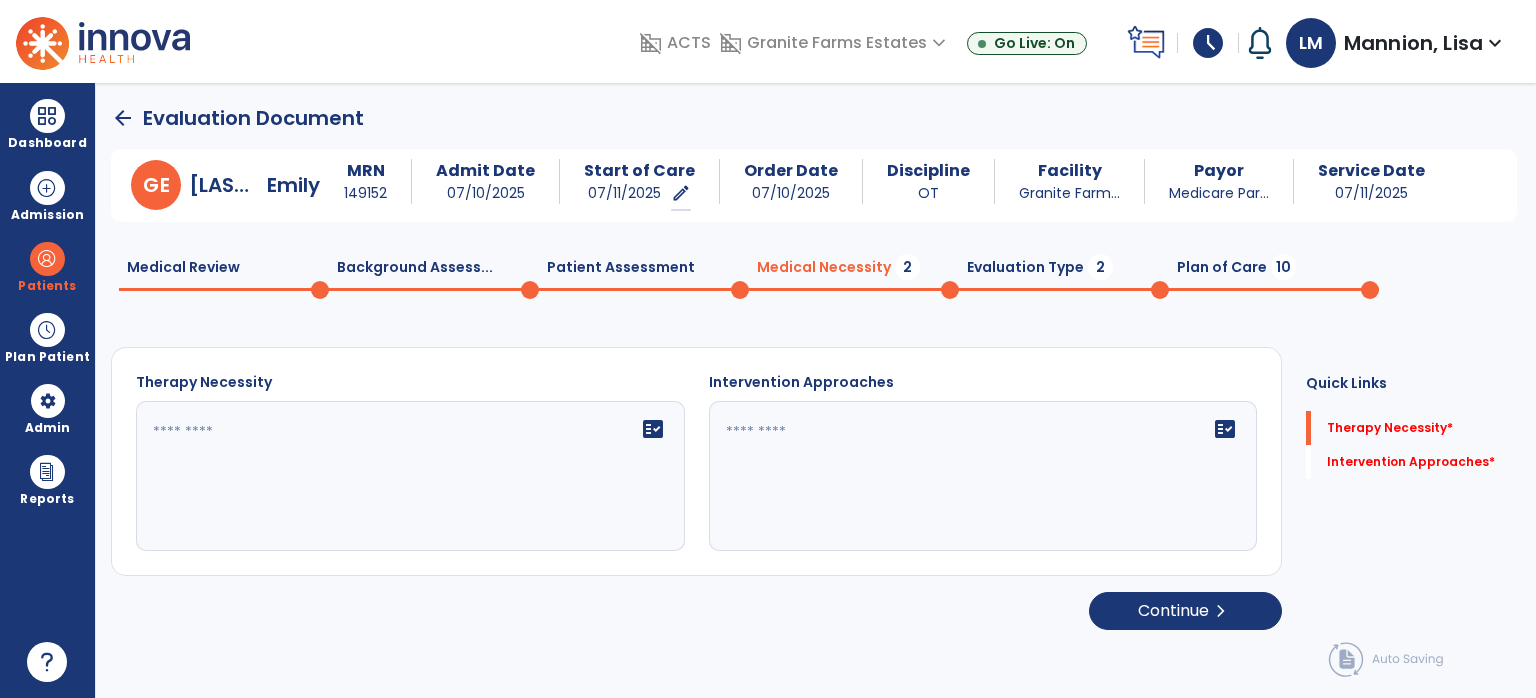 click 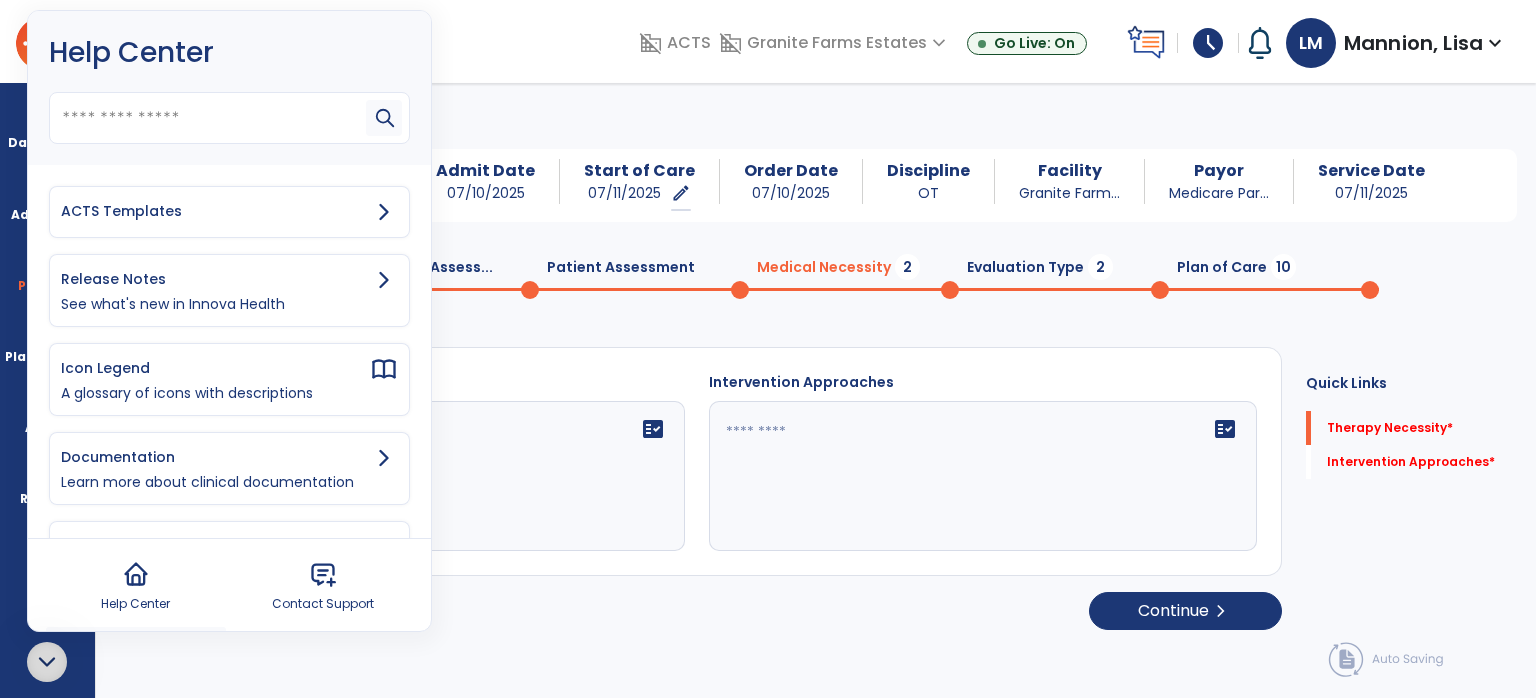 click on "domain_disabled   ACTS   domain_disabled   [LOCATION]   expand_more   [LOCATION]   Sandbox  Go Live: On schedule My Time:   [DAY], [MONTH] [DAY_NUM]    ***** stop  Stop   Open your timecard  arrow_right Notifications Mark as read Co-Treatment Conflict: [FIRST] , [LAST] [DAY] [MONTH] [DAY_NUM] [YEAR] at [TIME] | [LOCATION] Co-Treatment Conflict: [LAST], [FIRST]  [DAY] [MONTH] [DAY_NUM] [YEAR] at [TIME] | [LOCATION] Co-Treatment Conflict: [LAST], [FIRST]  [DAY] [MONTH] [DAY_NUM] [YEAR] at [TIME] | [LOCATION] See all Notifications  LM   [LAST], [FIRST]   expand_more   home   Home   person   Profile   manage_accounts   Admin   Help   Help   logout   Log out" at bounding box center [907, 41] 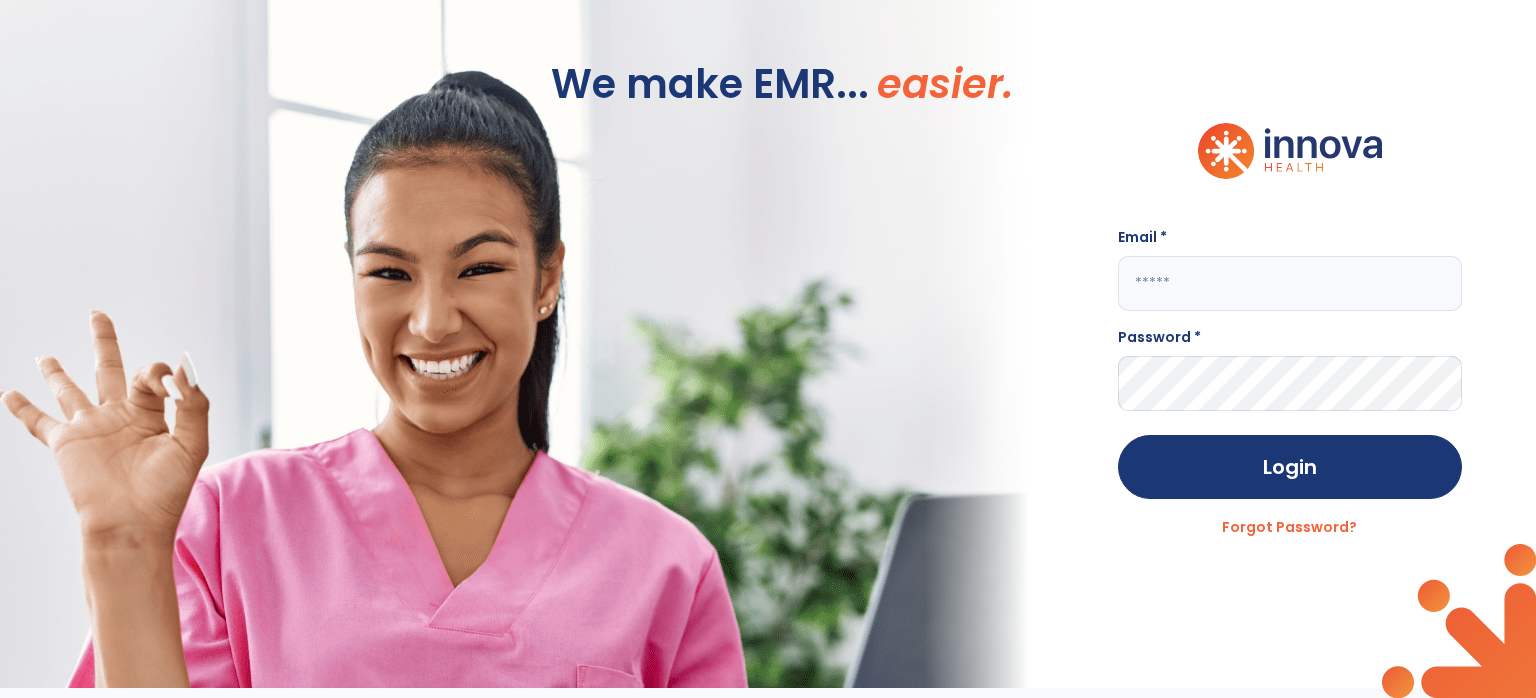 type on "**********" 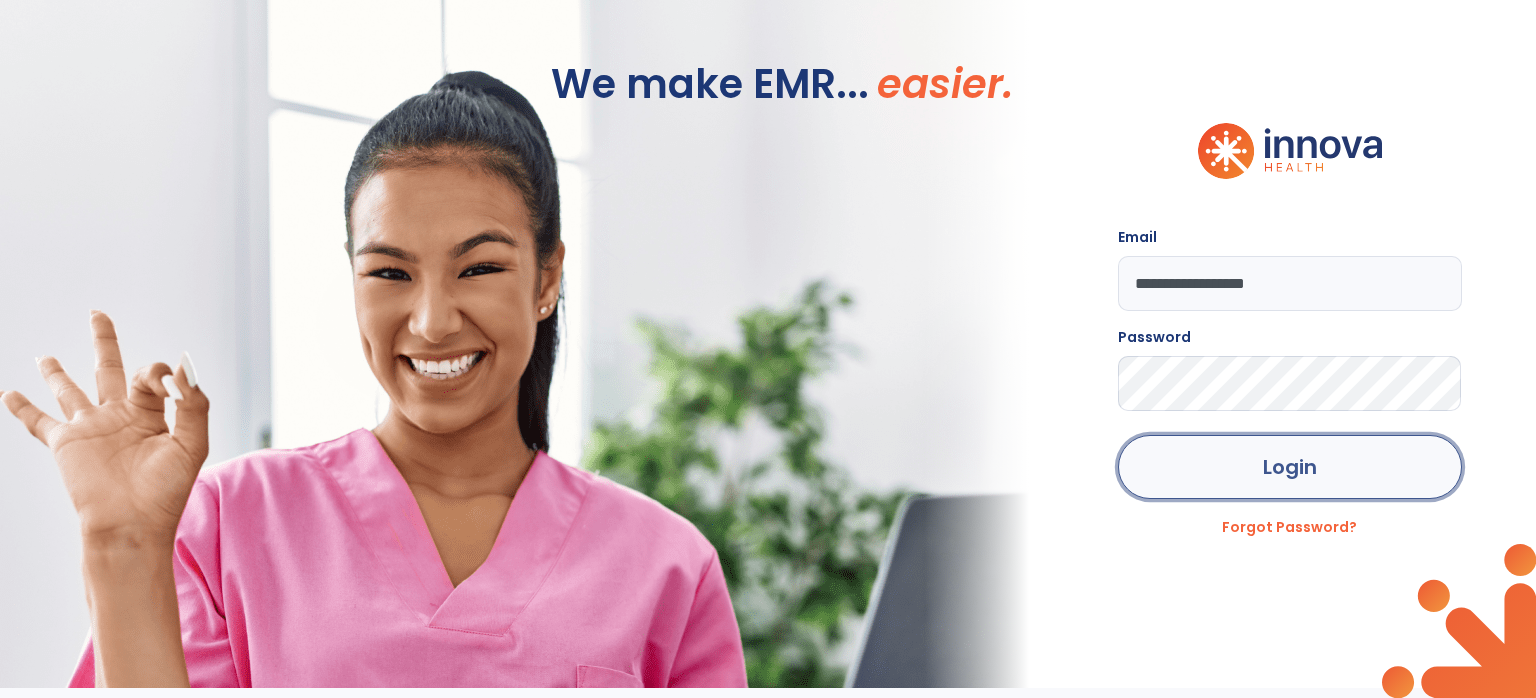 click on "Login" 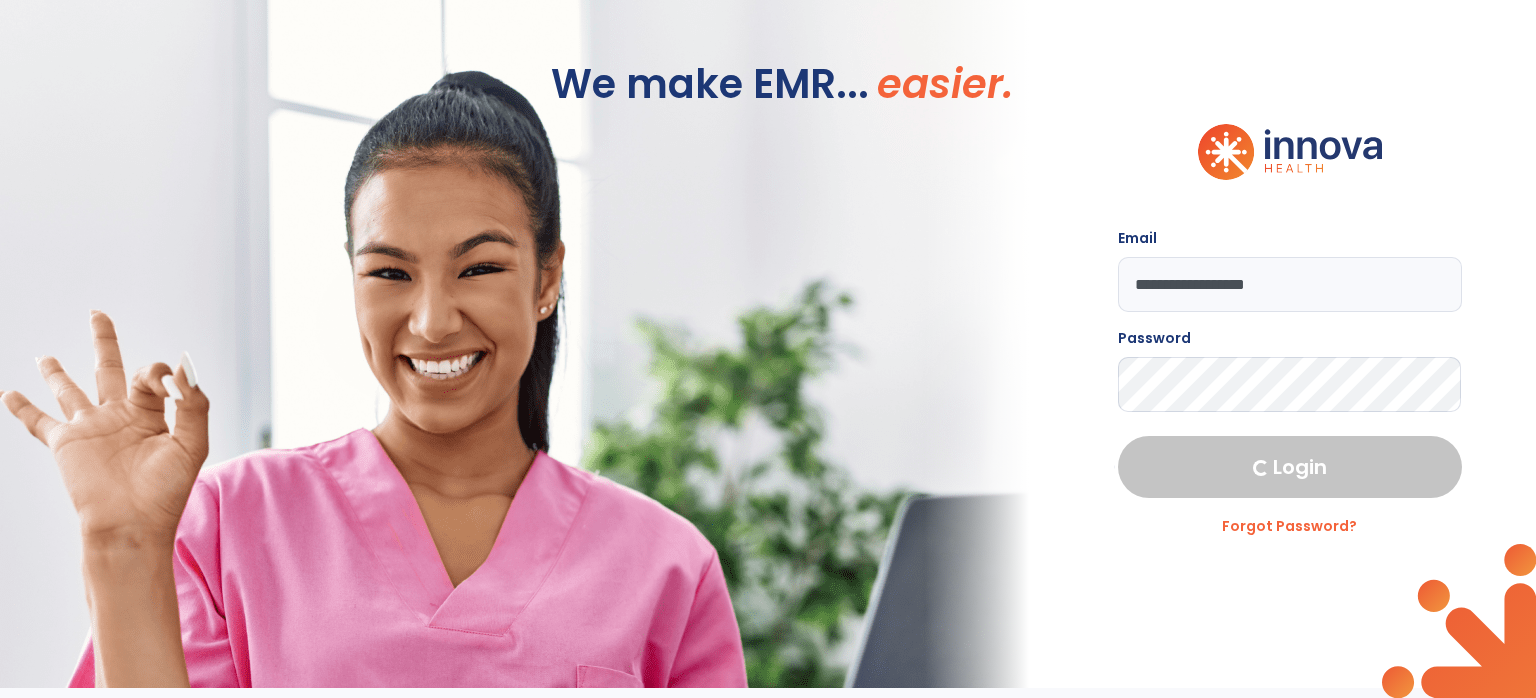 select on "****" 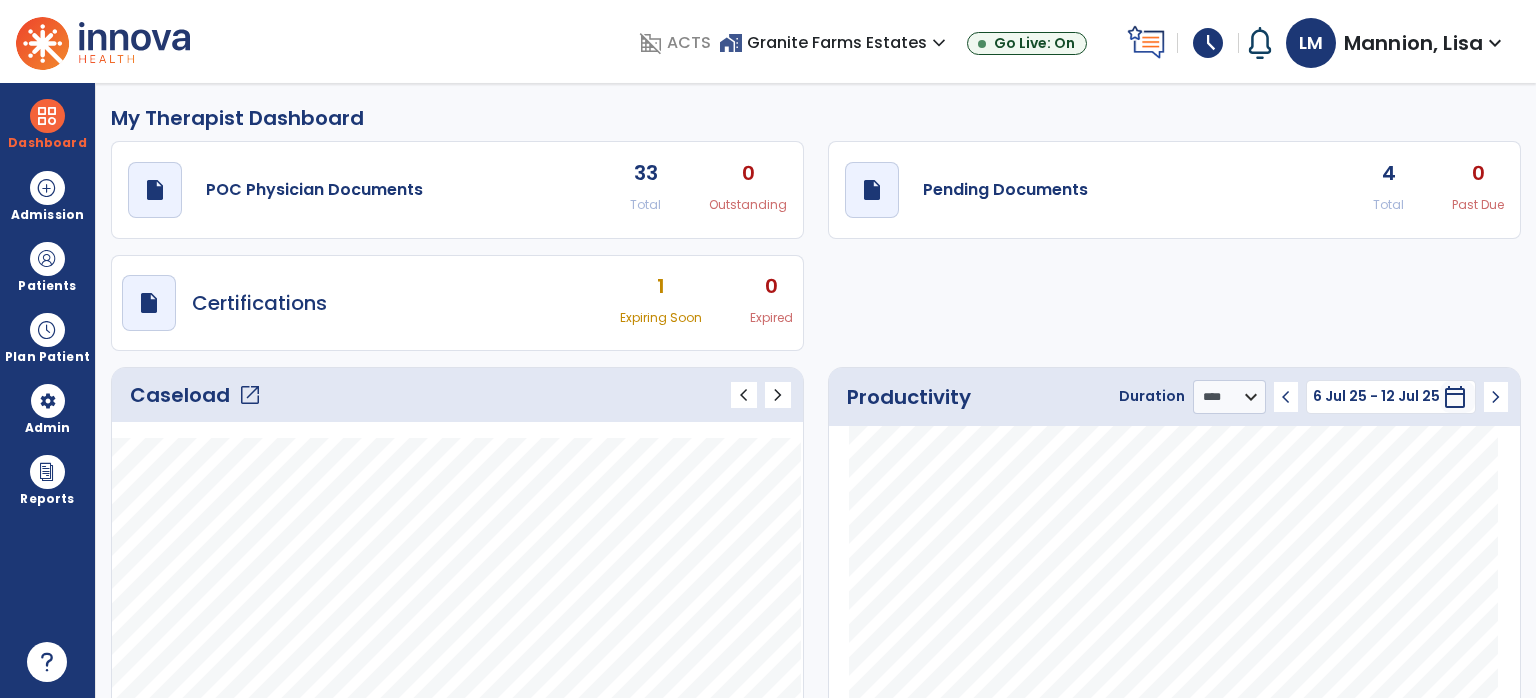 click on "4" 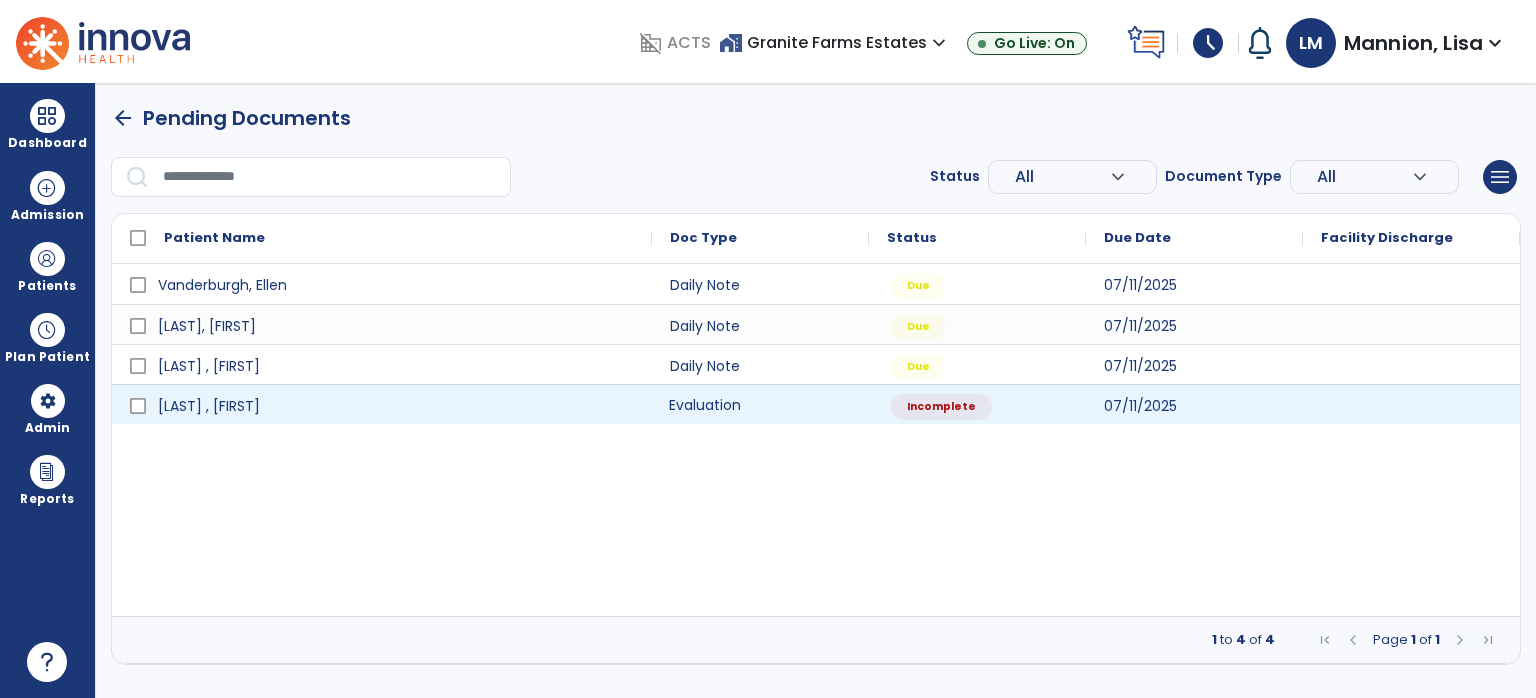 click on "Evaluation" at bounding box center [760, 404] 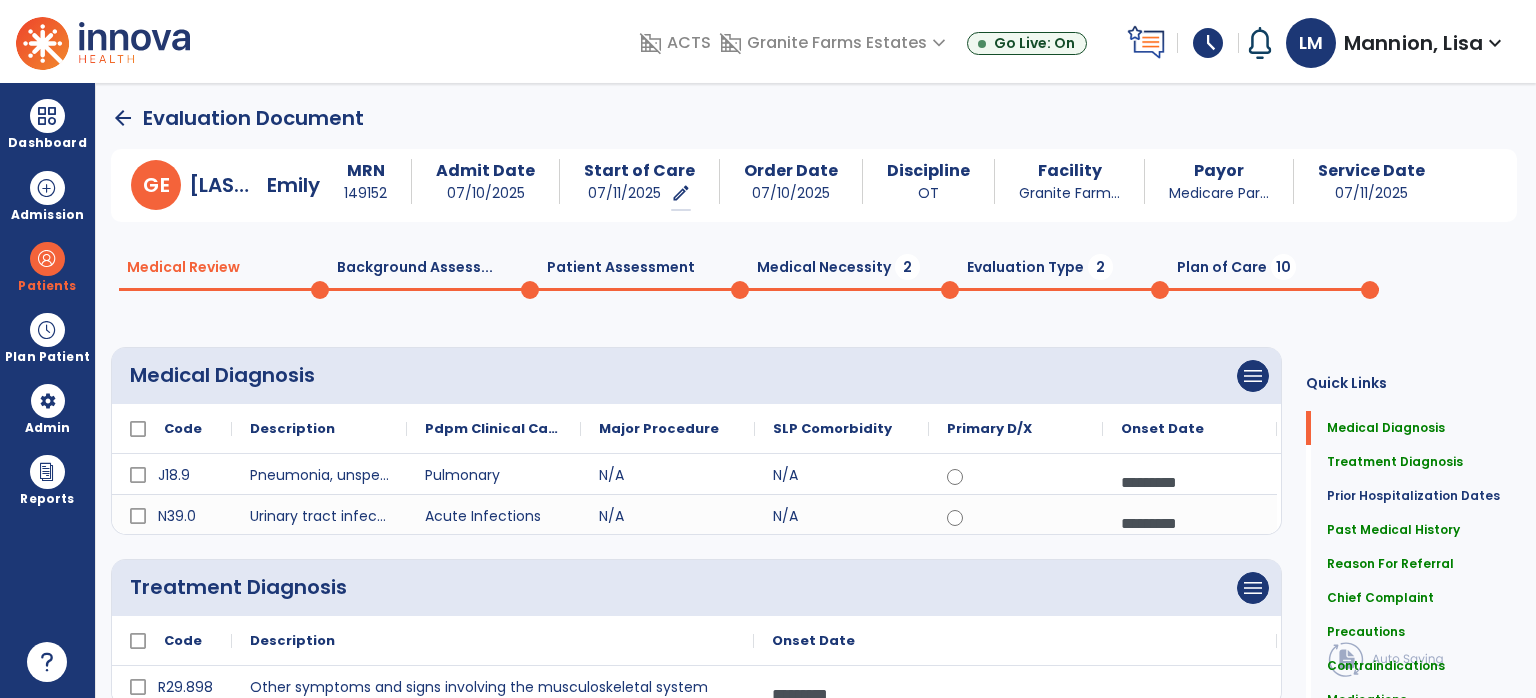 click on "Medical Necessity  2" 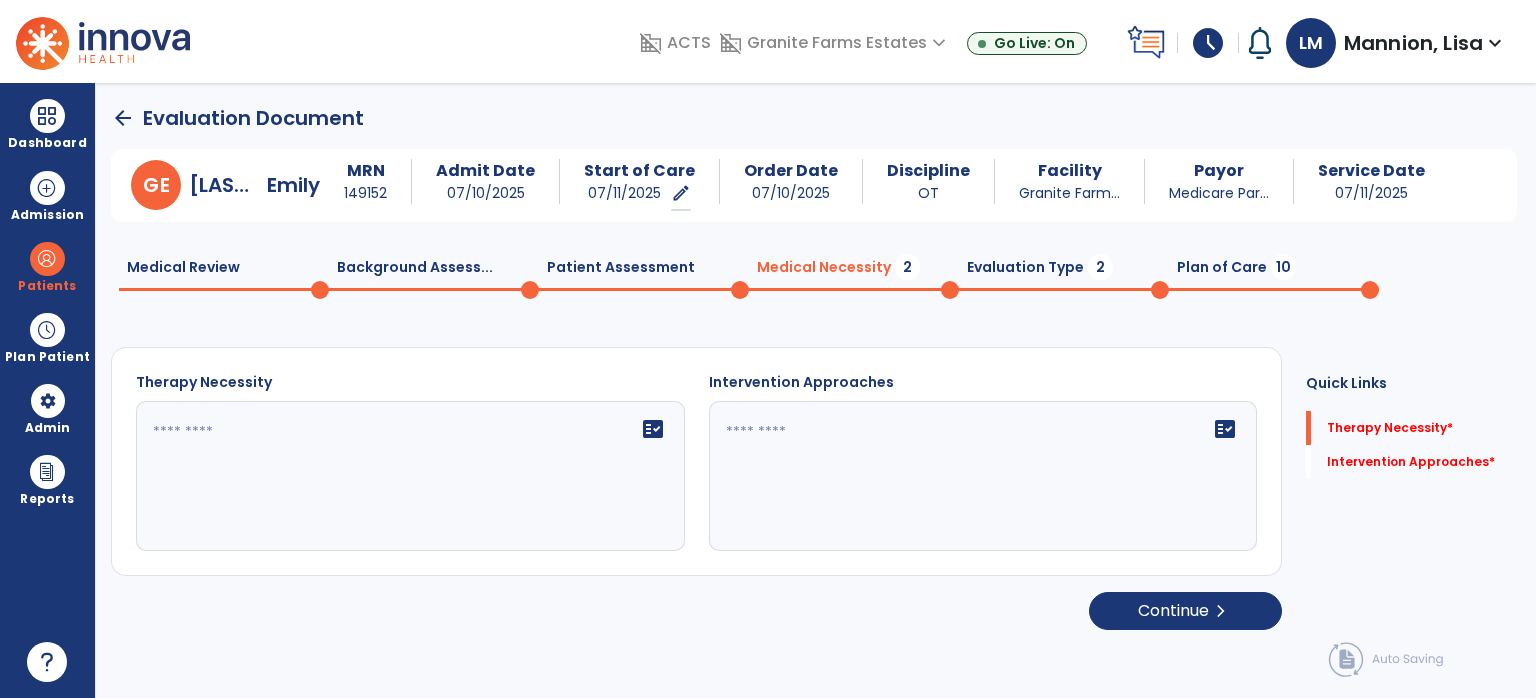 click 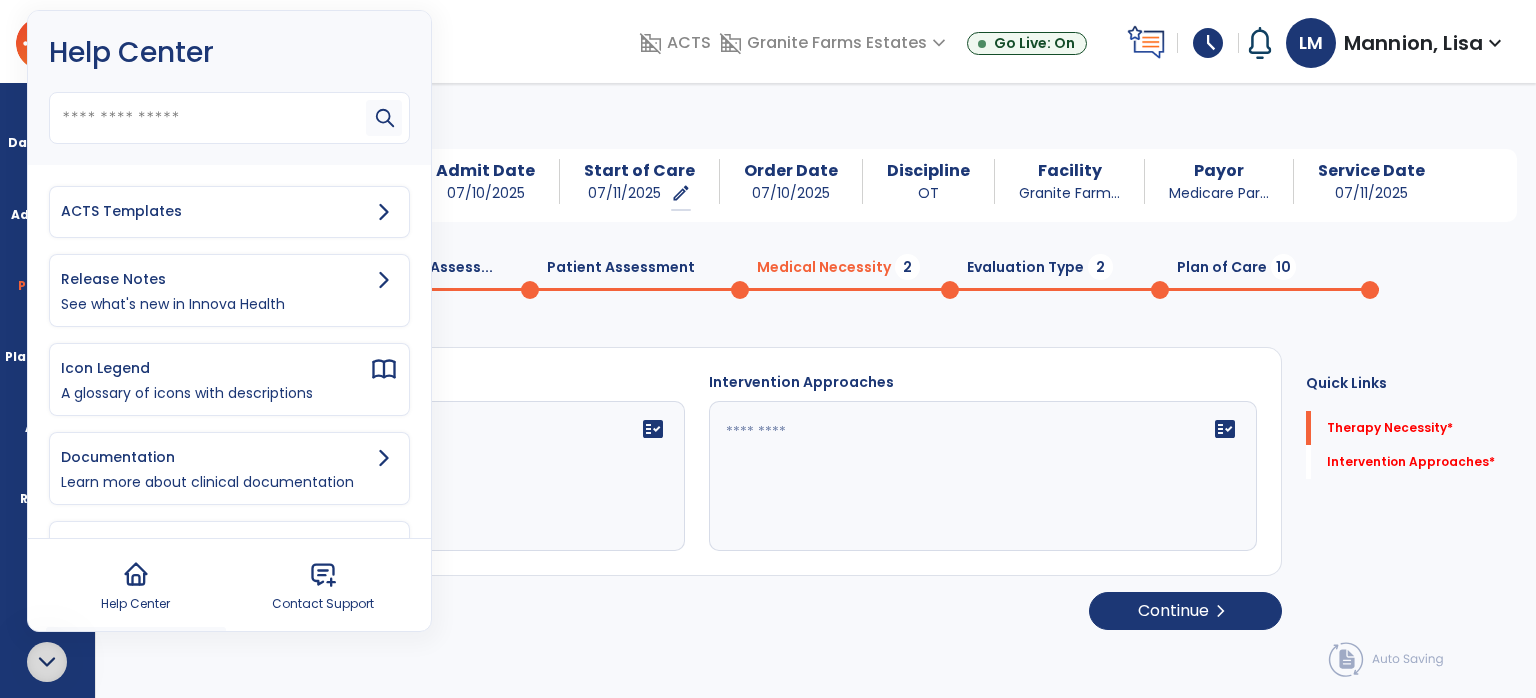 click on "ACTS Templates" at bounding box center (229, 212) 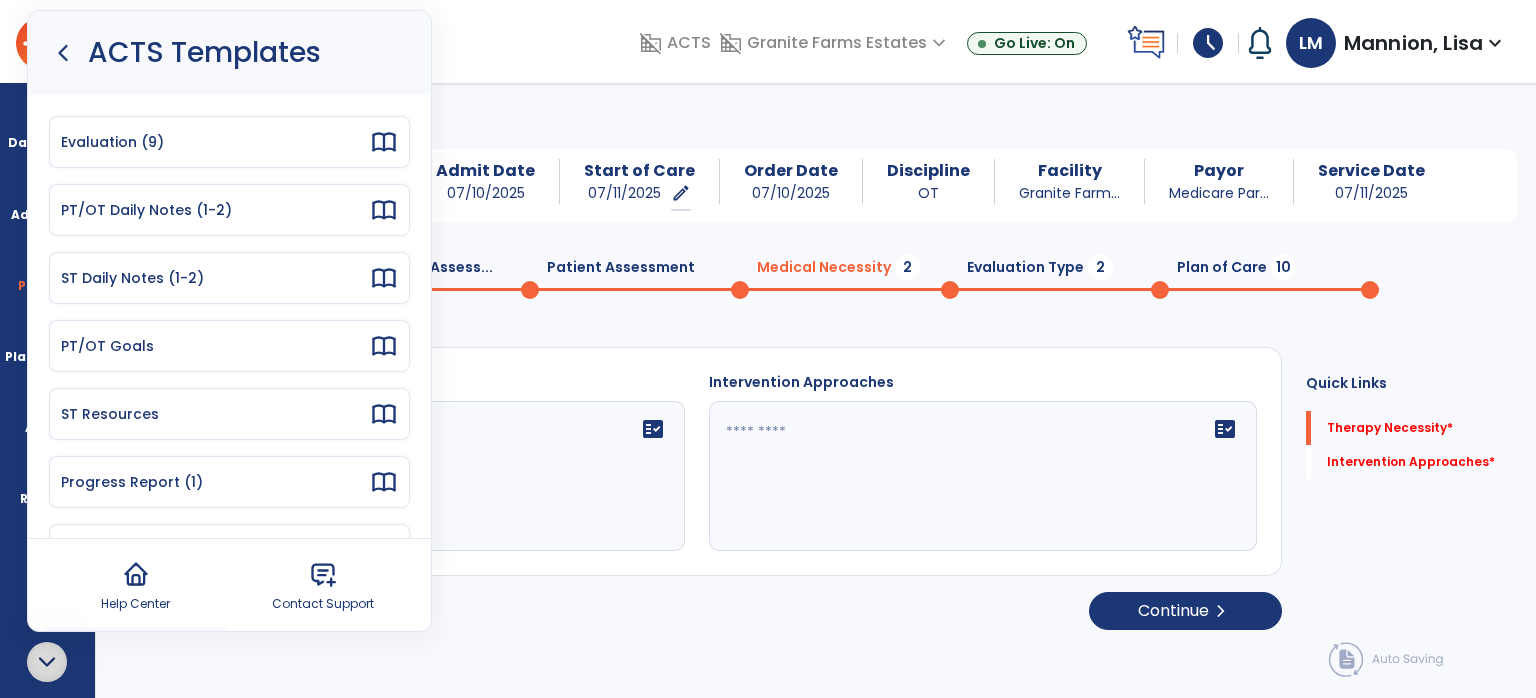 click on "Evaluation (9)" at bounding box center [215, 142] 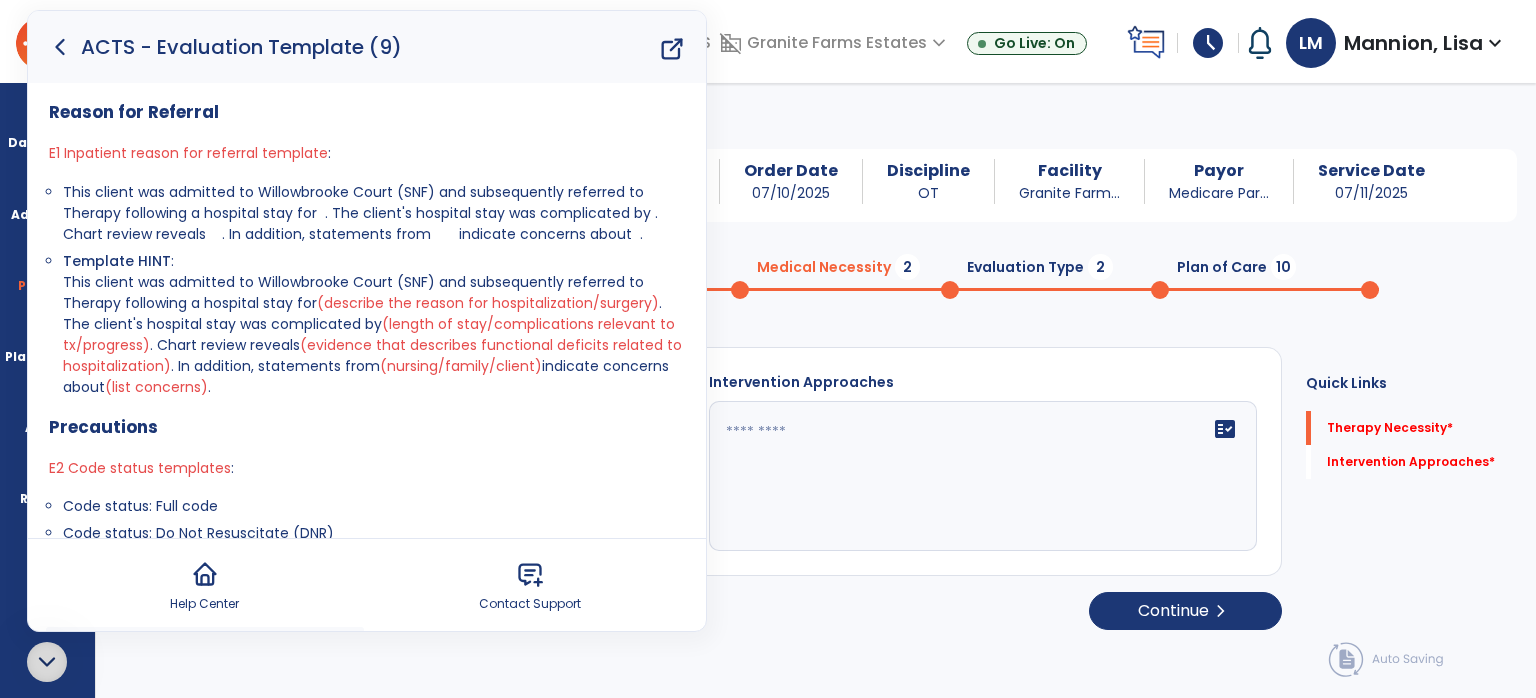 click 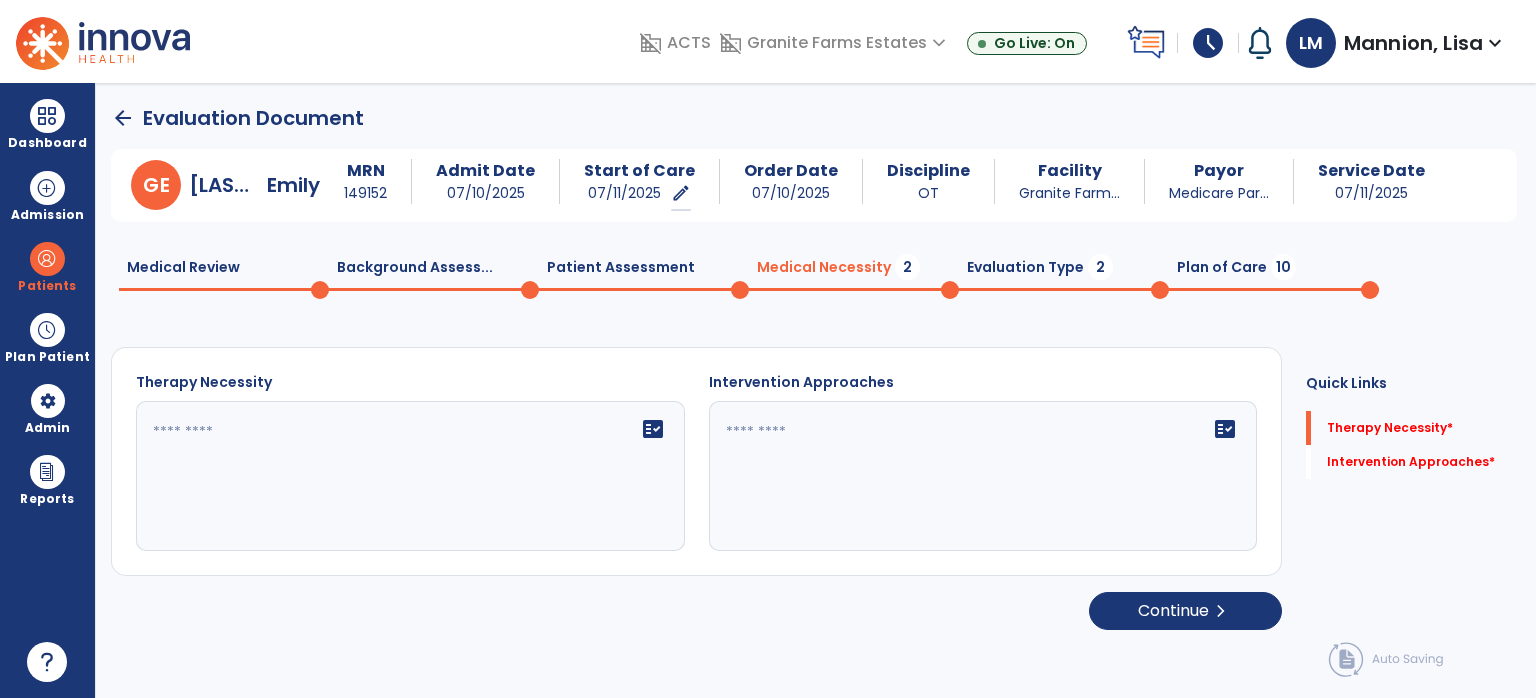 click on "fact_check" 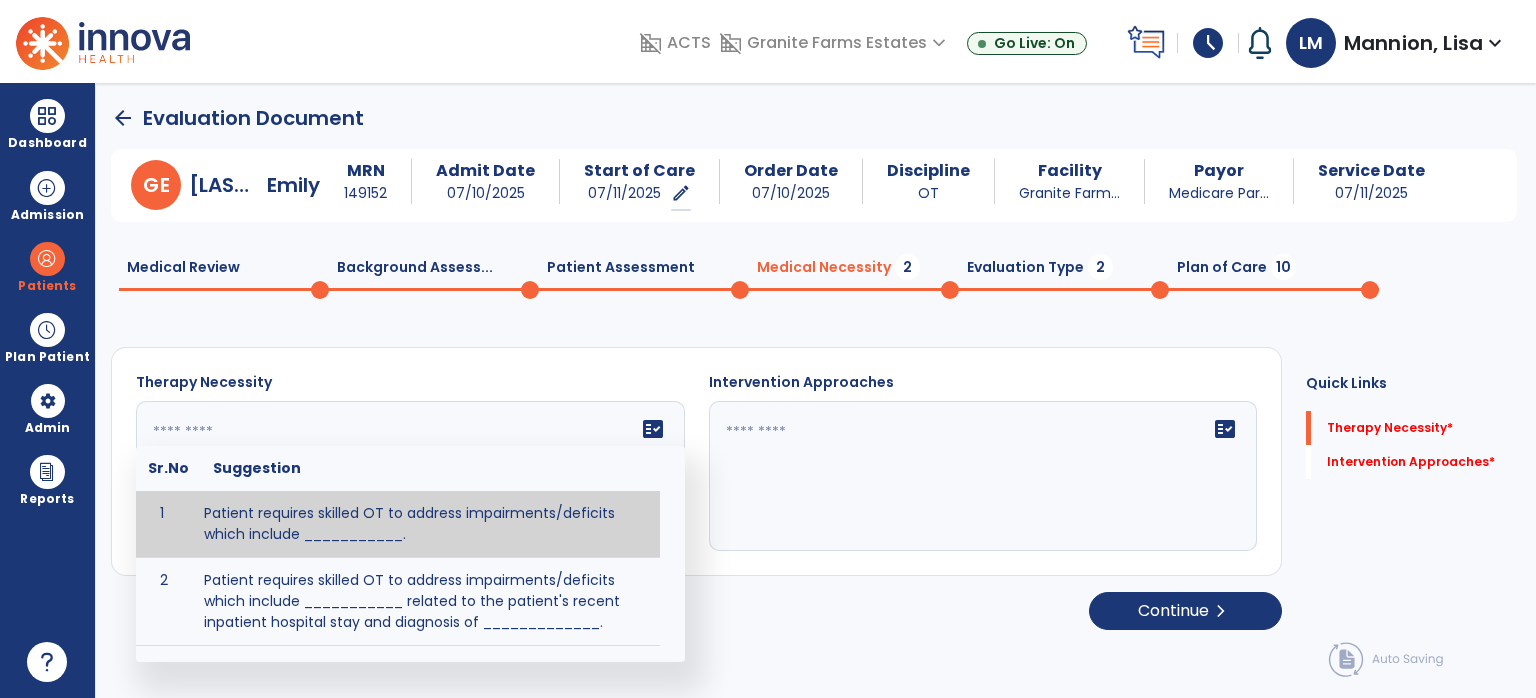 paste on "**********" 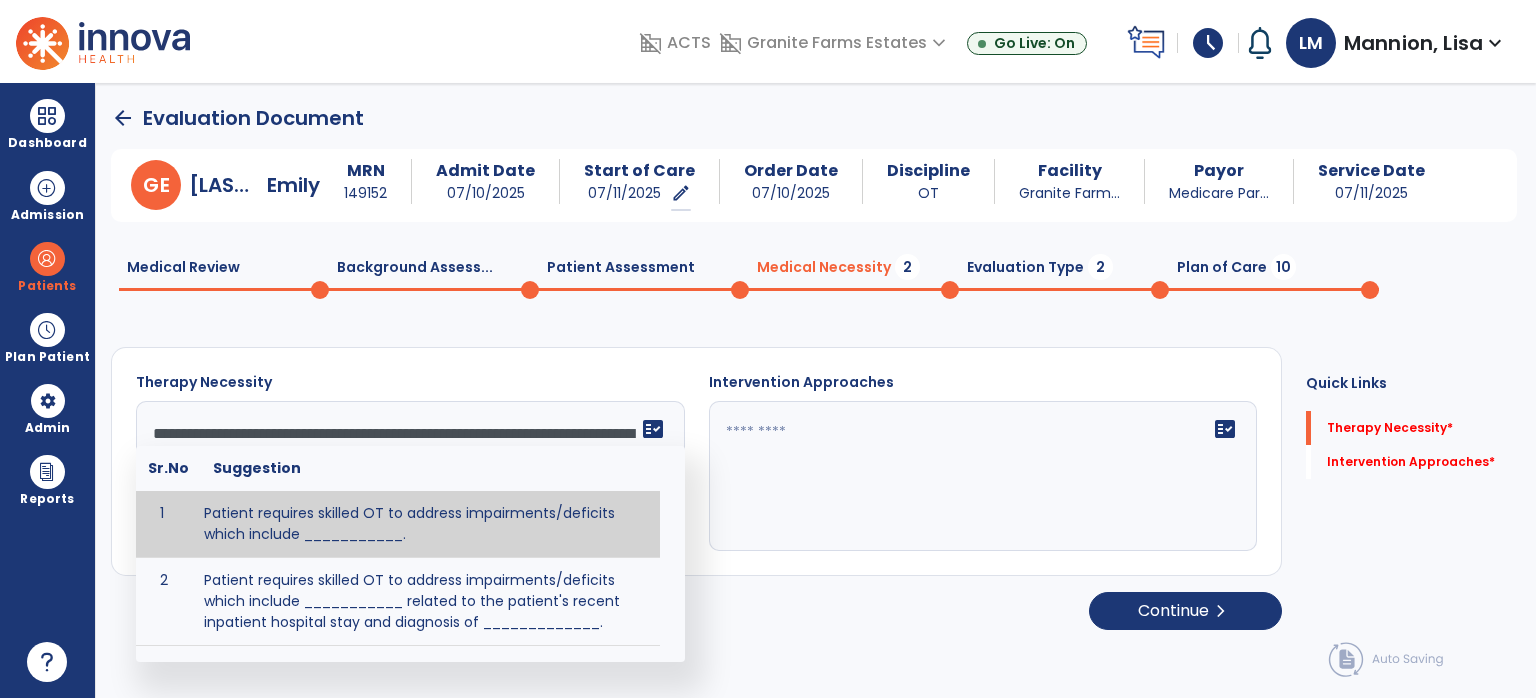 scroll, scrollTop: 40, scrollLeft: 0, axis: vertical 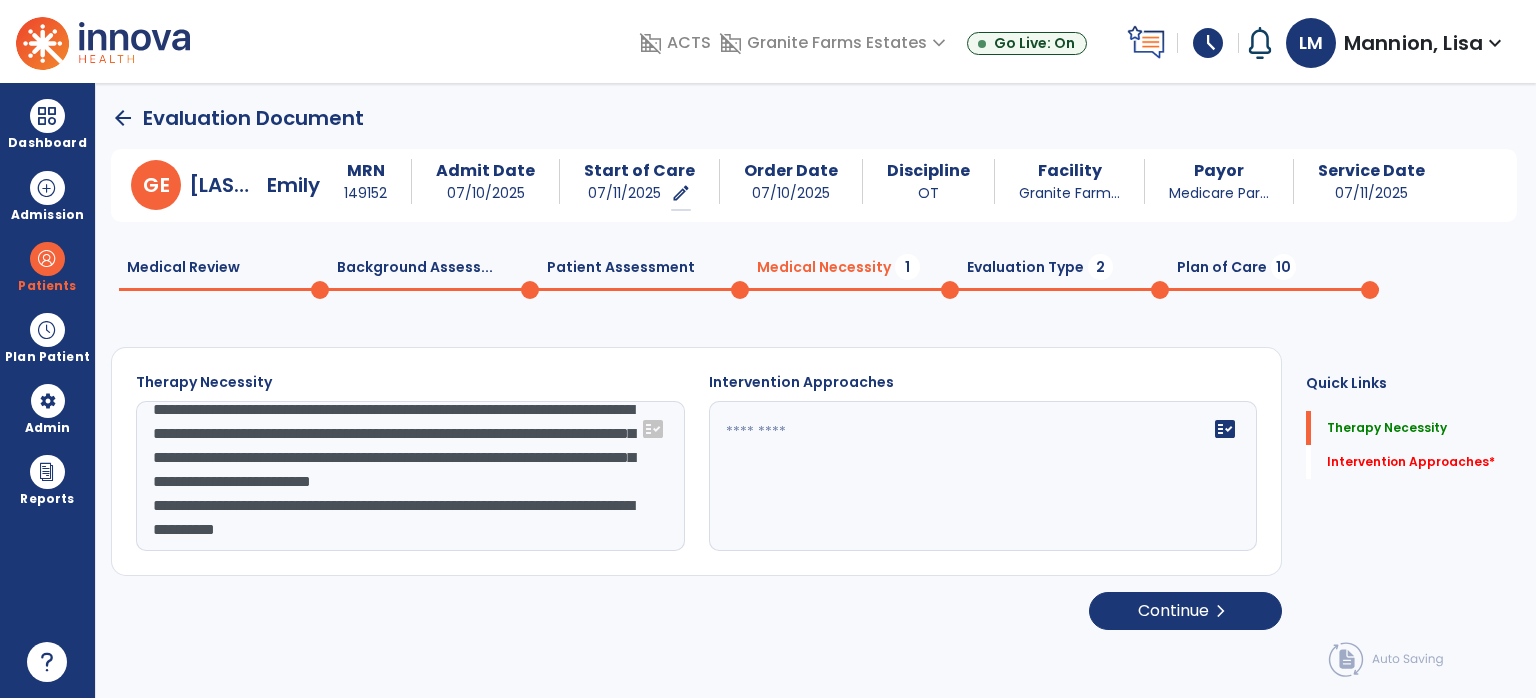 type on "**********" 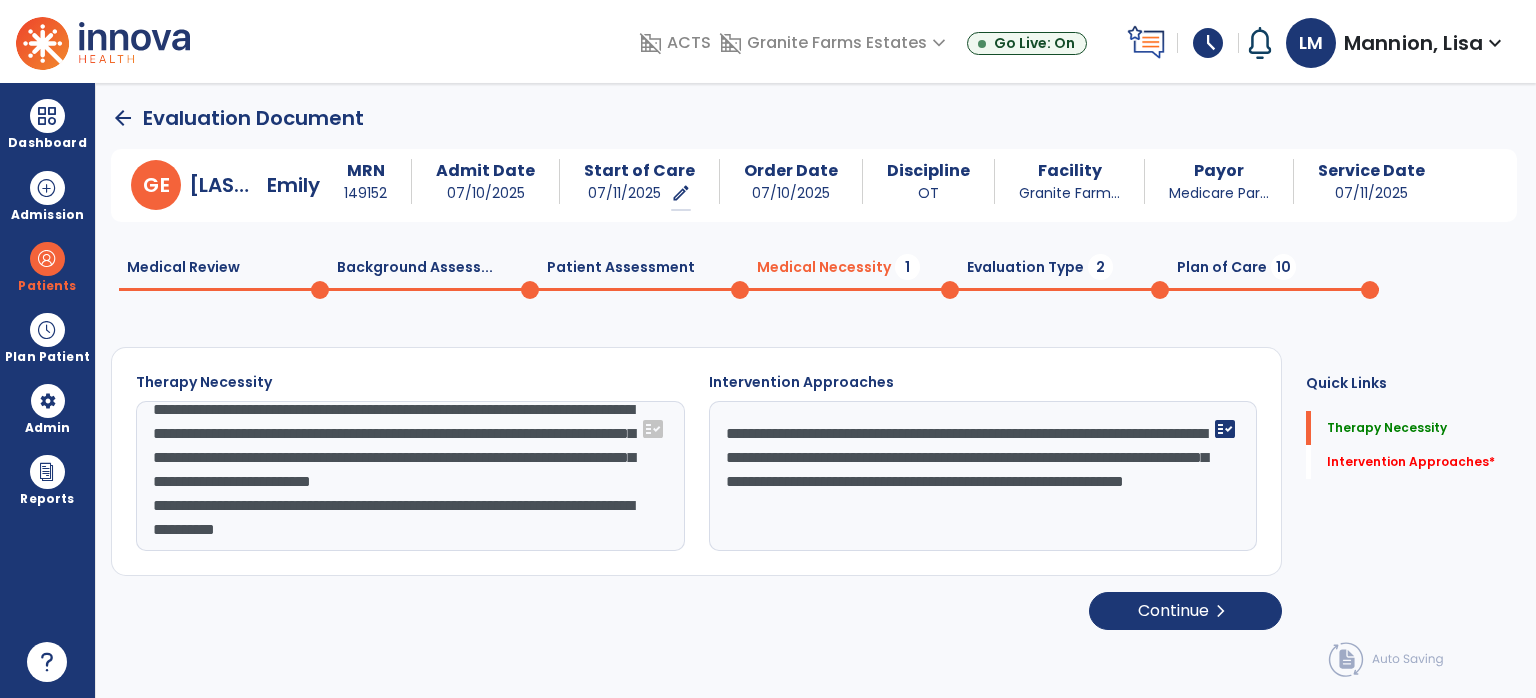 type on "**********" 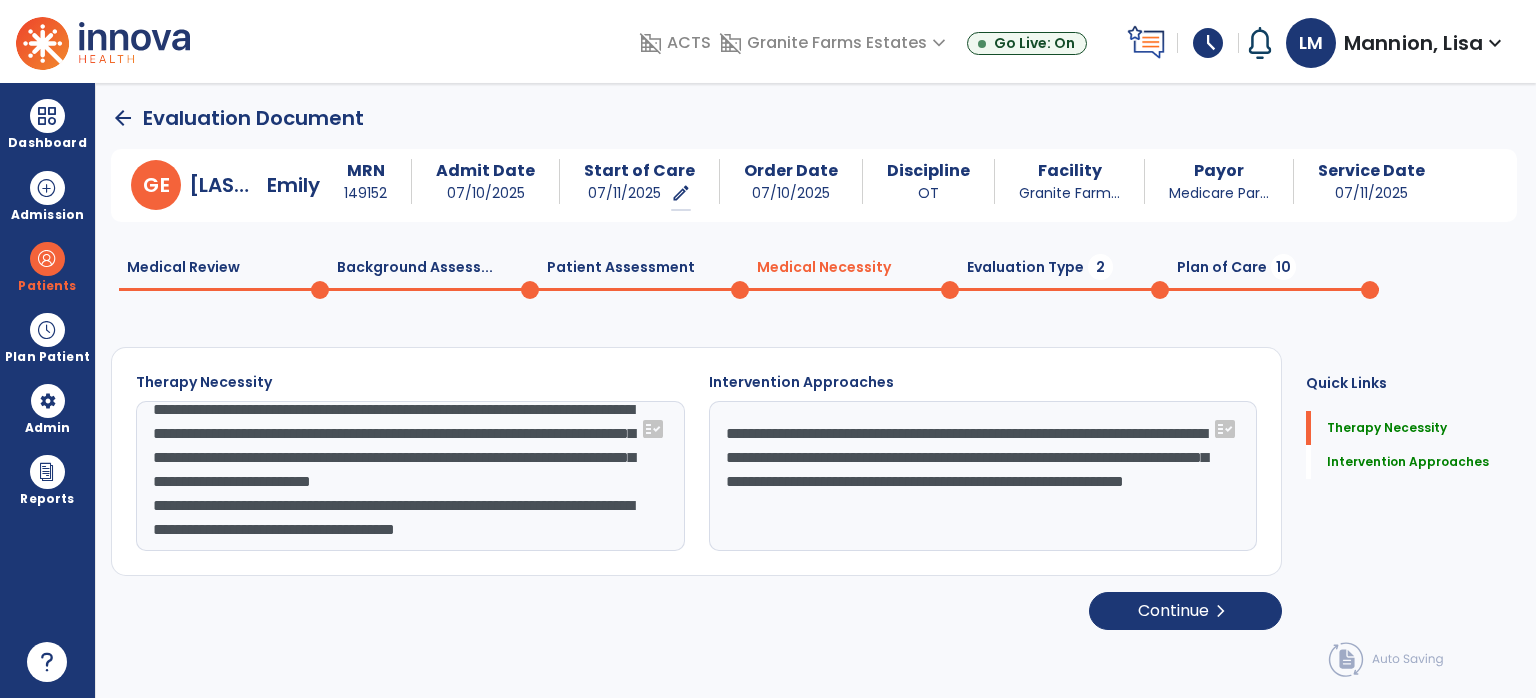 scroll, scrollTop: 64, scrollLeft: 0, axis: vertical 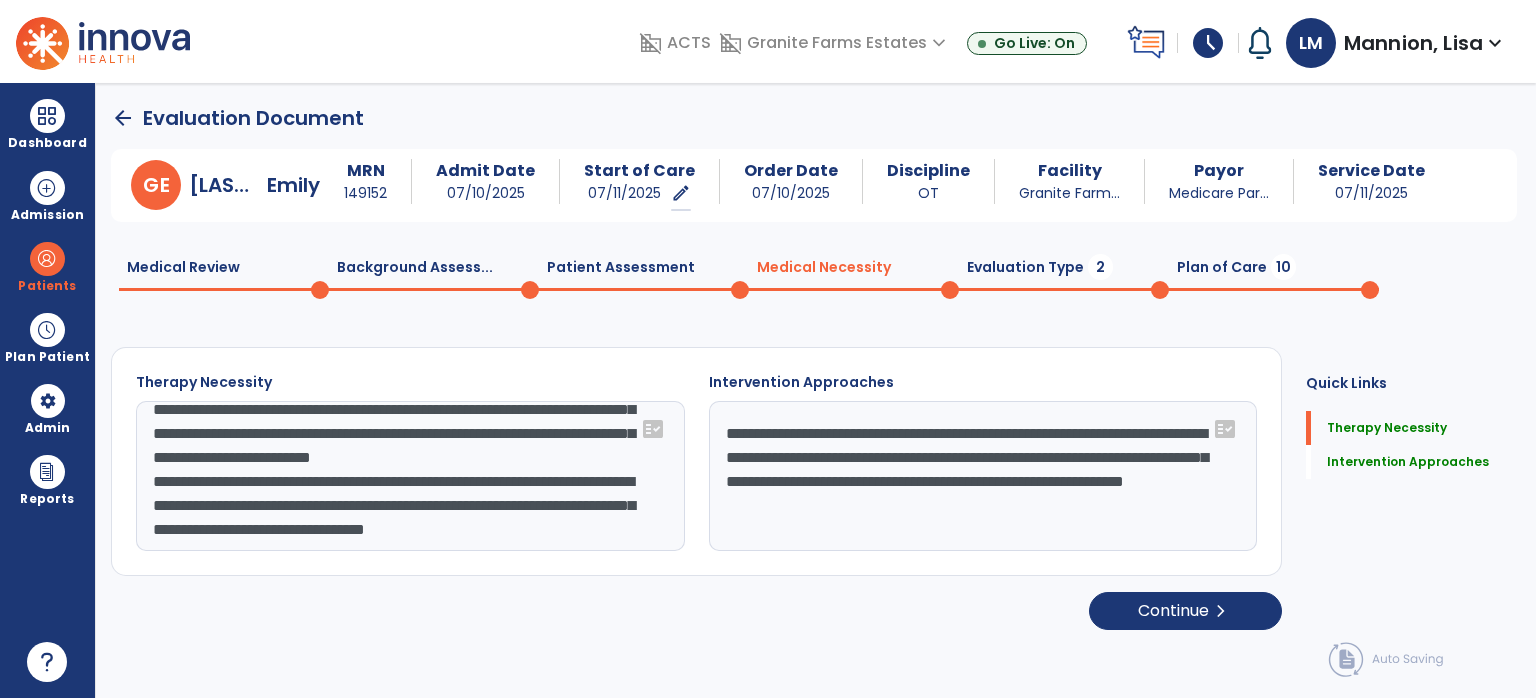 click on "**********" 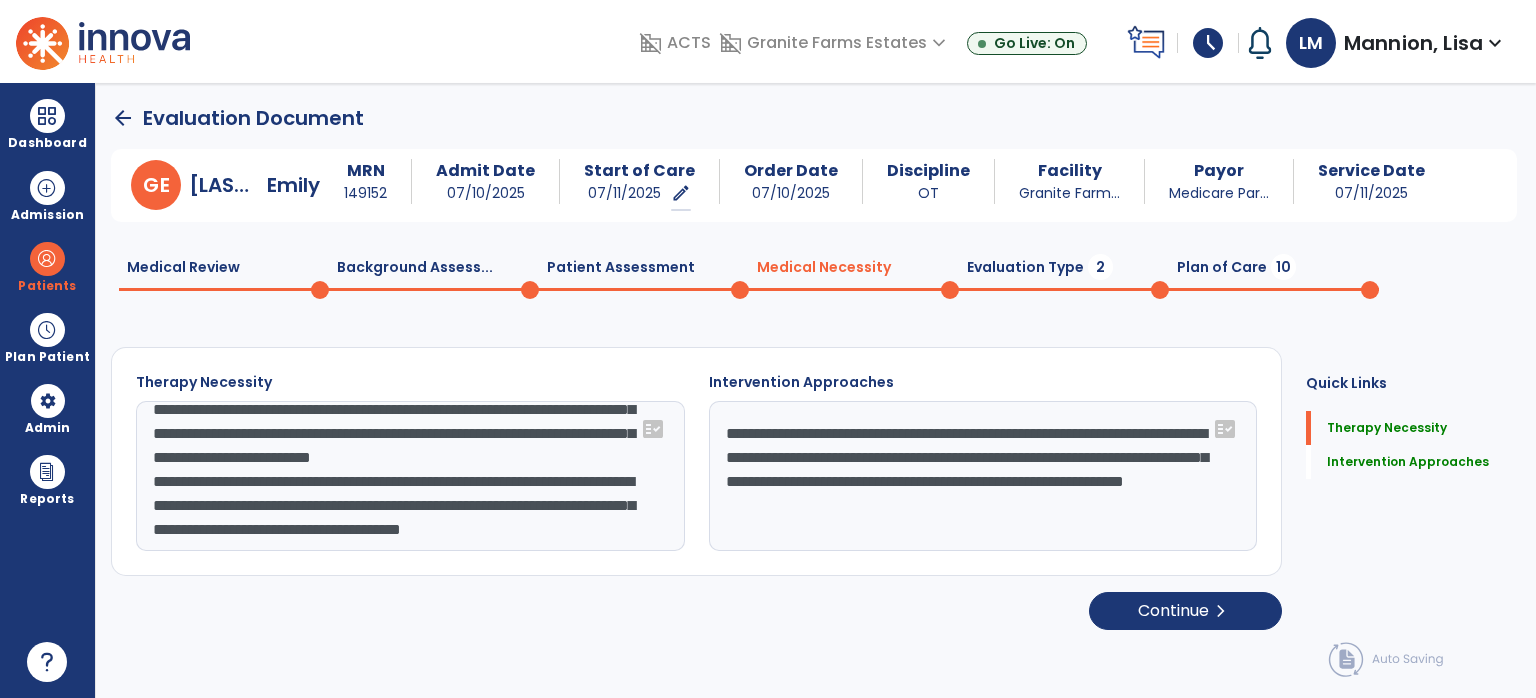 click on "**********" 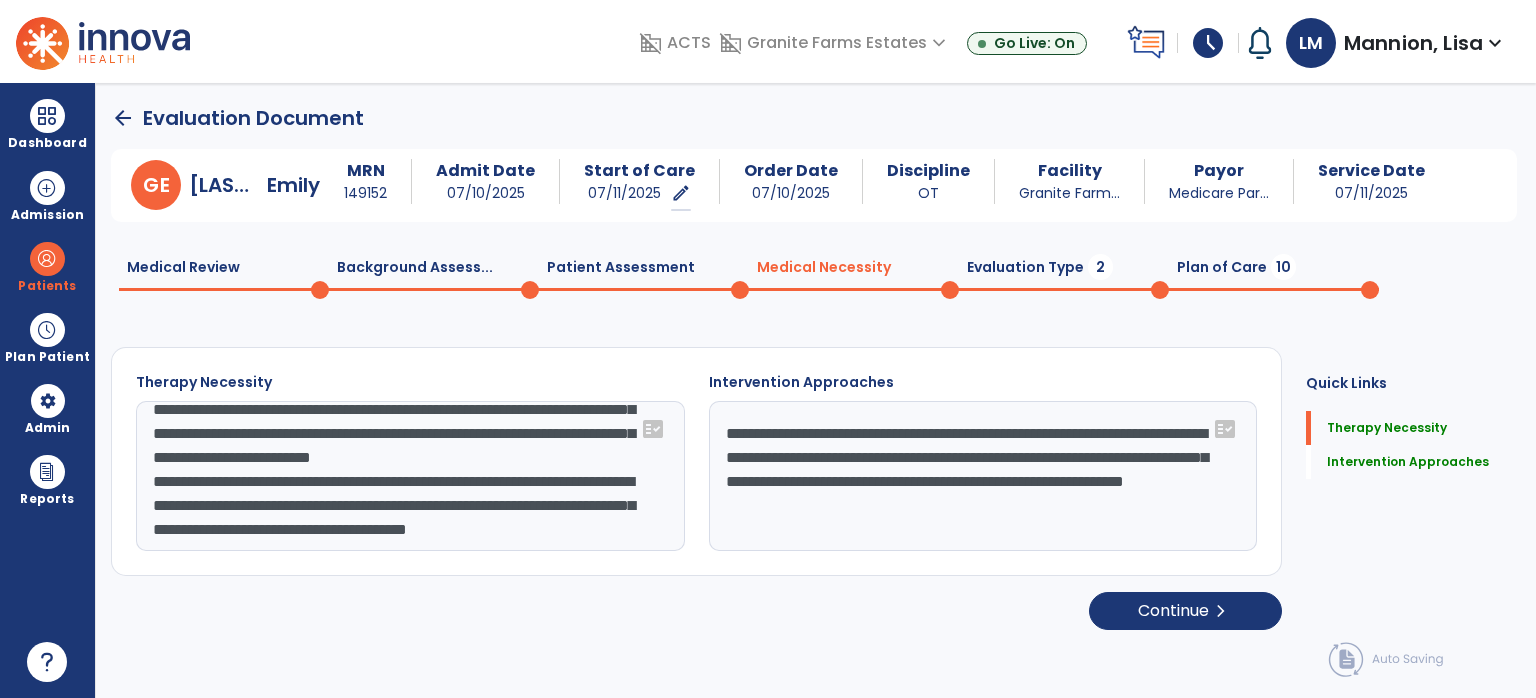 click on "**********" 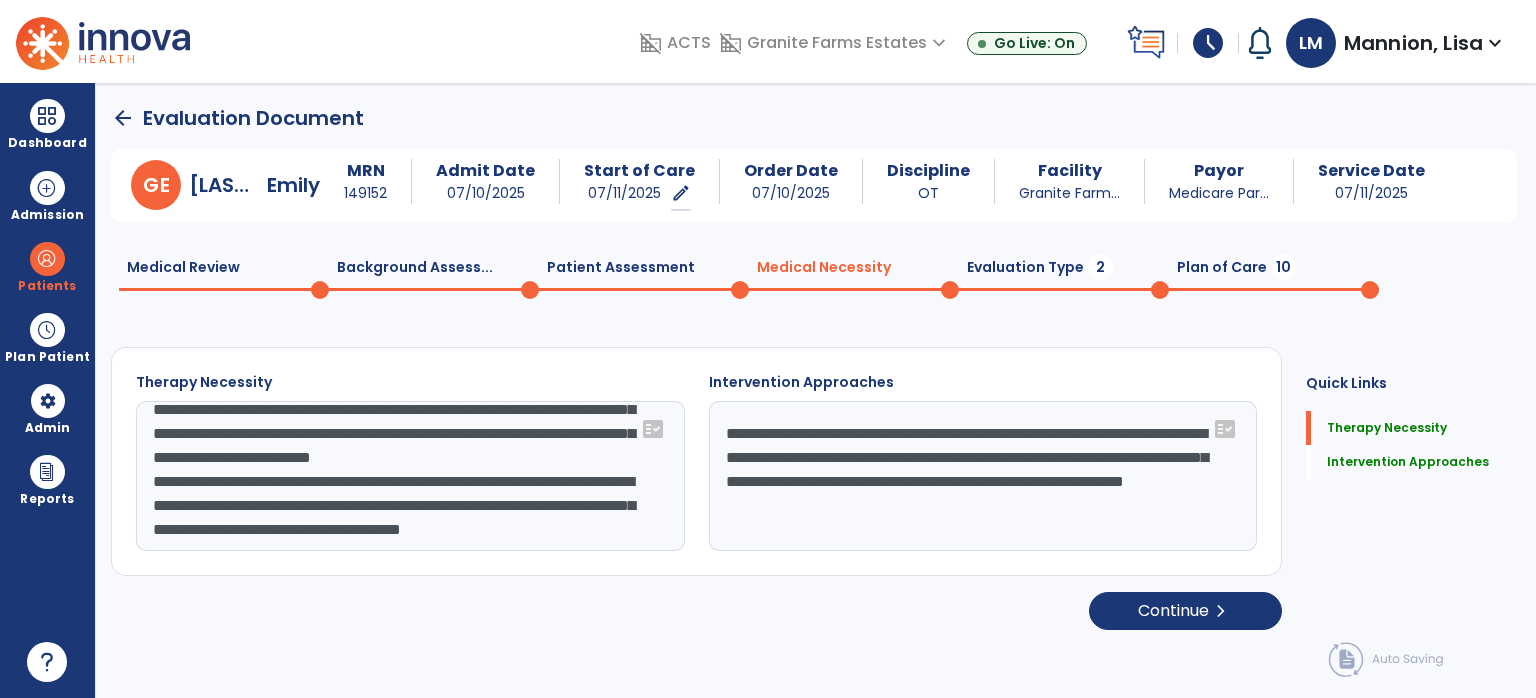 type on "**********" 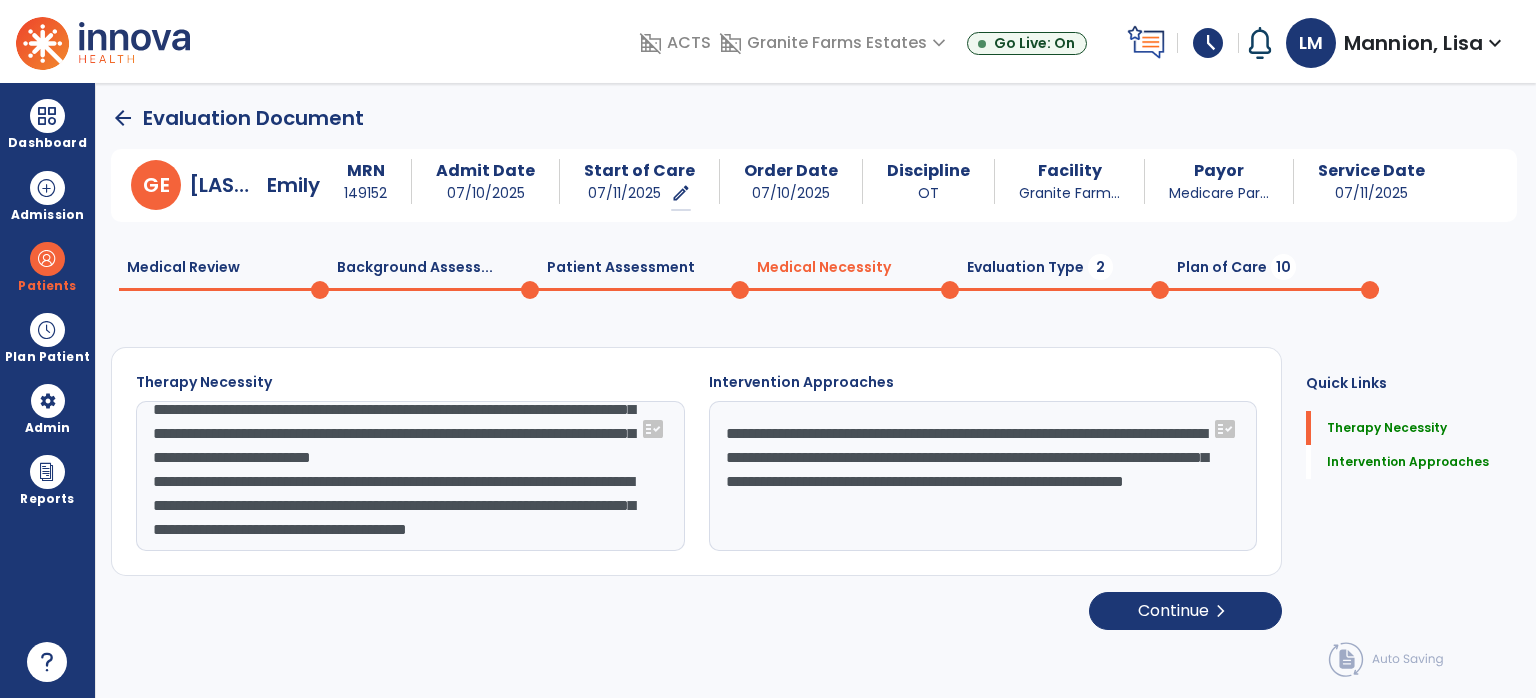 click on "**********" 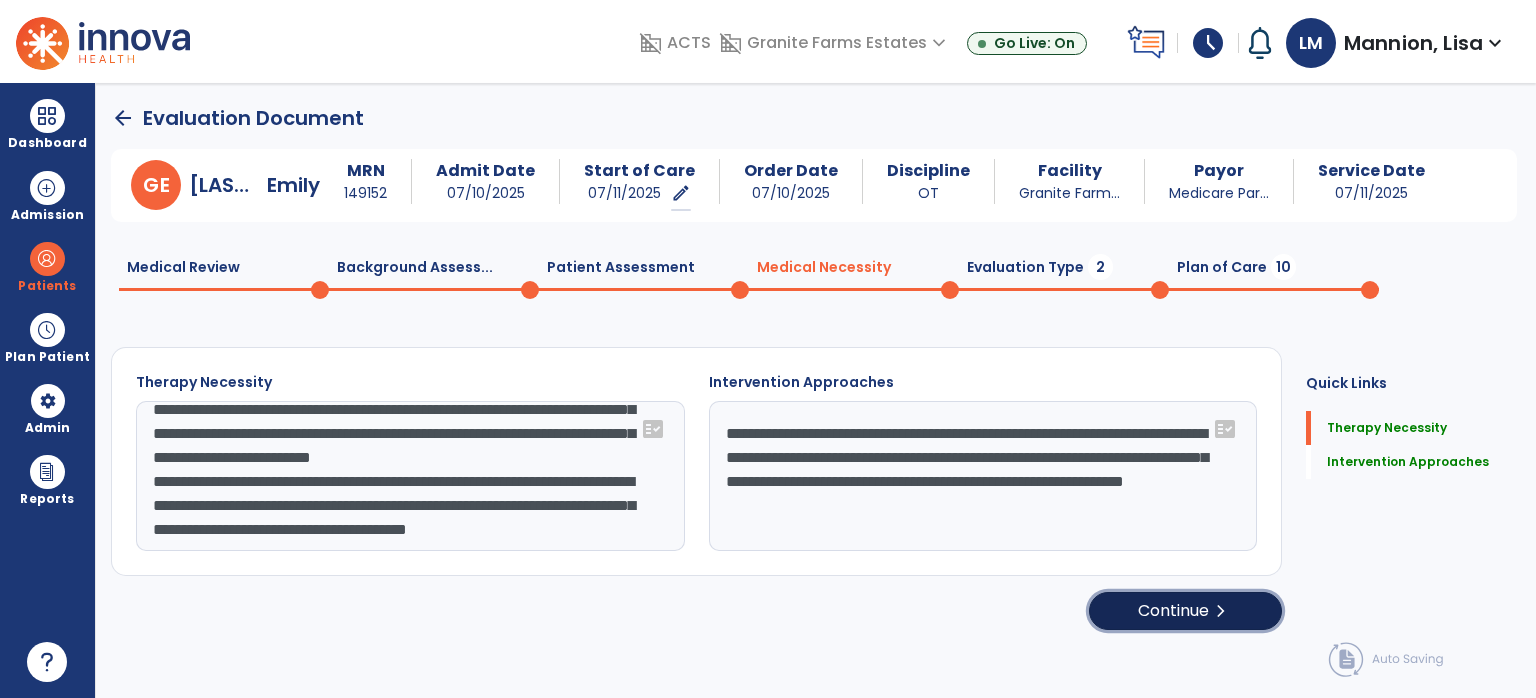 click on "Continue  chevron_right" 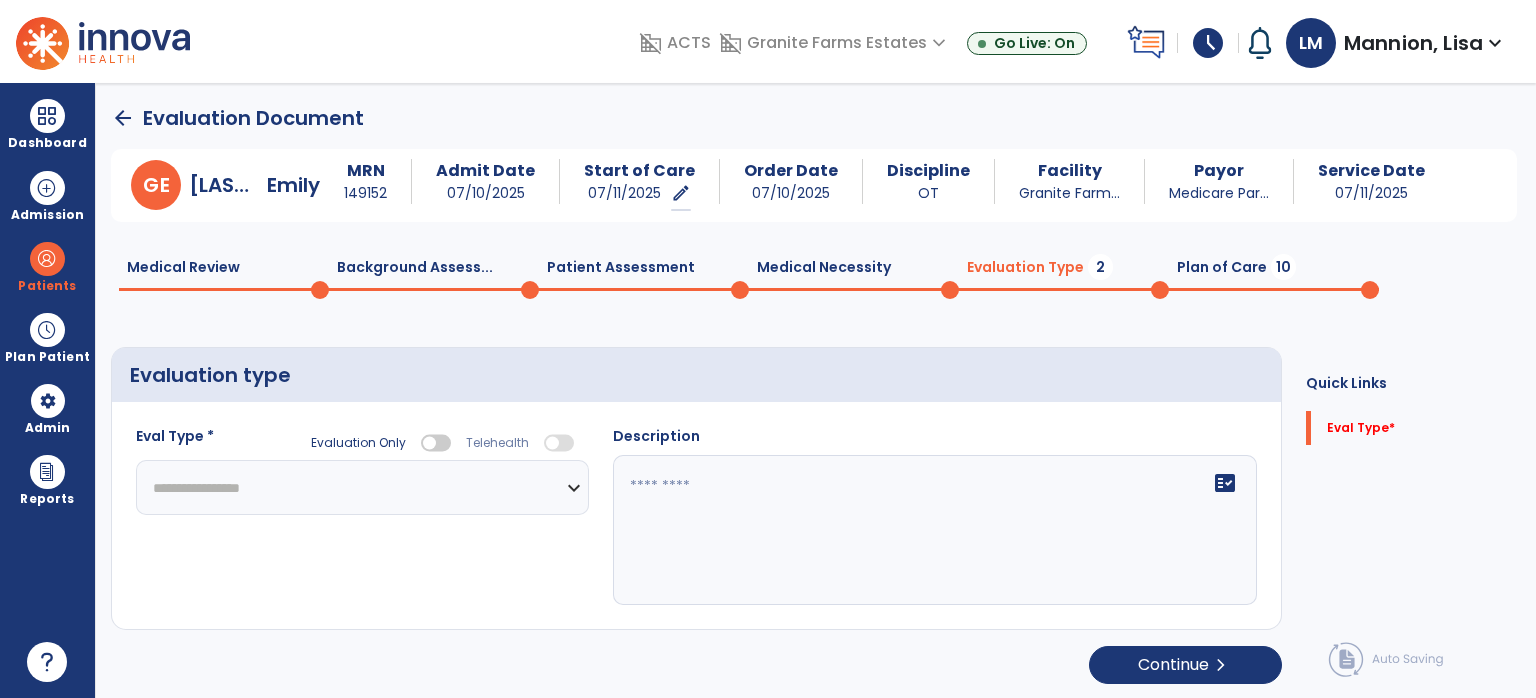 click on "**********" 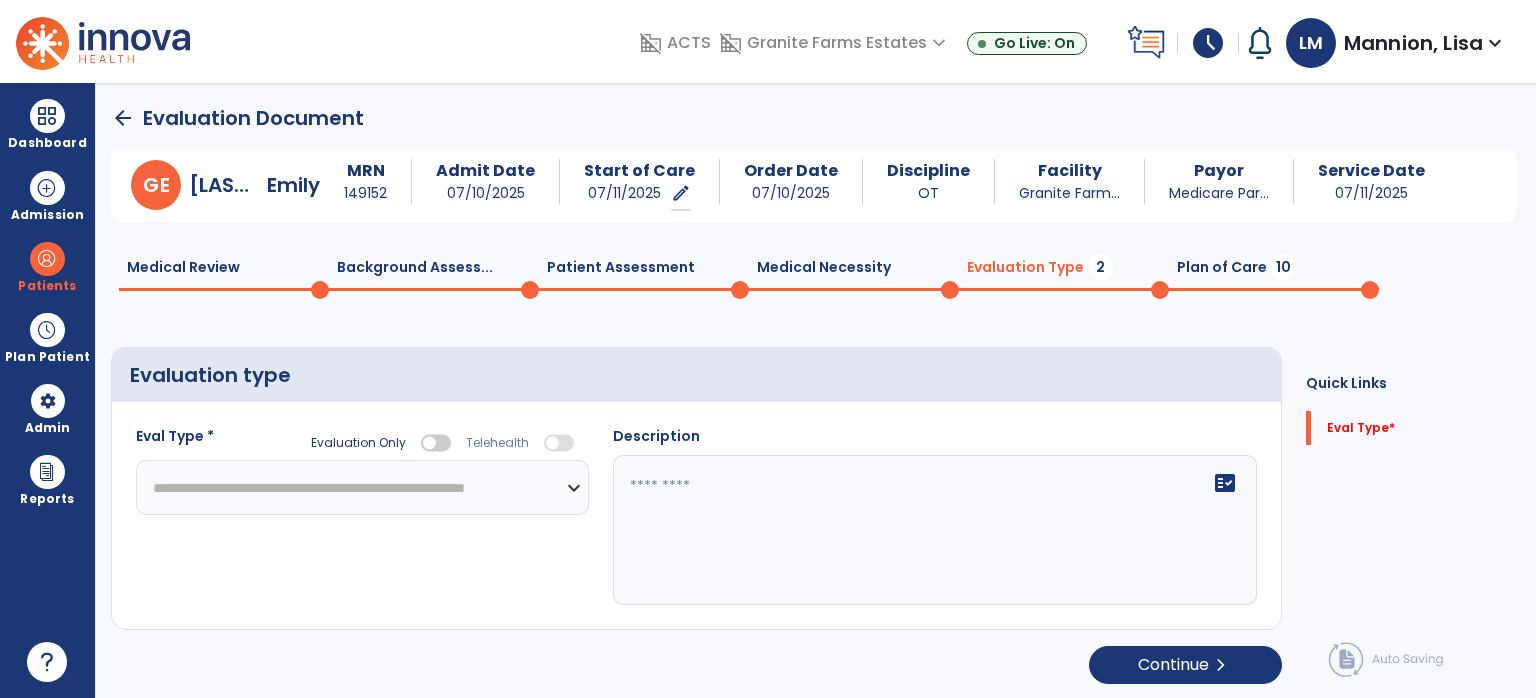 click on "**********" 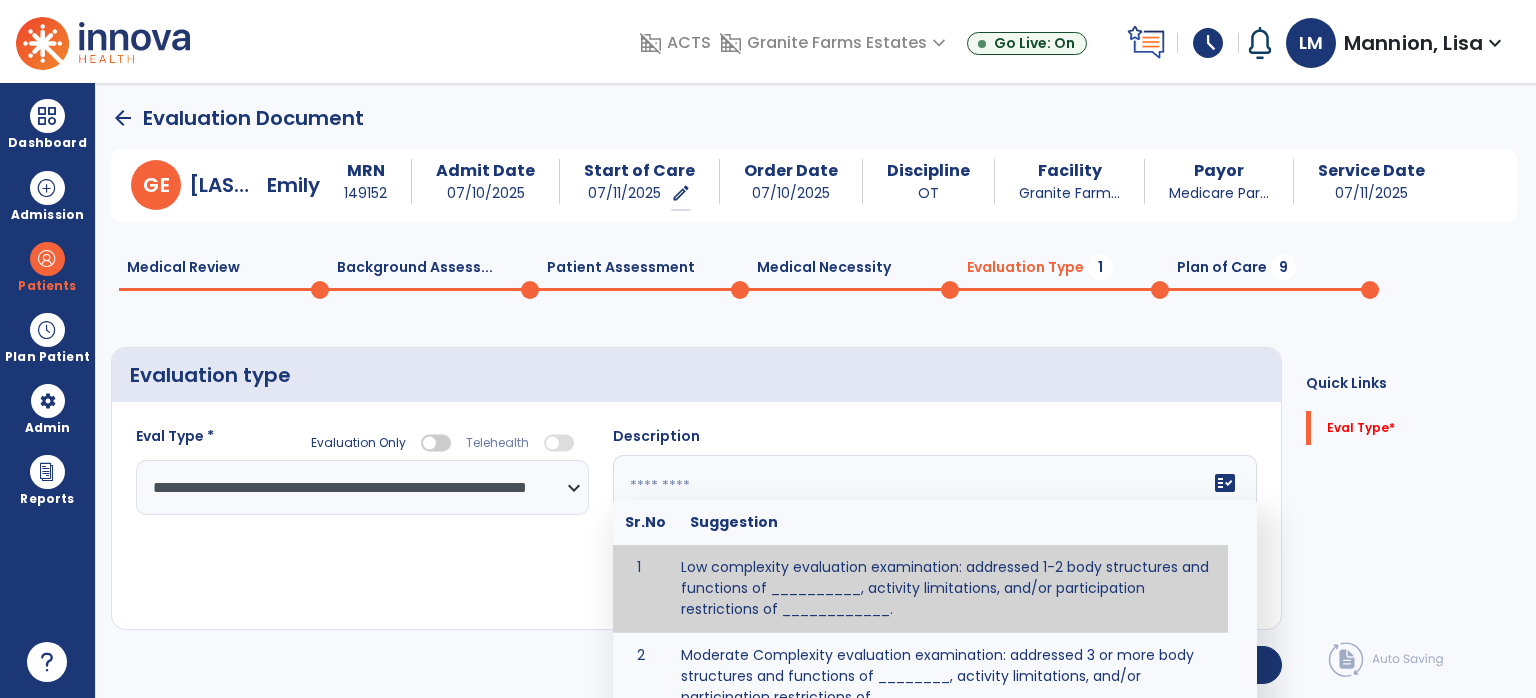 click on "fact_check  Sr.No Suggestion 1 Low complexity evaluation examination: addressed 1-2 body structures and functions of __________, activity limitations, and/or participation restrictions of ____________. 2 Moderate Complexity evaluation examination: addressed 3 or more body structures and functions of ________, activity limitations, and/or participation restrictions of _______. 3 High Complexity evaluation examination: addressed 4 or more body structures and functions of _______, activity limitations, and/or participation restrictions of _________" 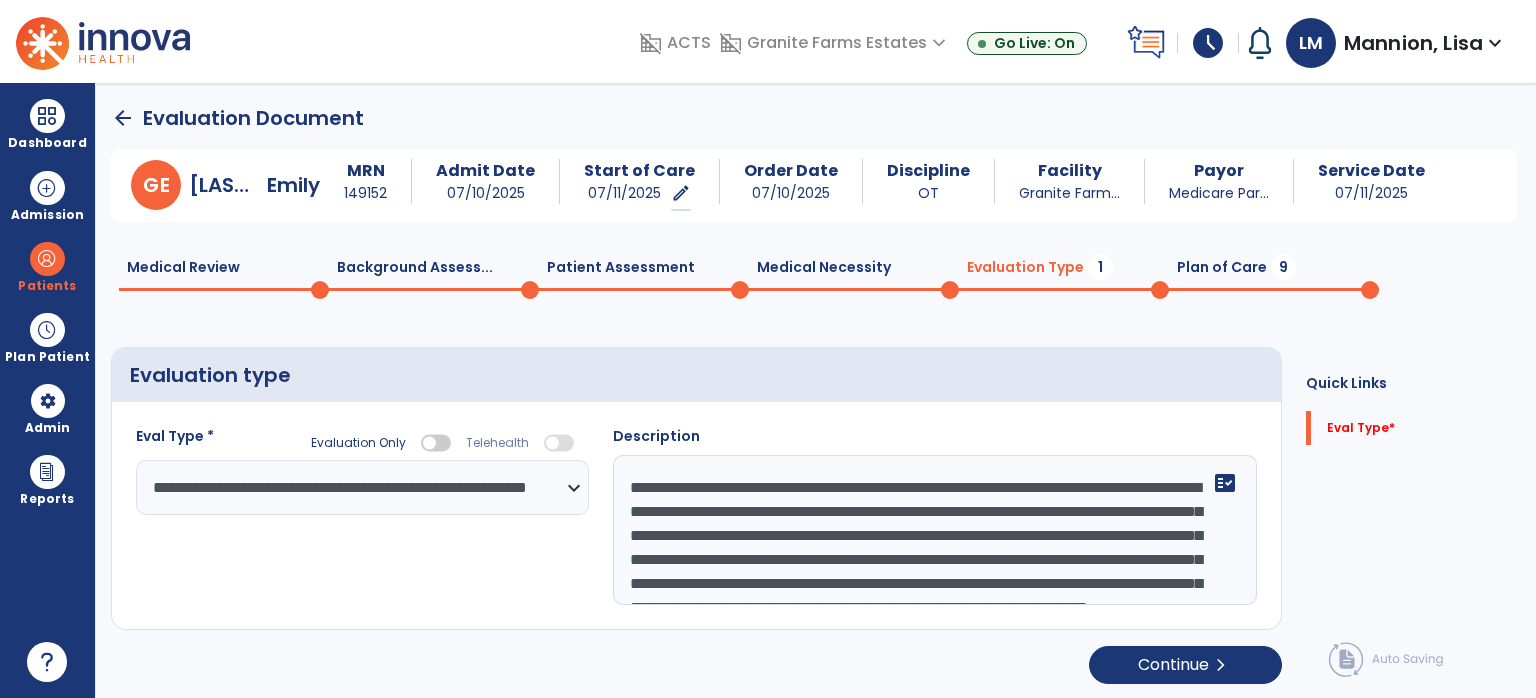 scroll, scrollTop: 63, scrollLeft: 0, axis: vertical 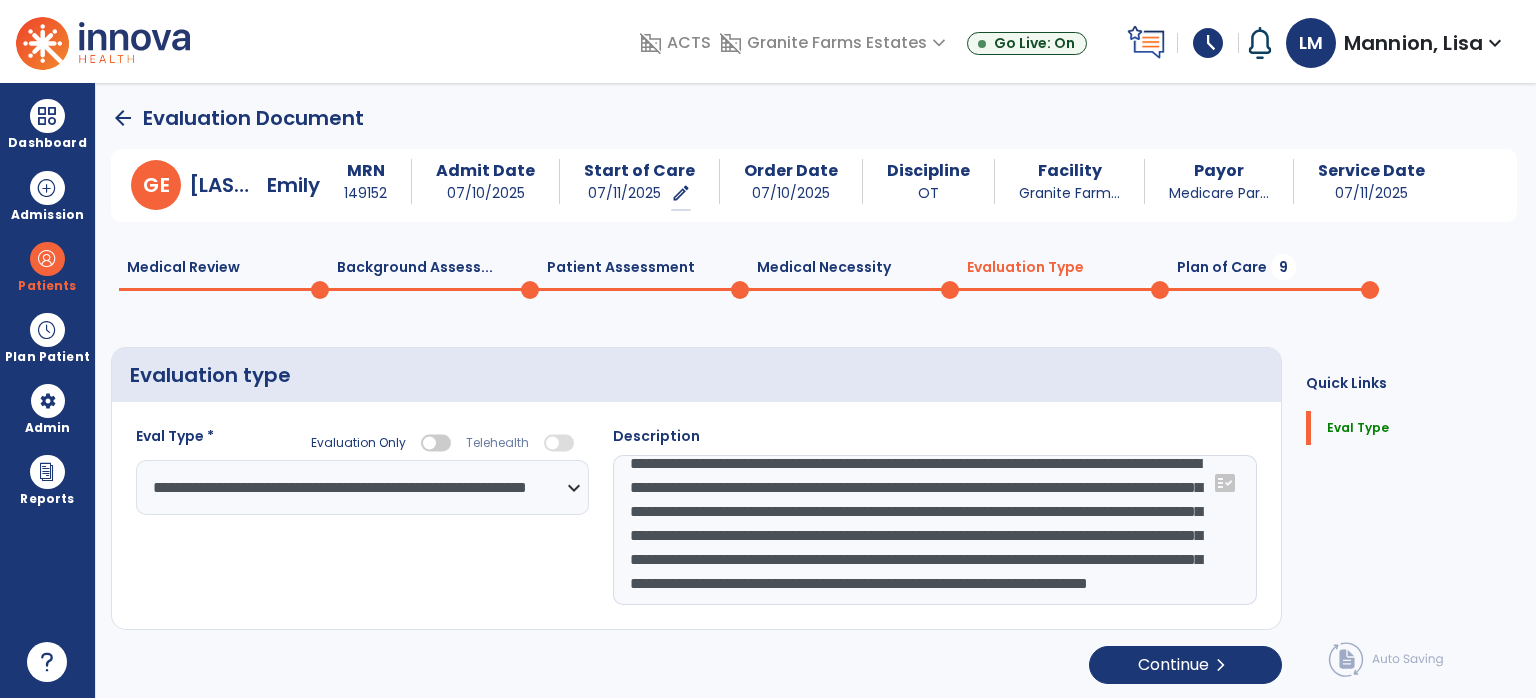 click on "**********" 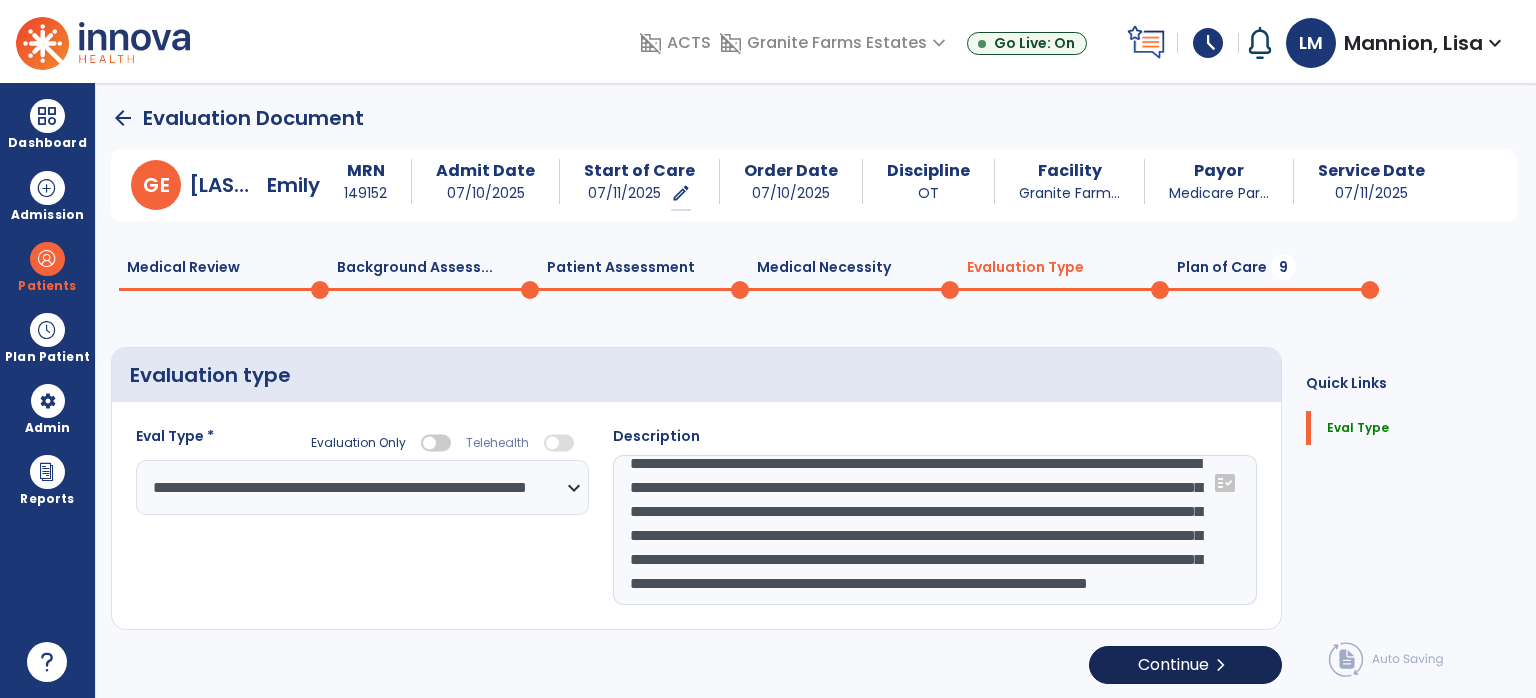 type on "**********" 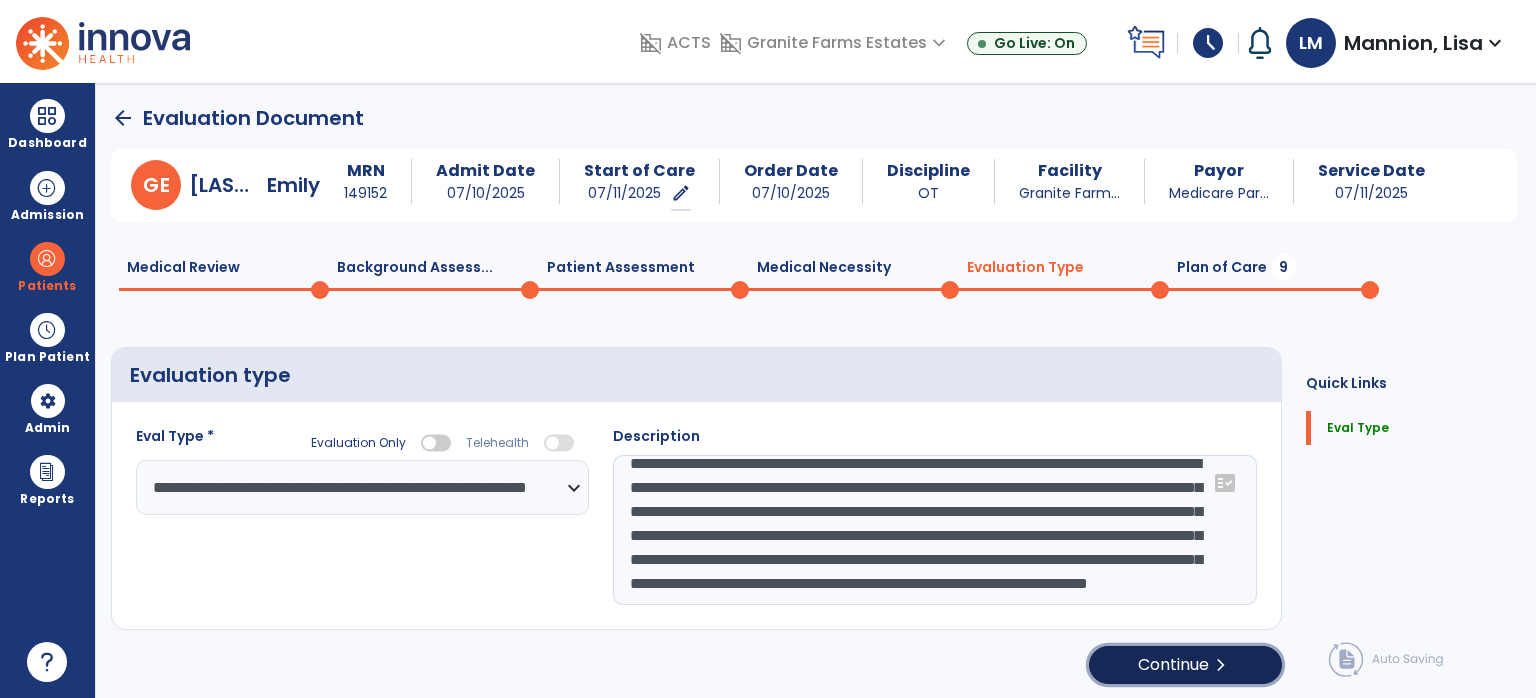 click on "Continue  chevron_right" 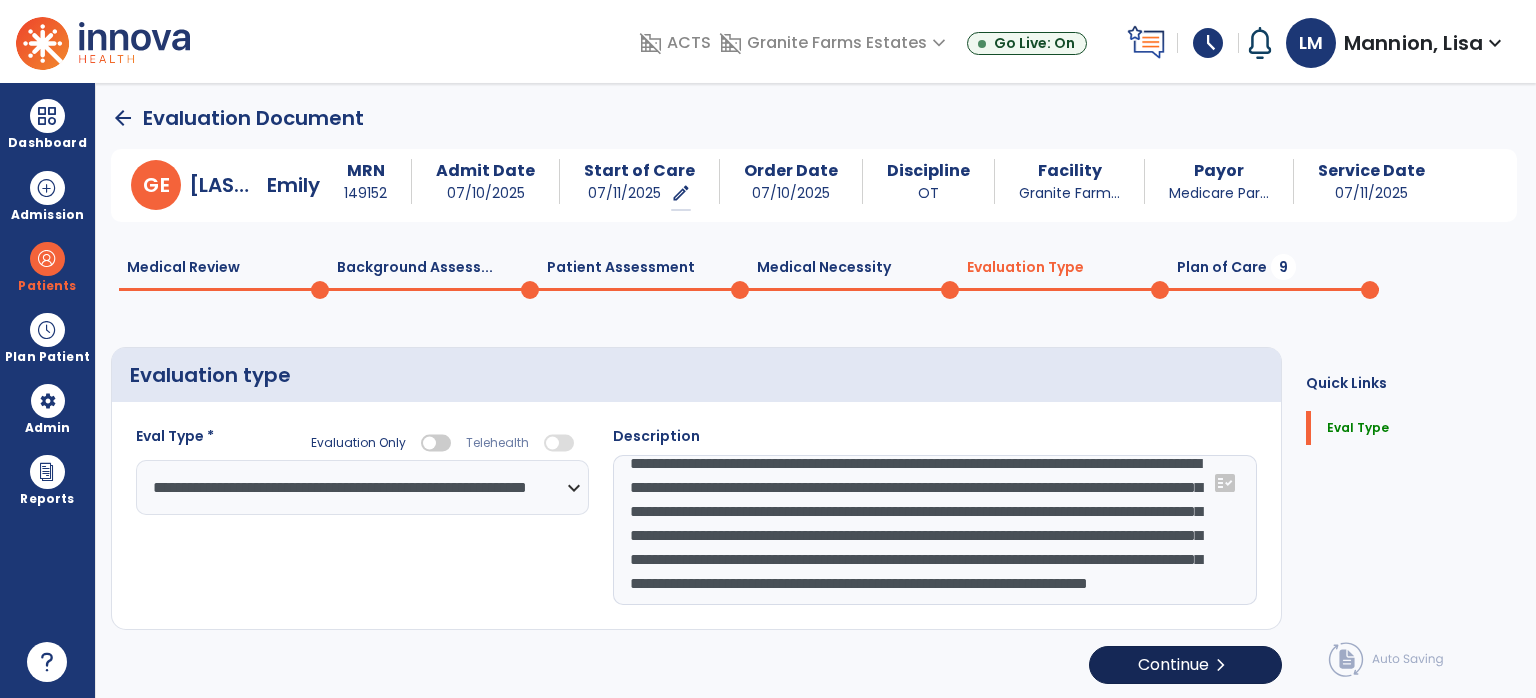 select on "*****" 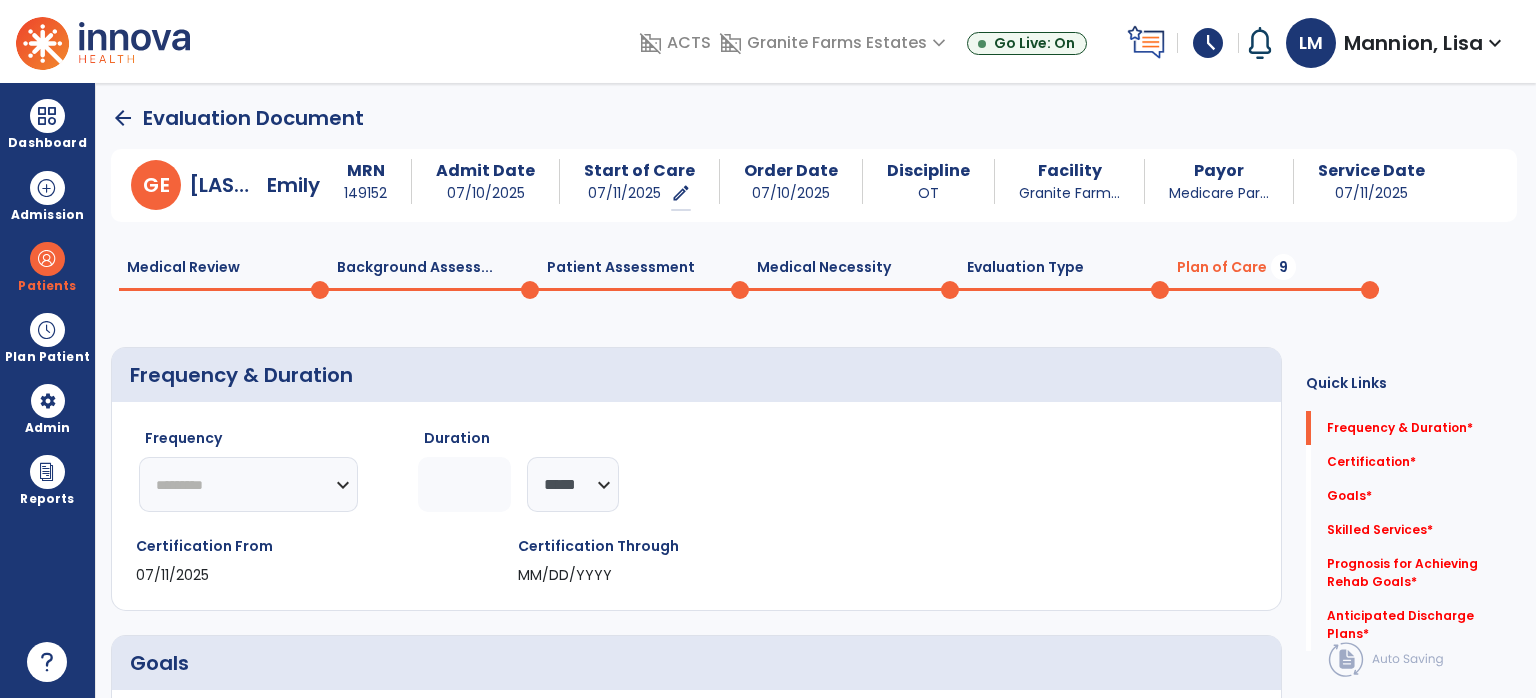 click on "********* ** ** ** ** ** ** **" 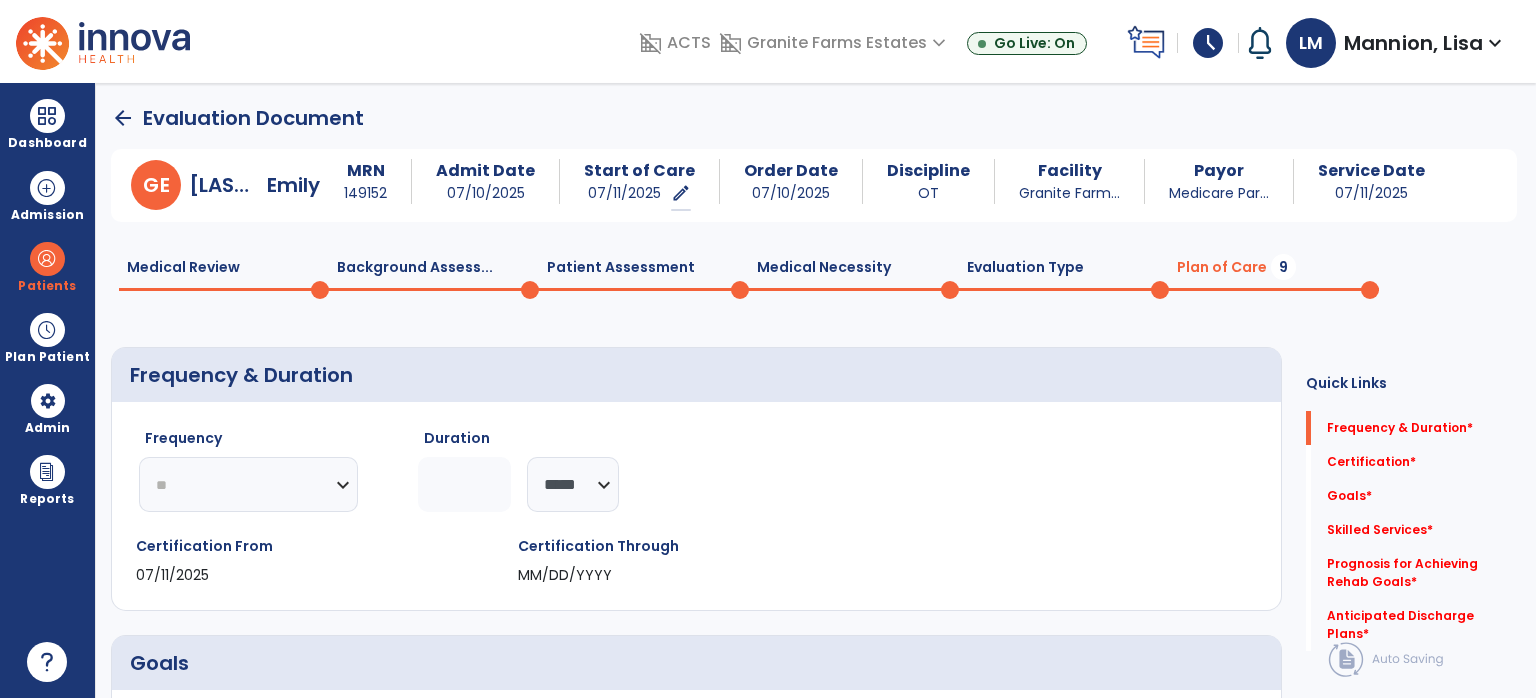 click on "********* ** ** ** ** ** ** **" 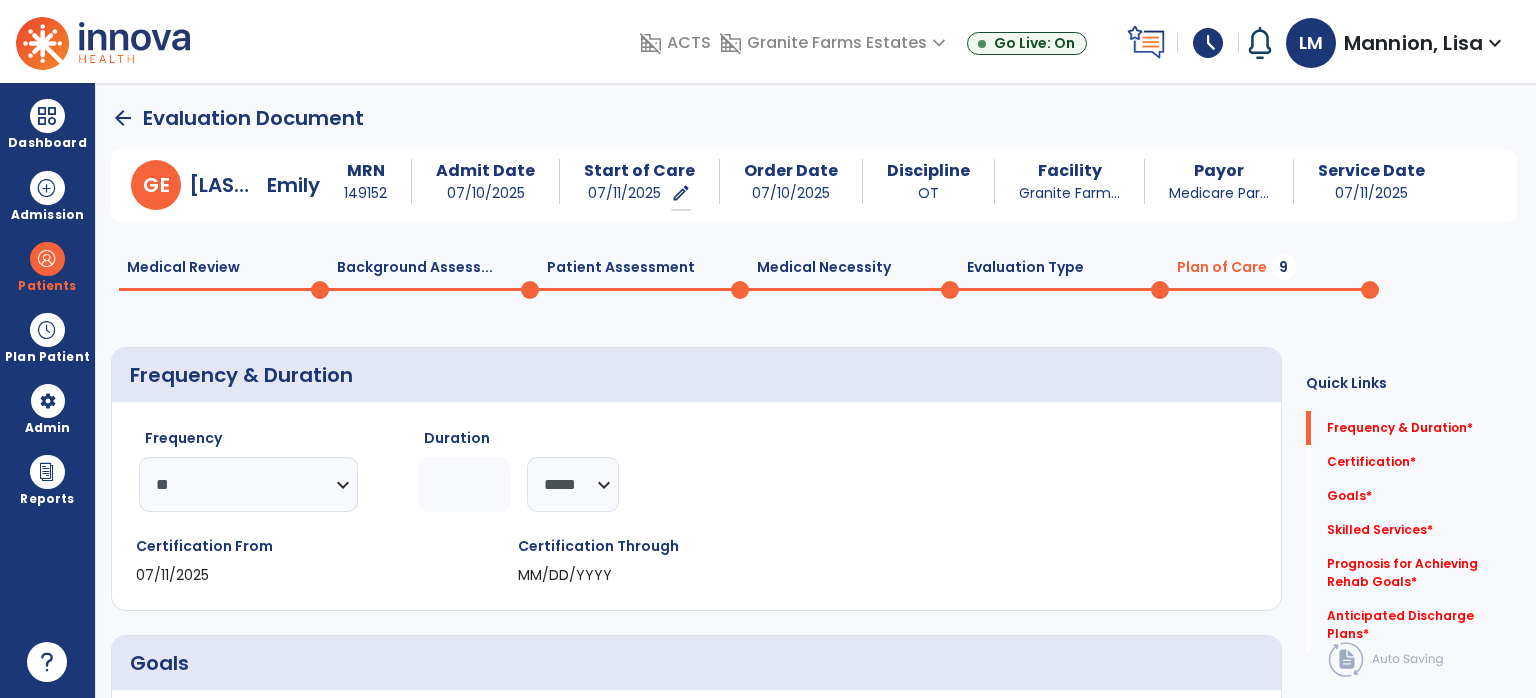 click 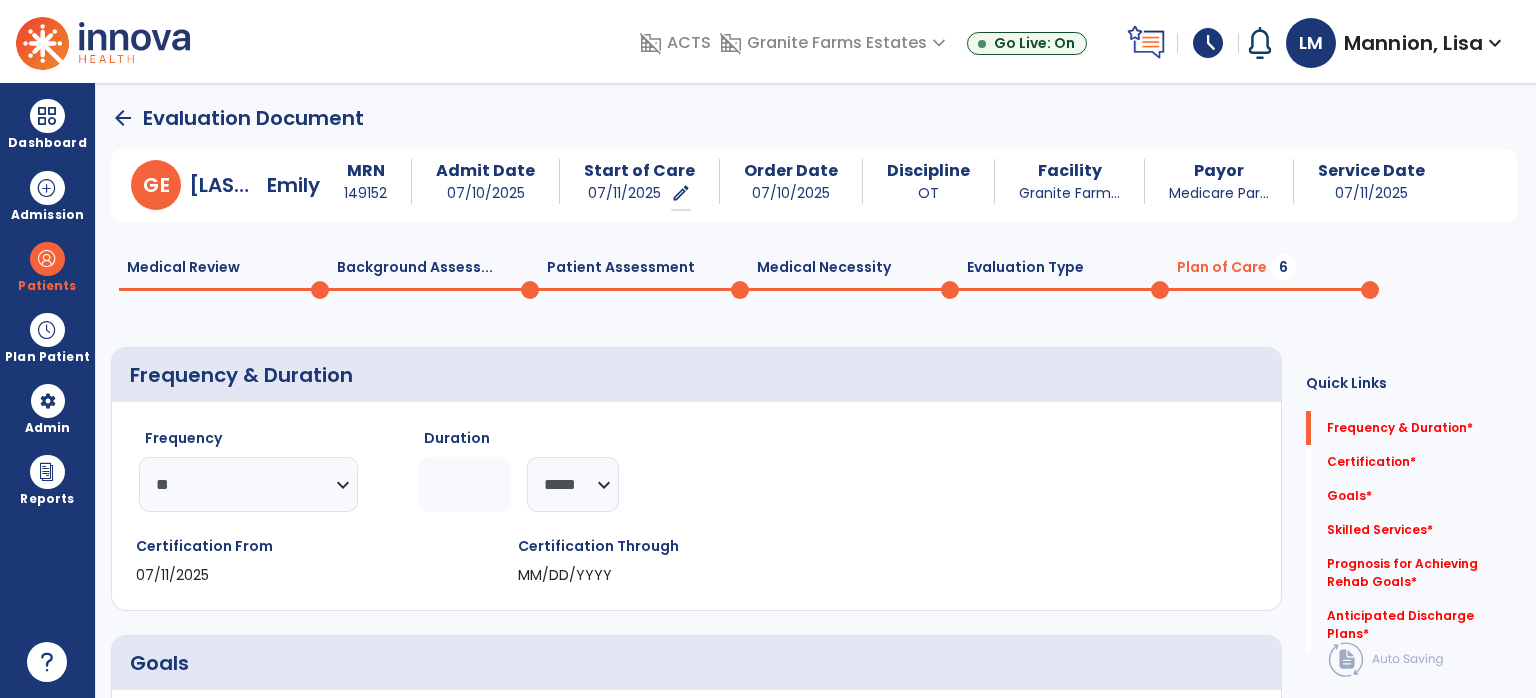 type on "*" 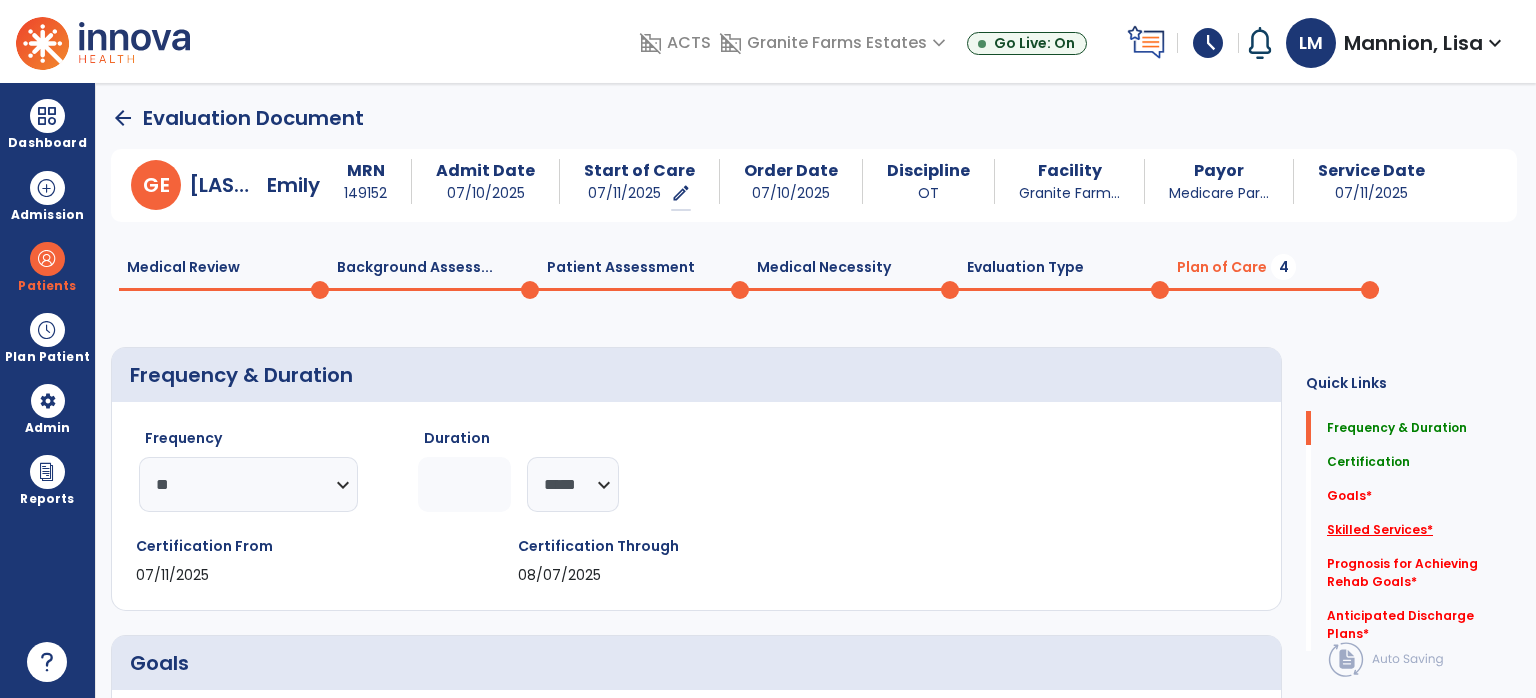 click on "Skilled Services   *" 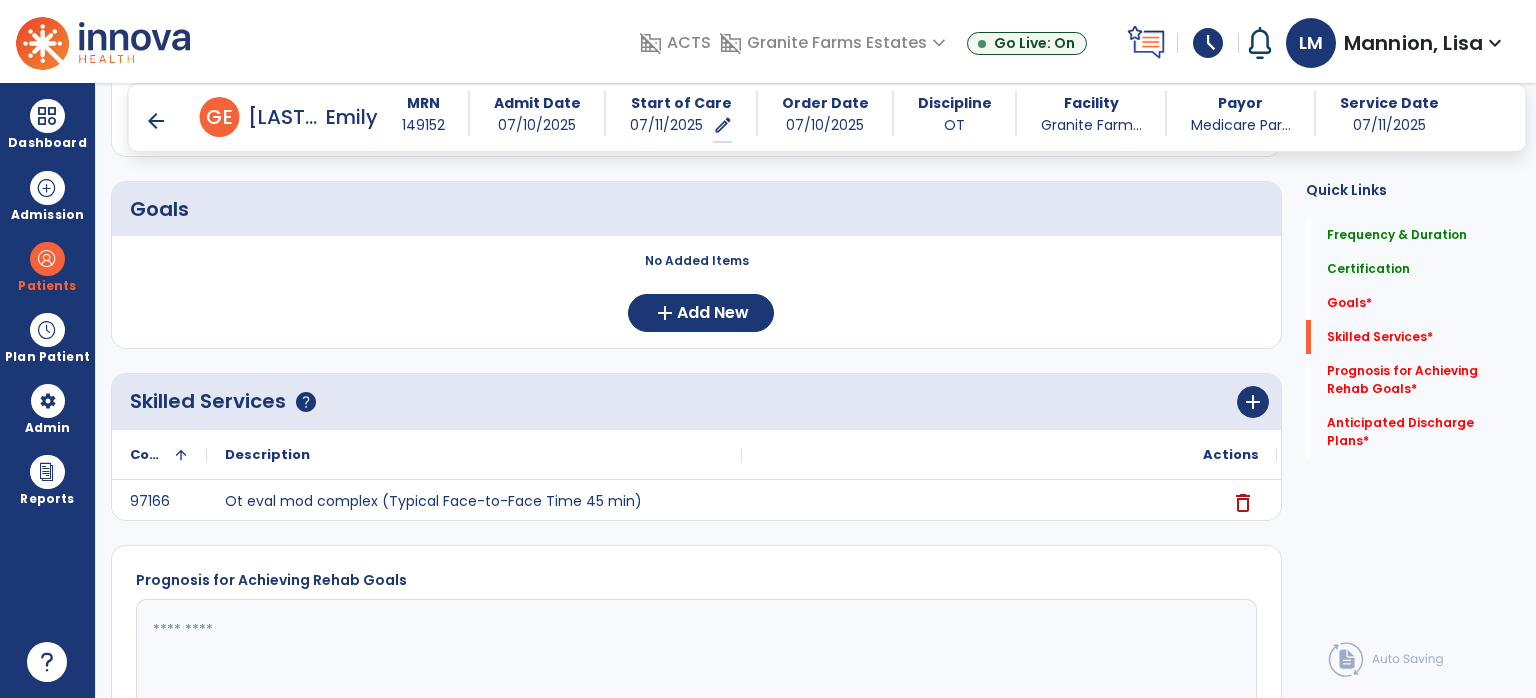 scroll, scrollTop: 511, scrollLeft: 0, axis: vertical 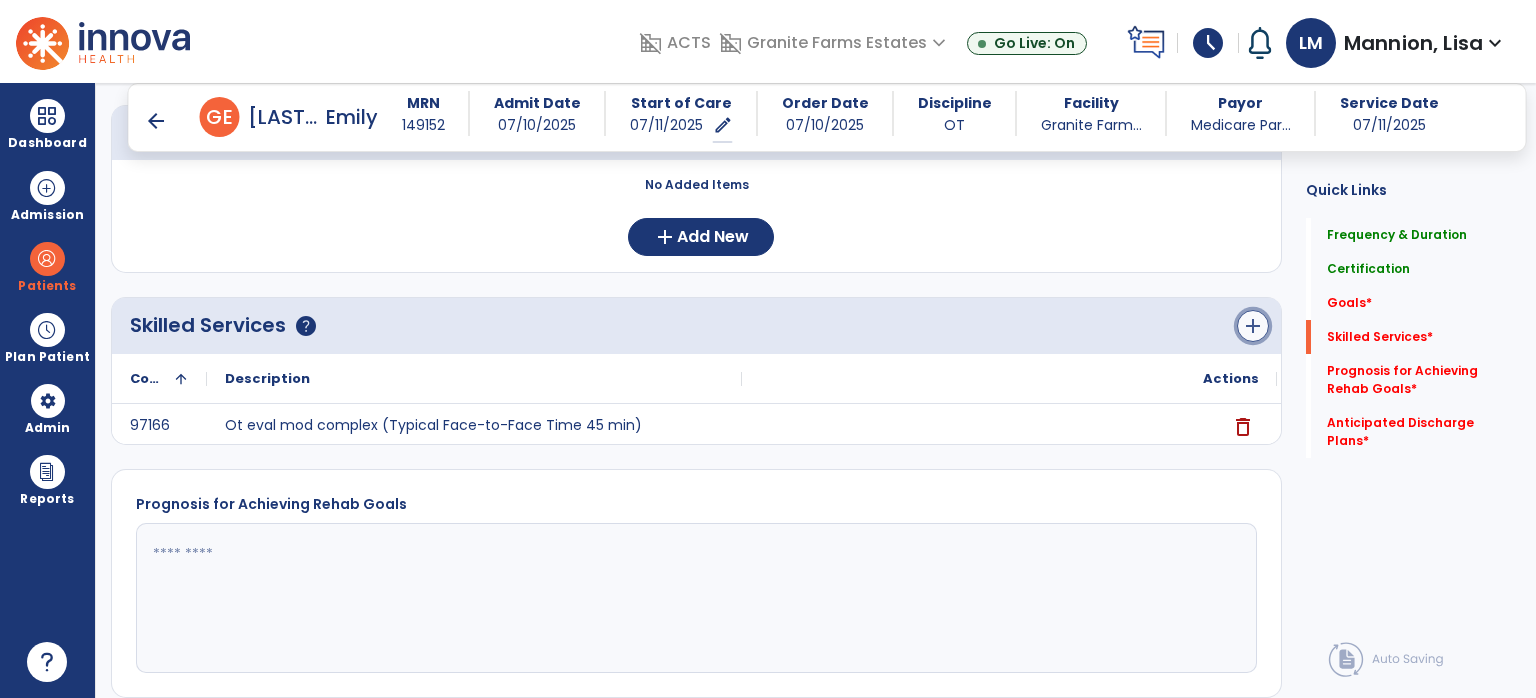click on "add" 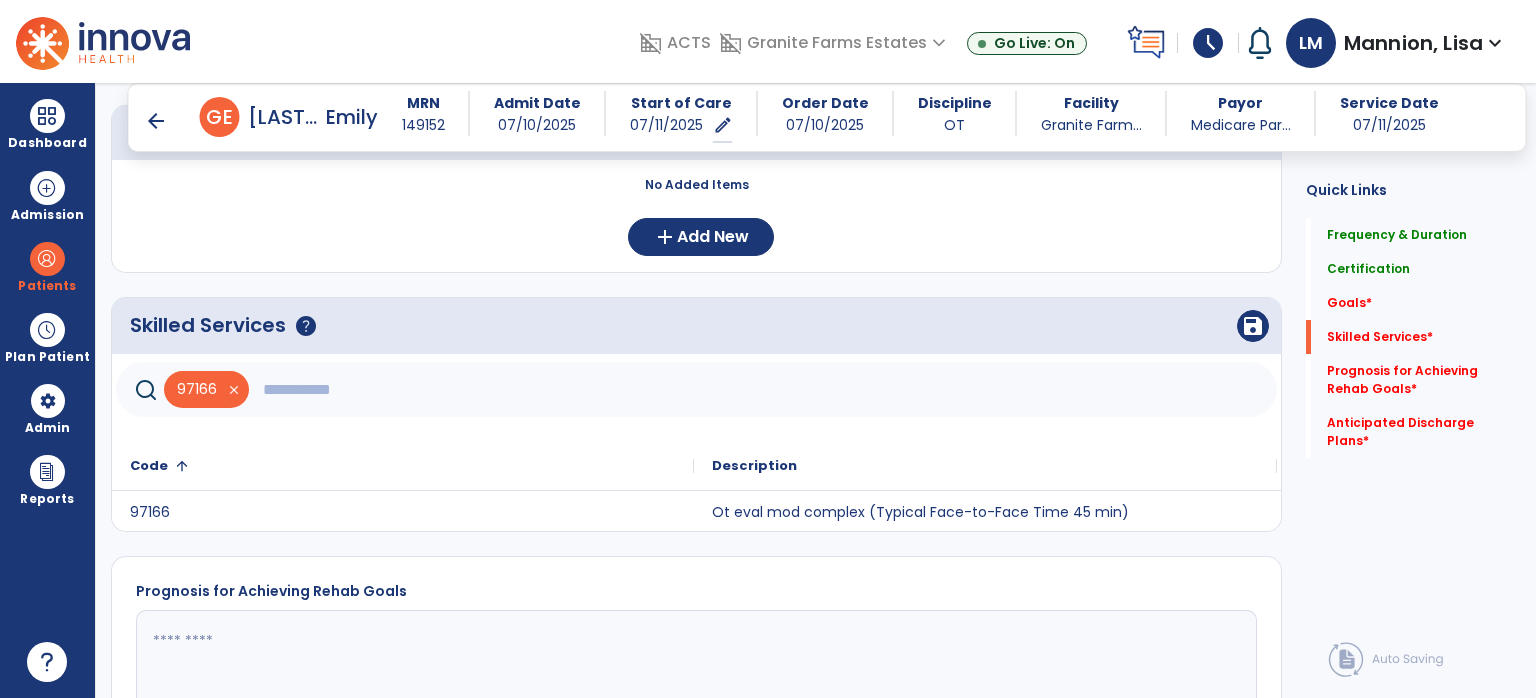 click 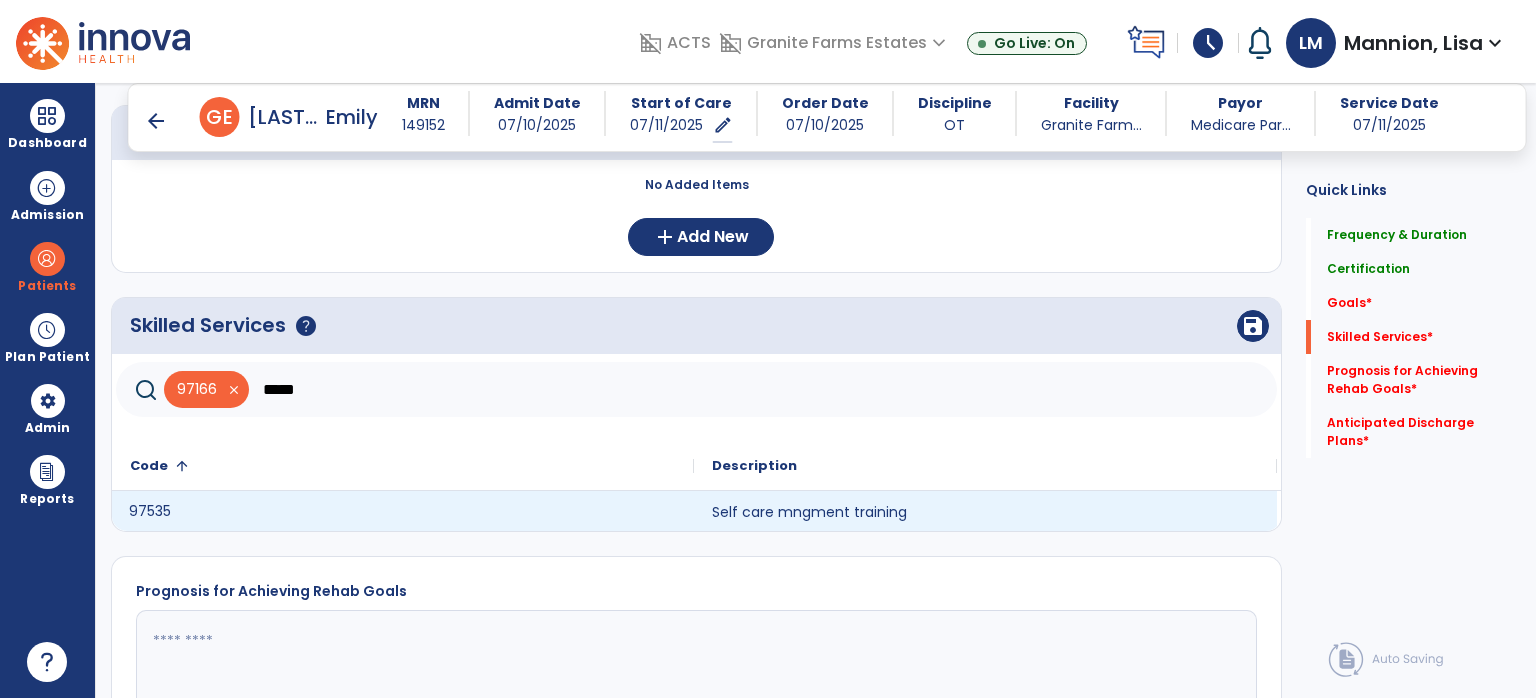 click on "97535" 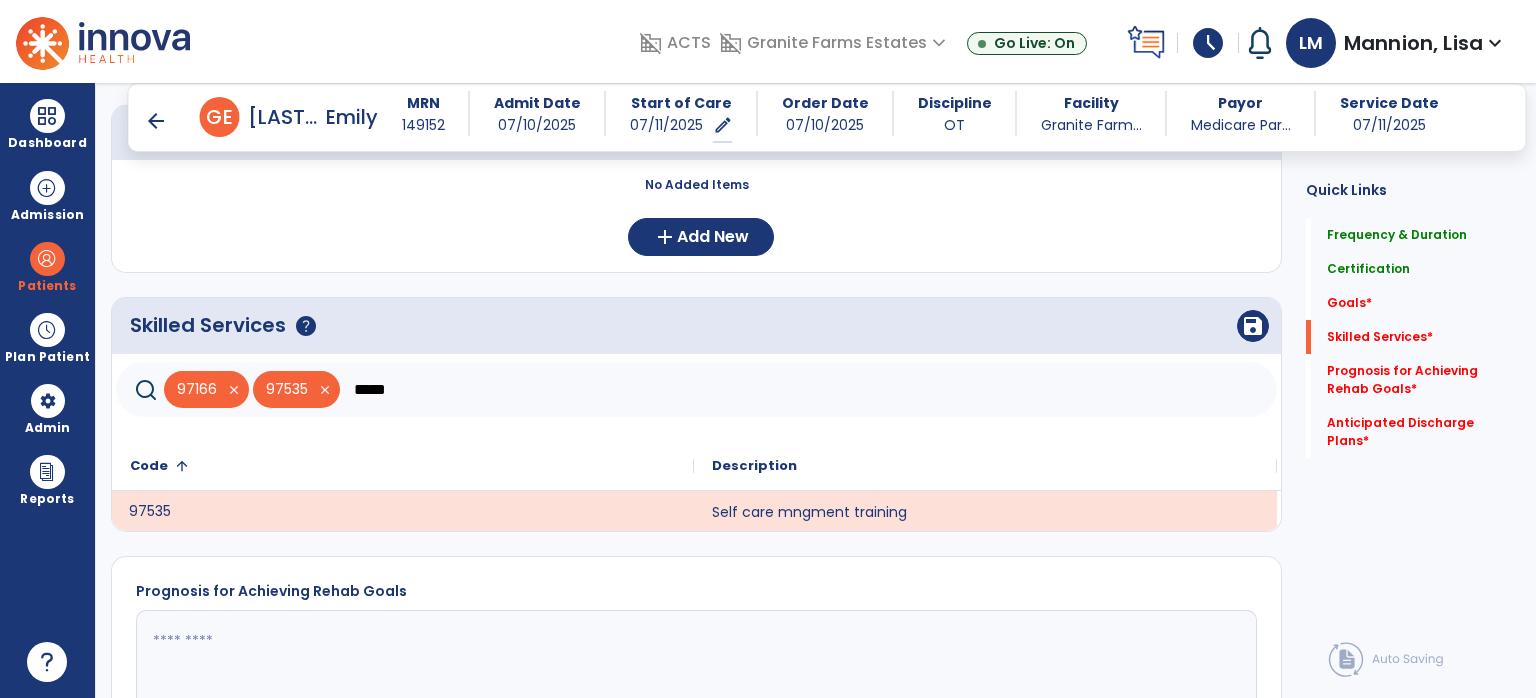 click on "*****" 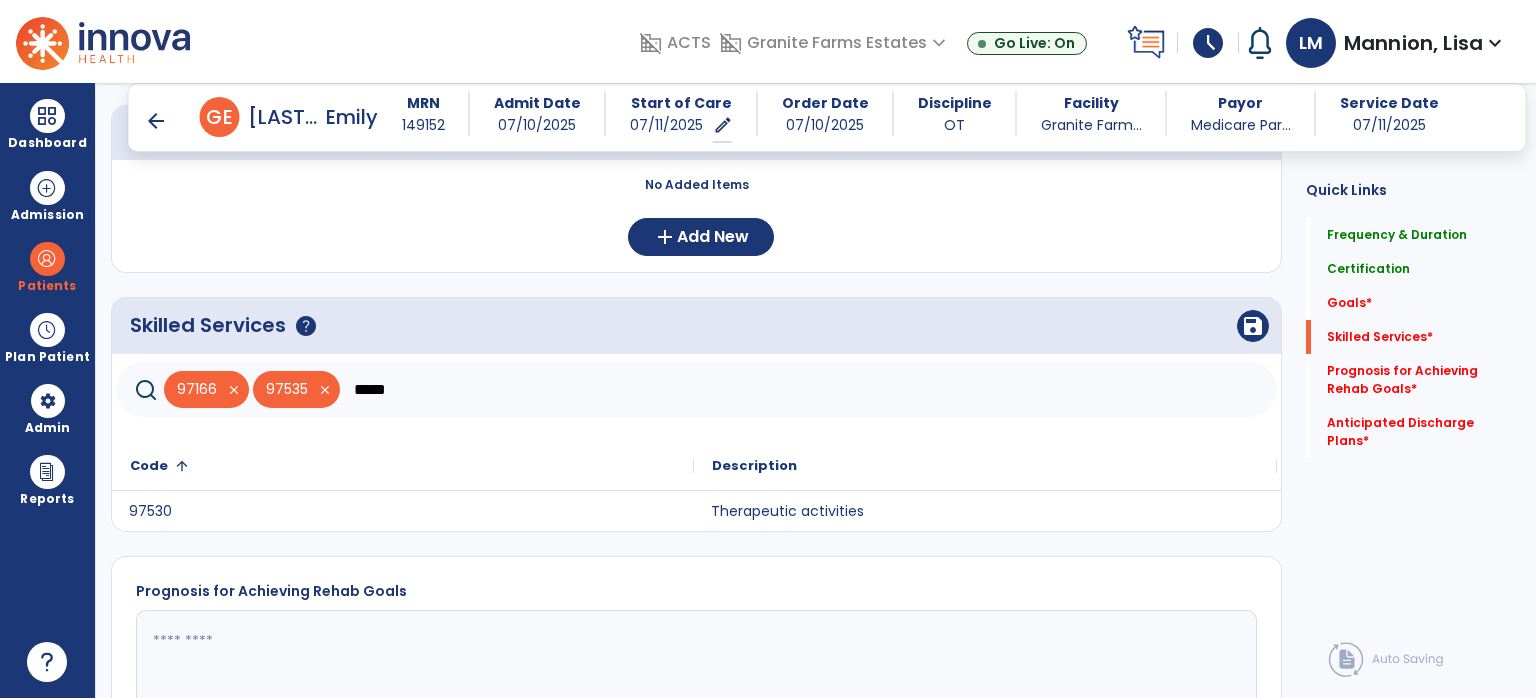 click on "Therapeutic activities" 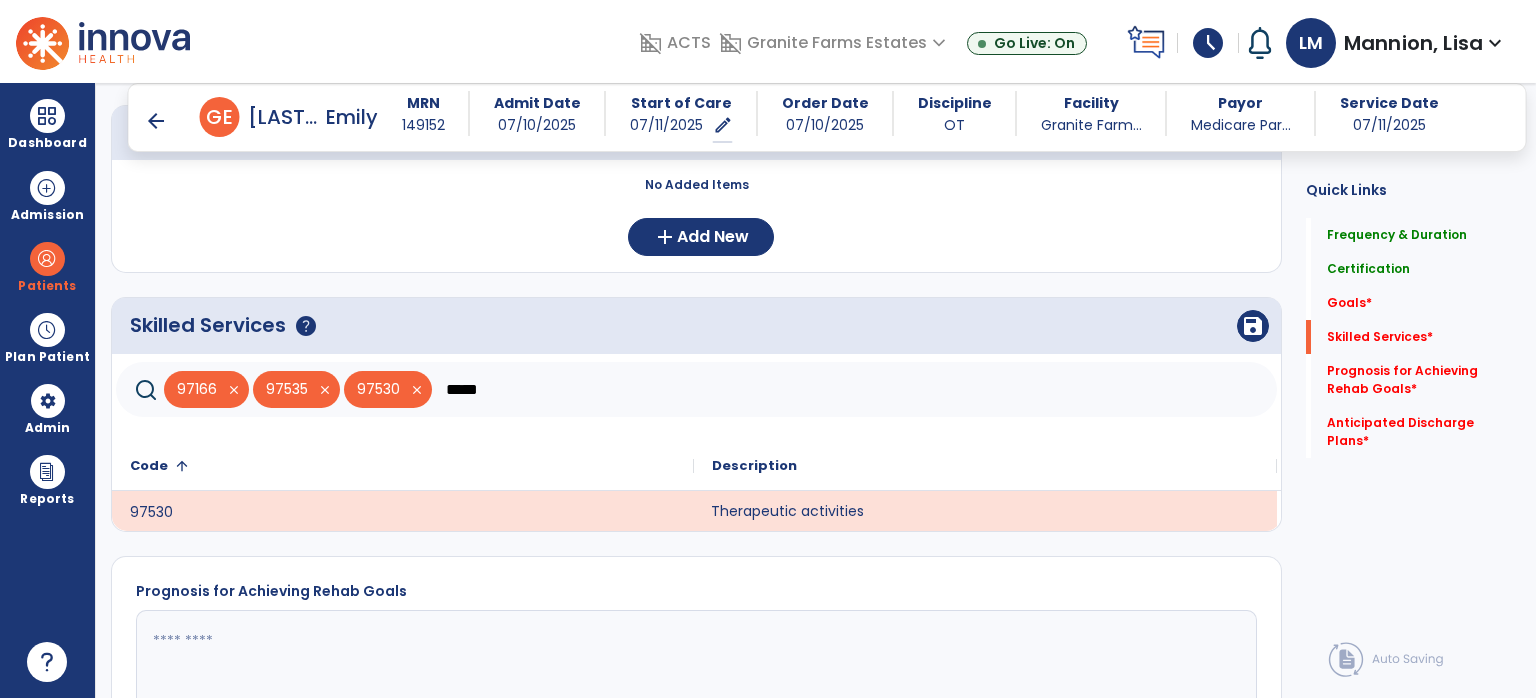 drag, startPoint x: 462, startPoint y: 386, endPoint x: 513, endPoint y: 369, distance: 53.75872 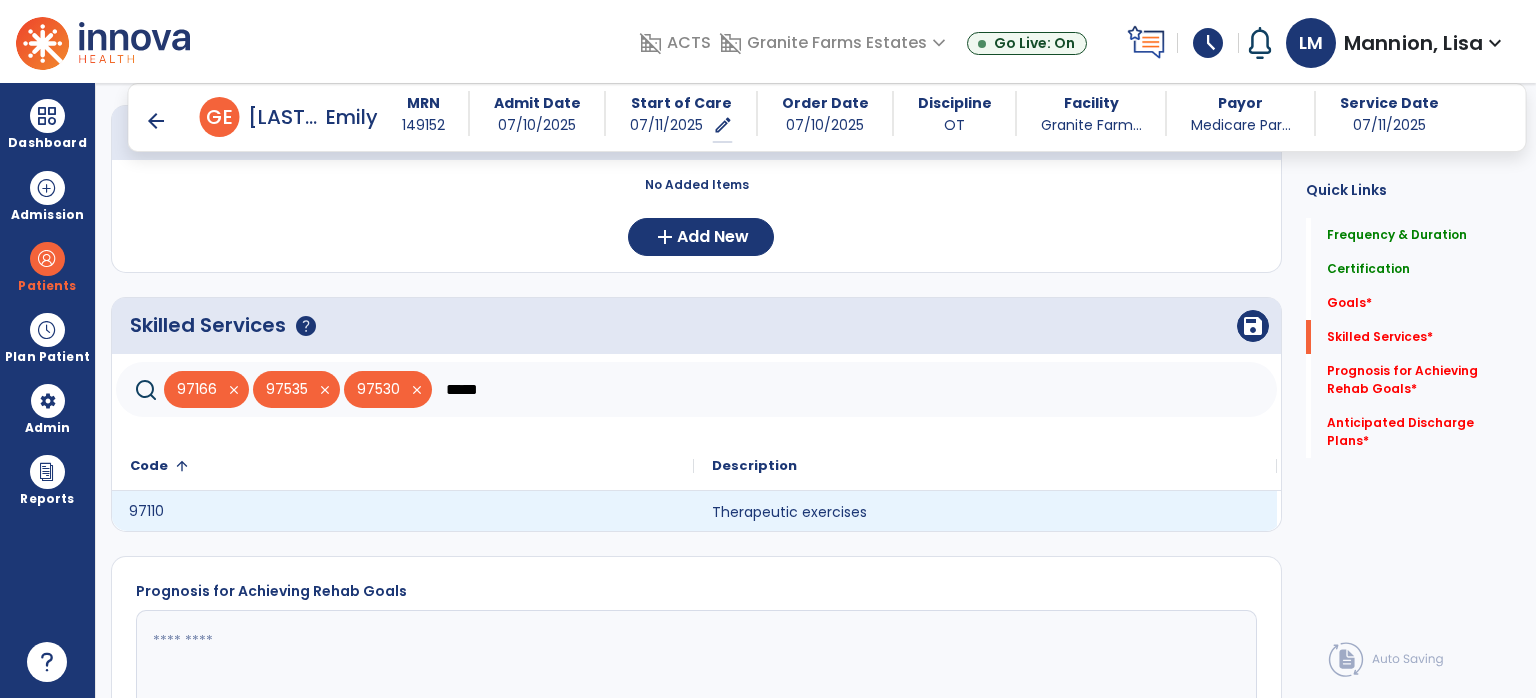 click on "97110" 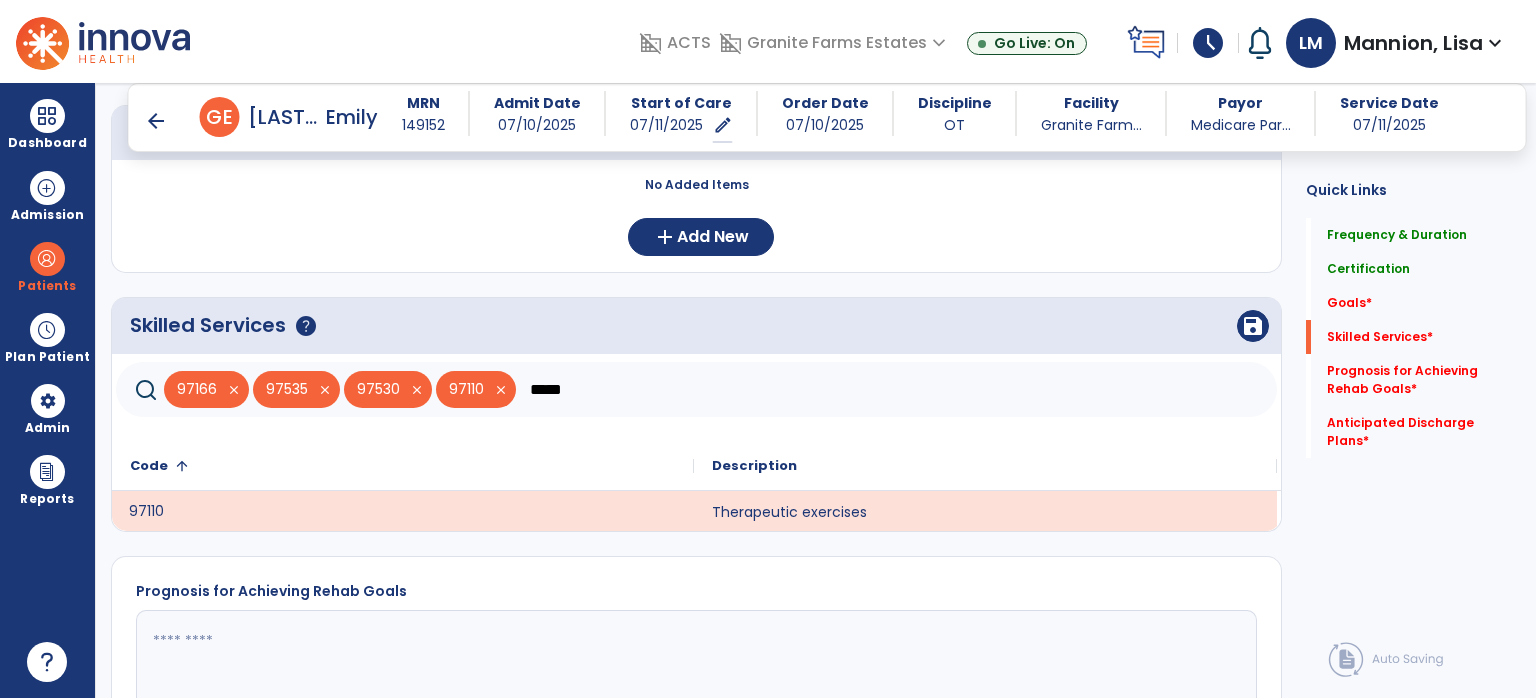 click on "*****" 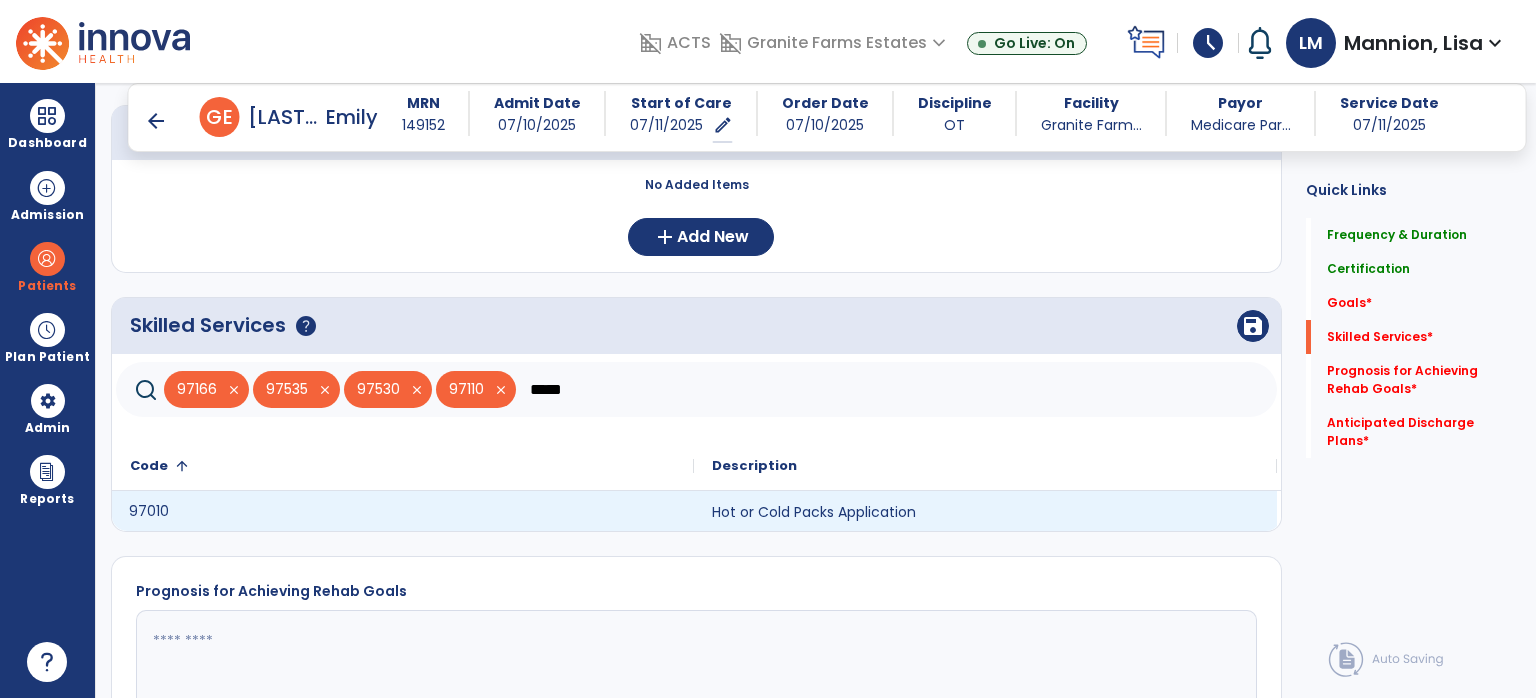 type on "*****" 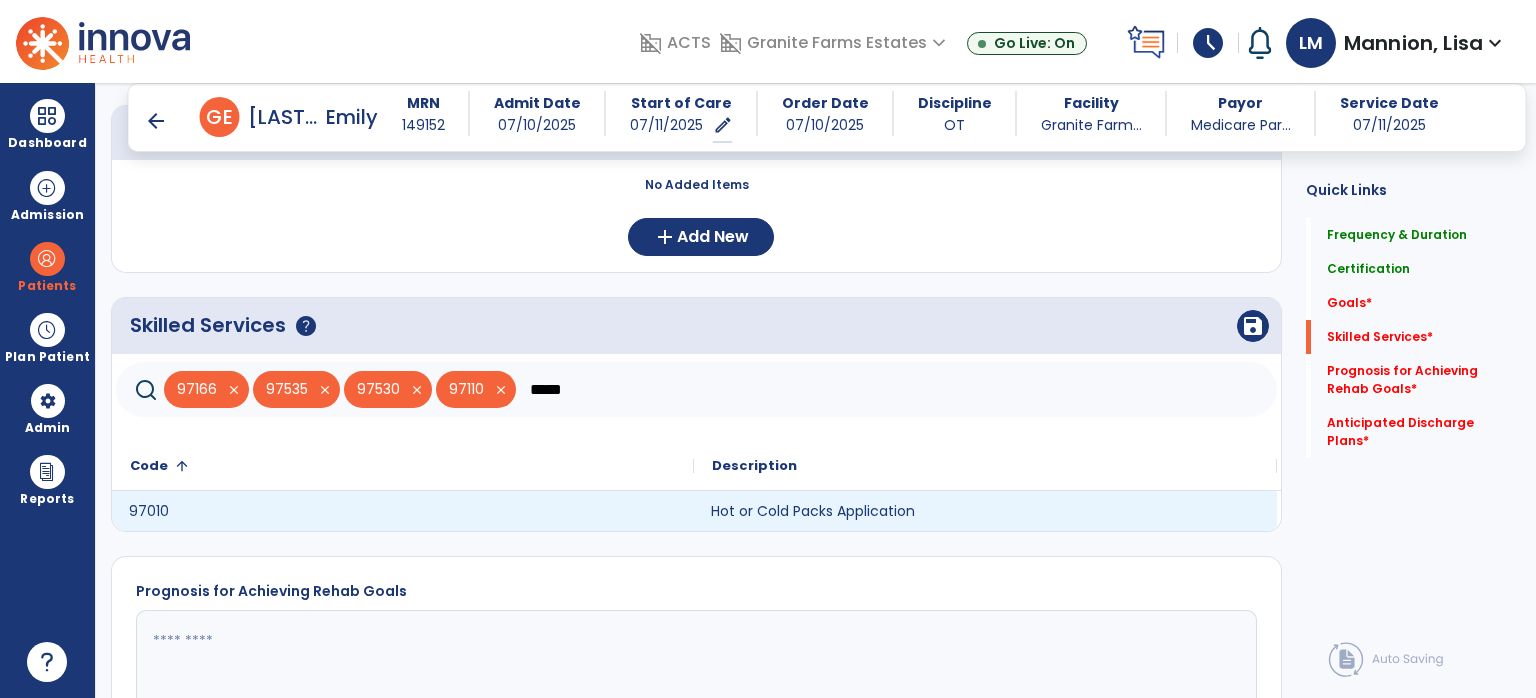 click on "Hot or Cold Packs Application" 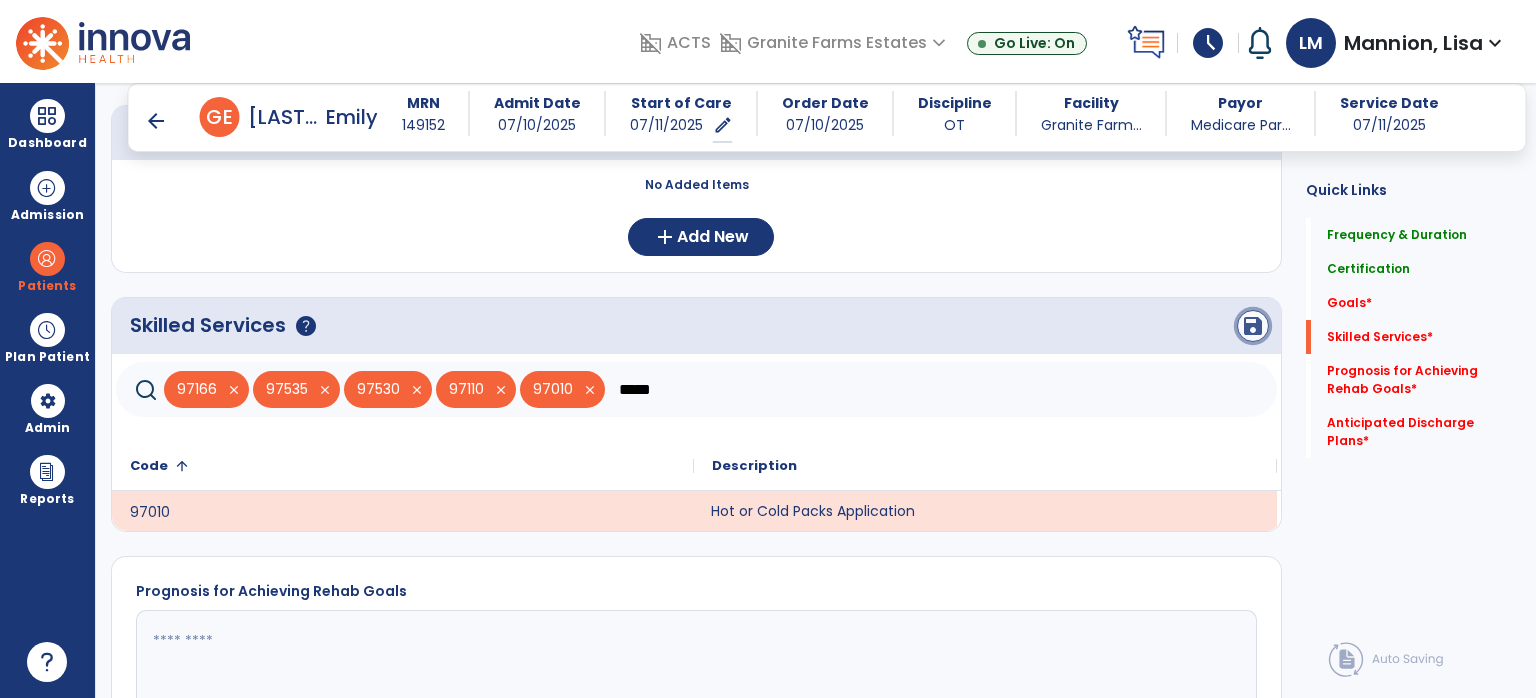 click on "save" 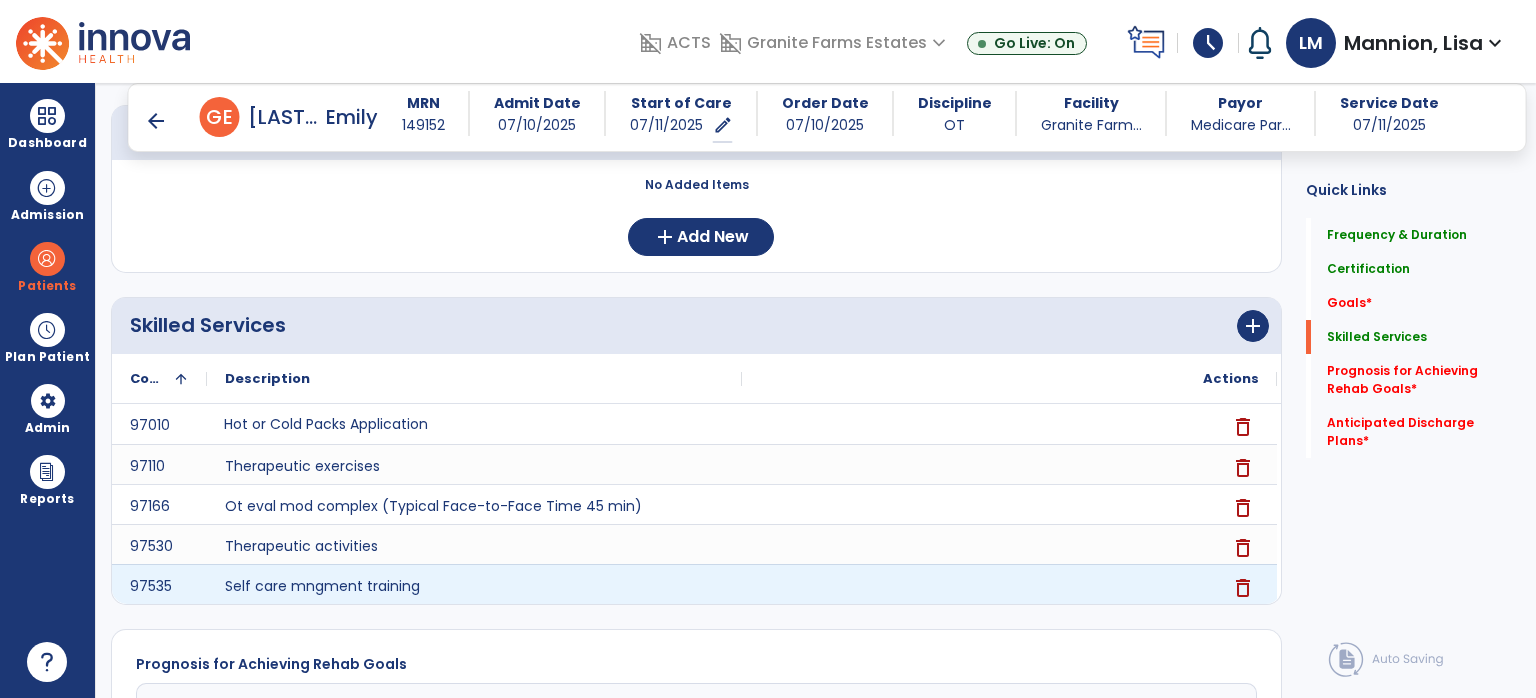 scroll, scrollTop: 911, scrollLeft: 0, axis: vertical 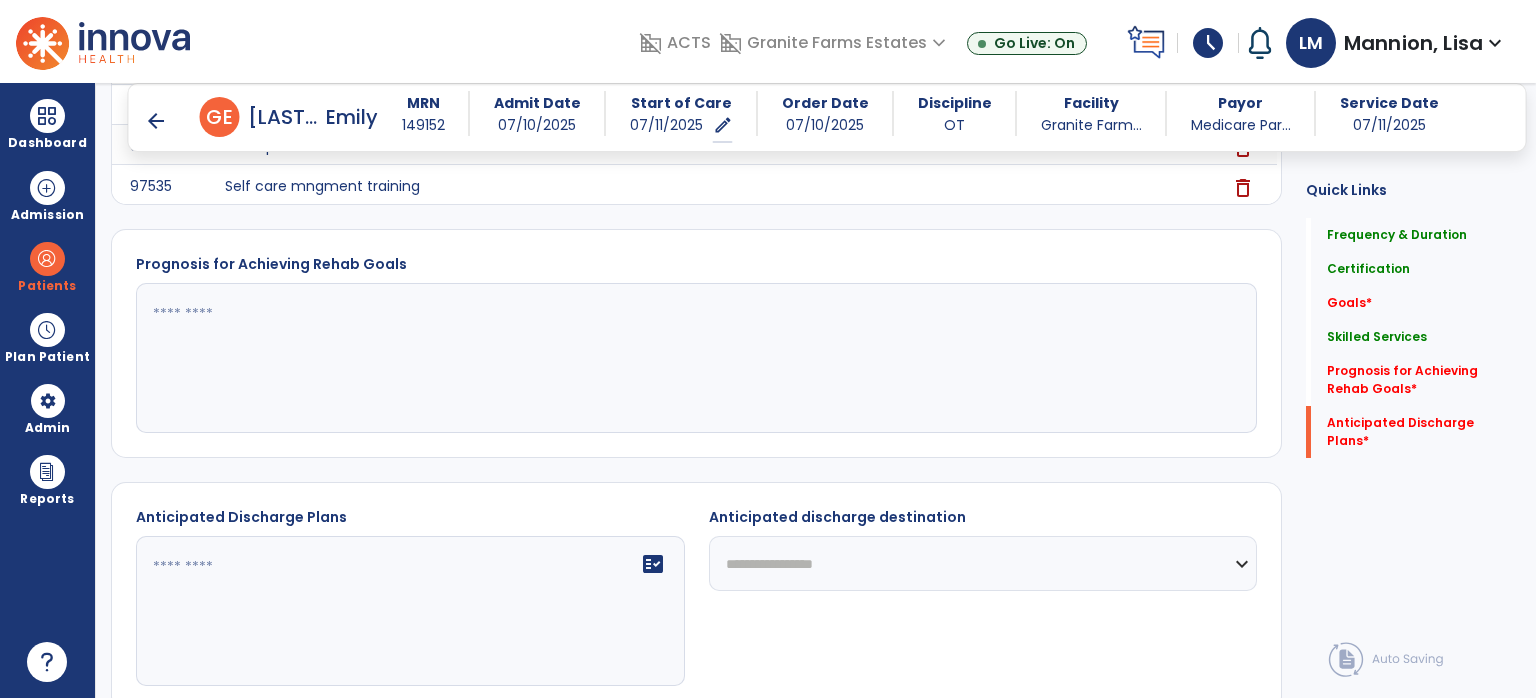 click 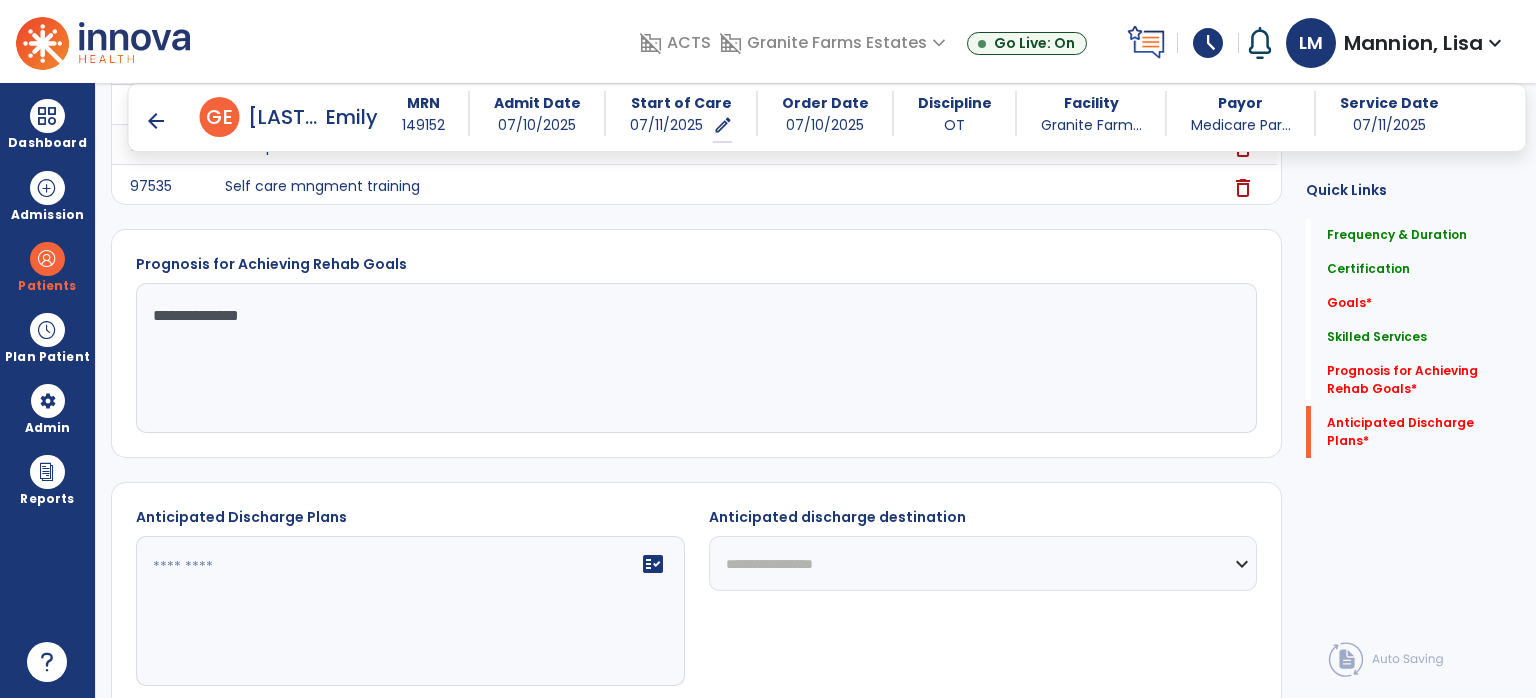 click on "**********" 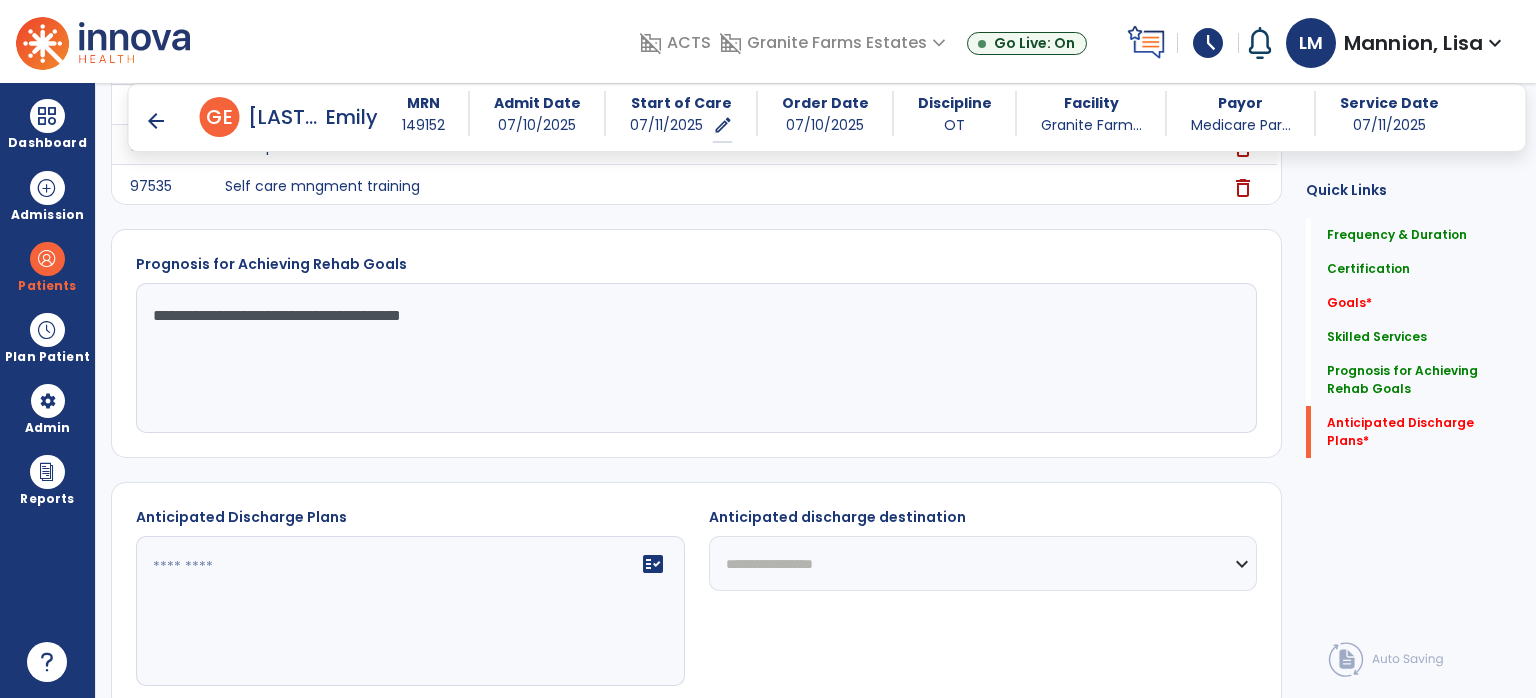 drag, startPoint x: 344, startPoint y: 307, endPoint x: 320, endPoint y: 316, distance: 25.632011 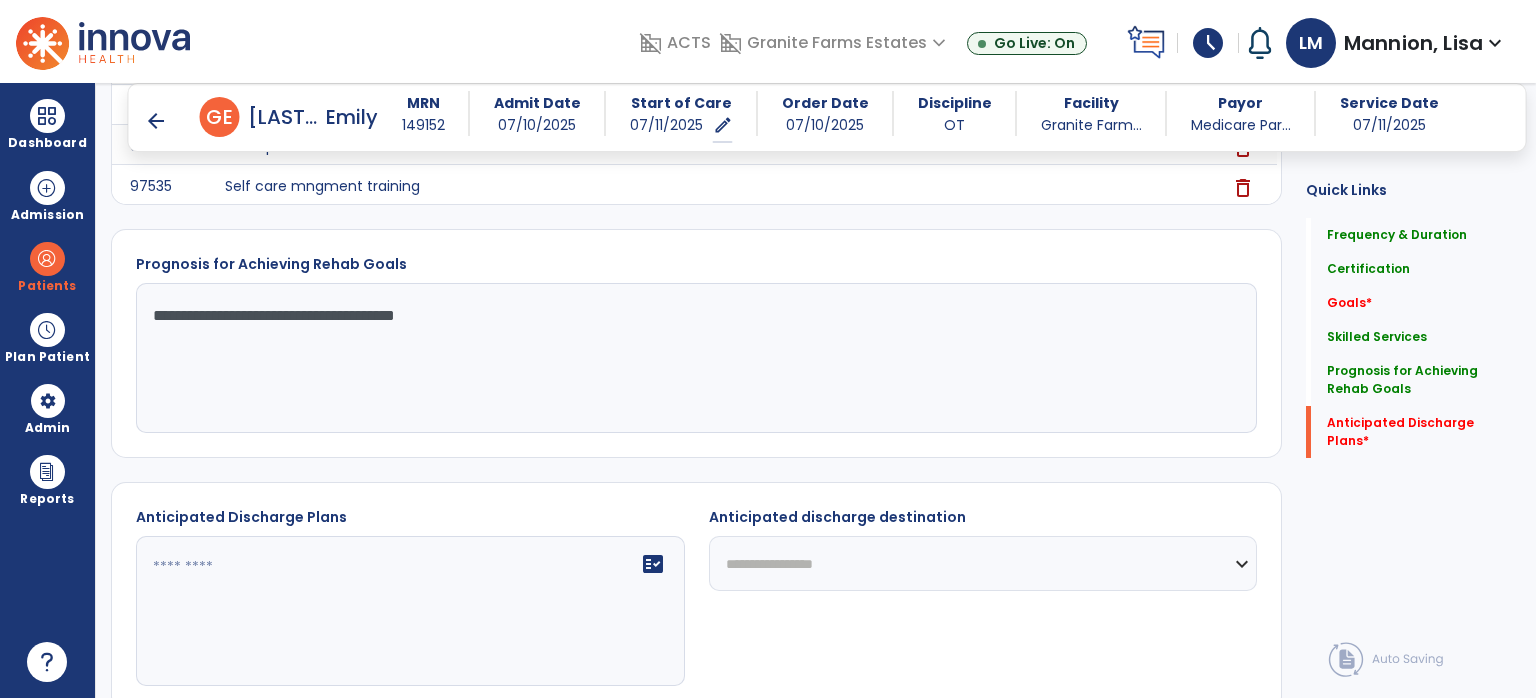 click on "**********" 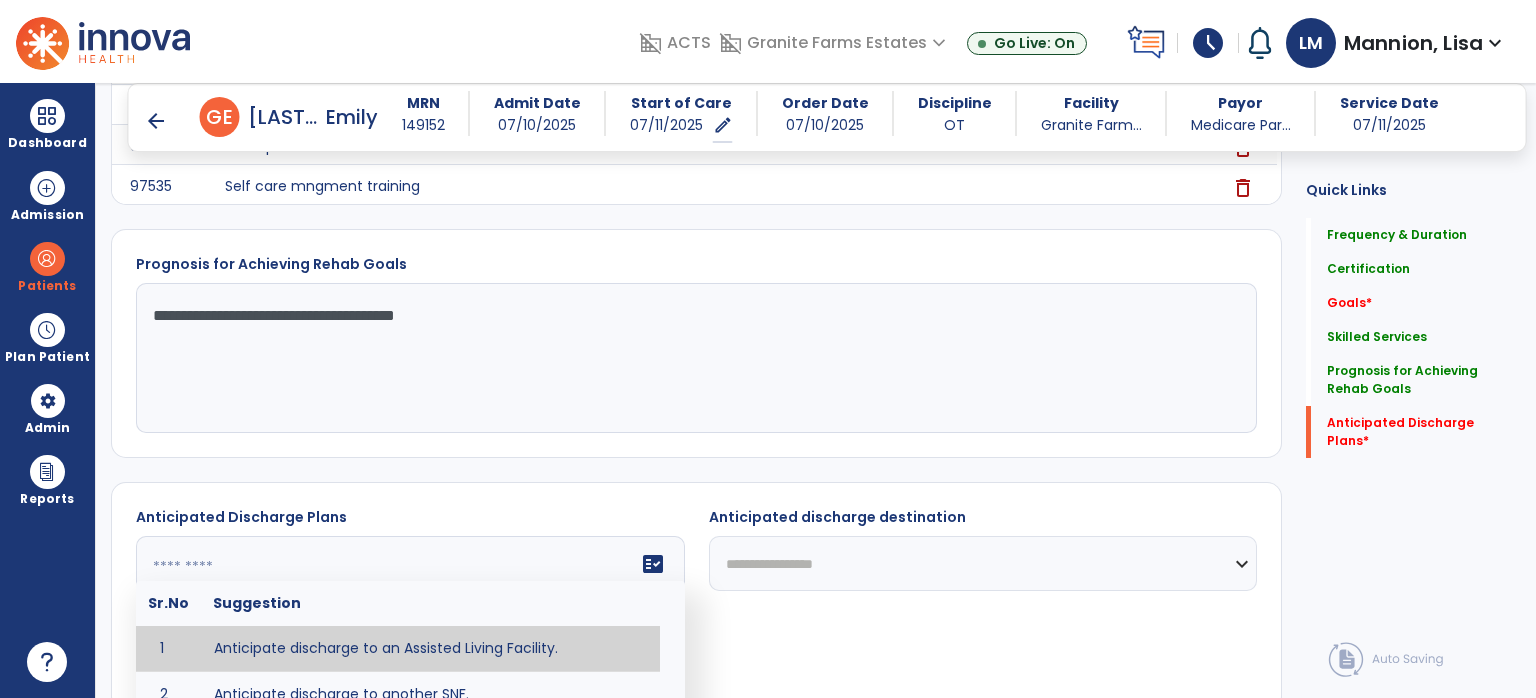click 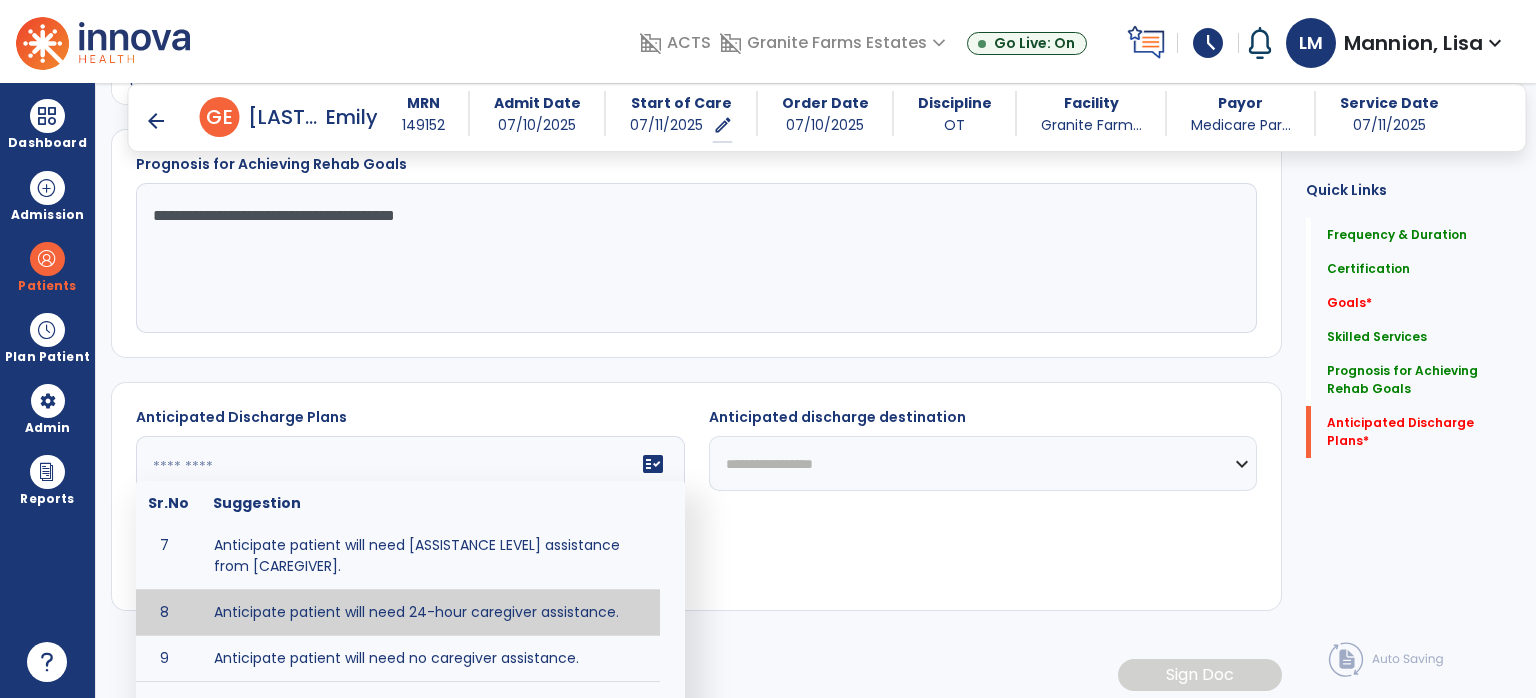 scroll, scrollTop: 400, scrollLeft: 0, axis: vertical 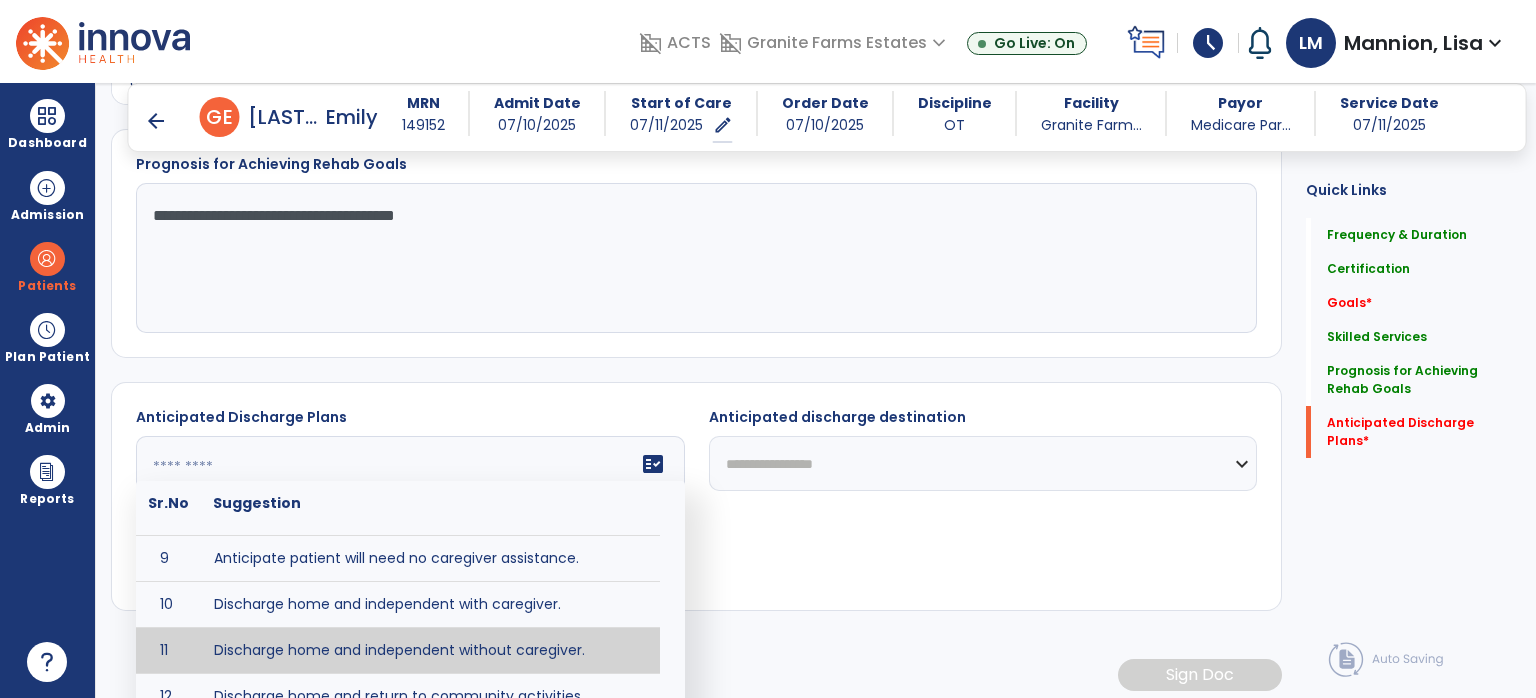 type on "**********" 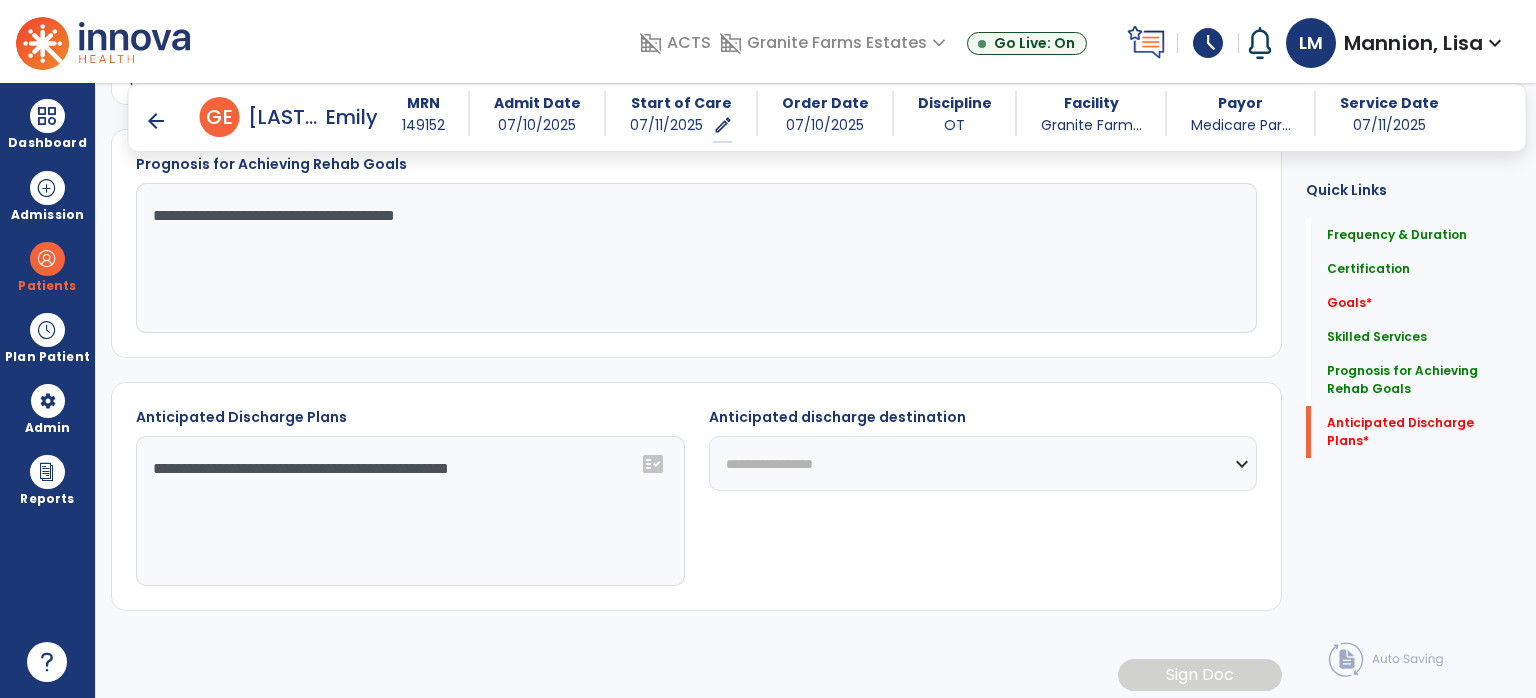 click on "**********" 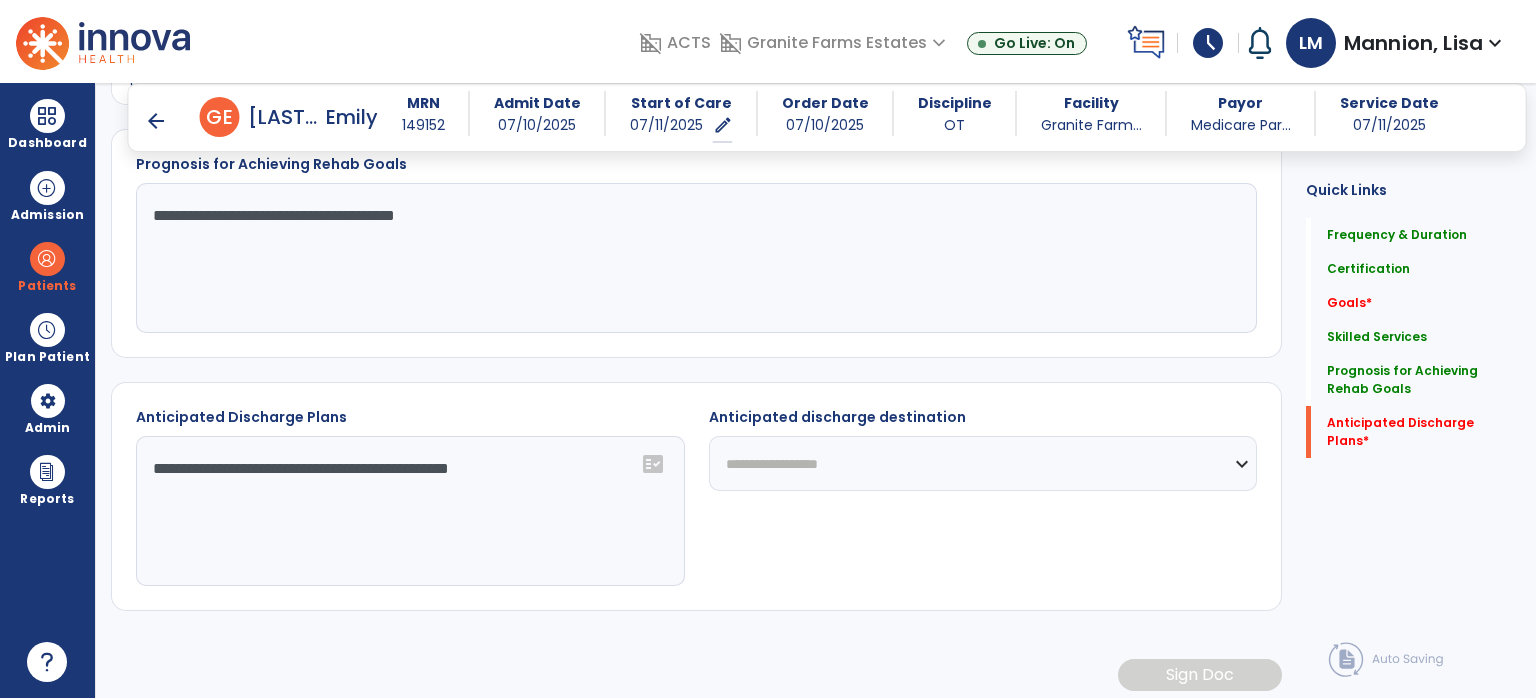 click on "**********" 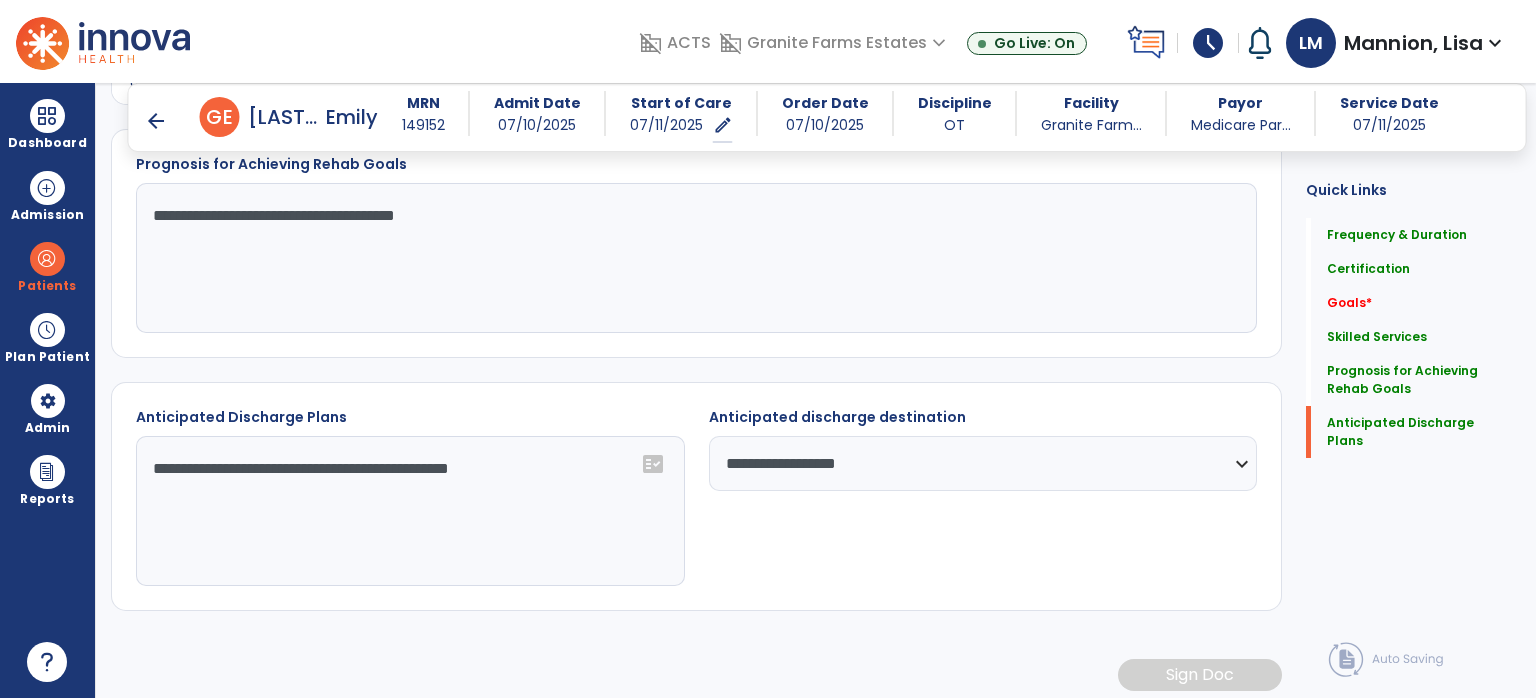 click on "**********" 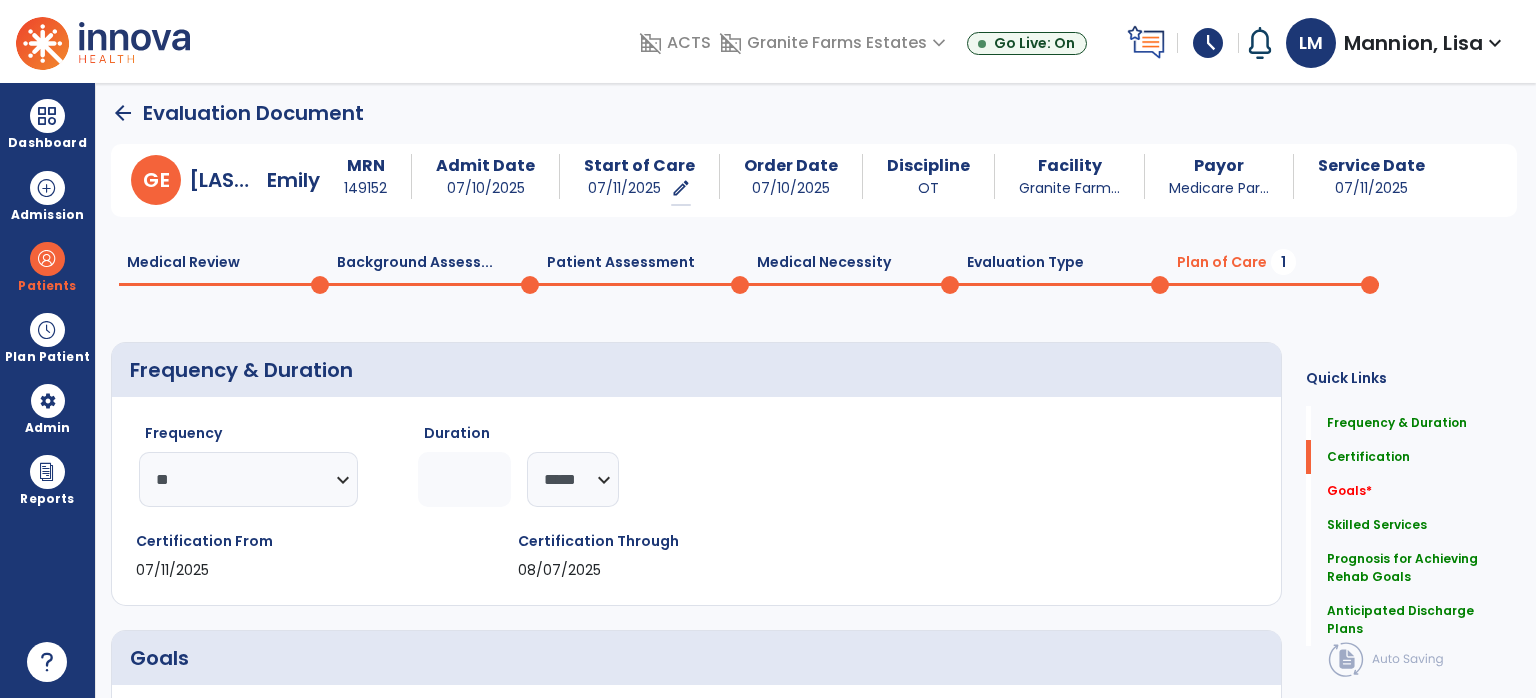 scroll, scrollTop: 0, scrollLeft: 0, axis: both 